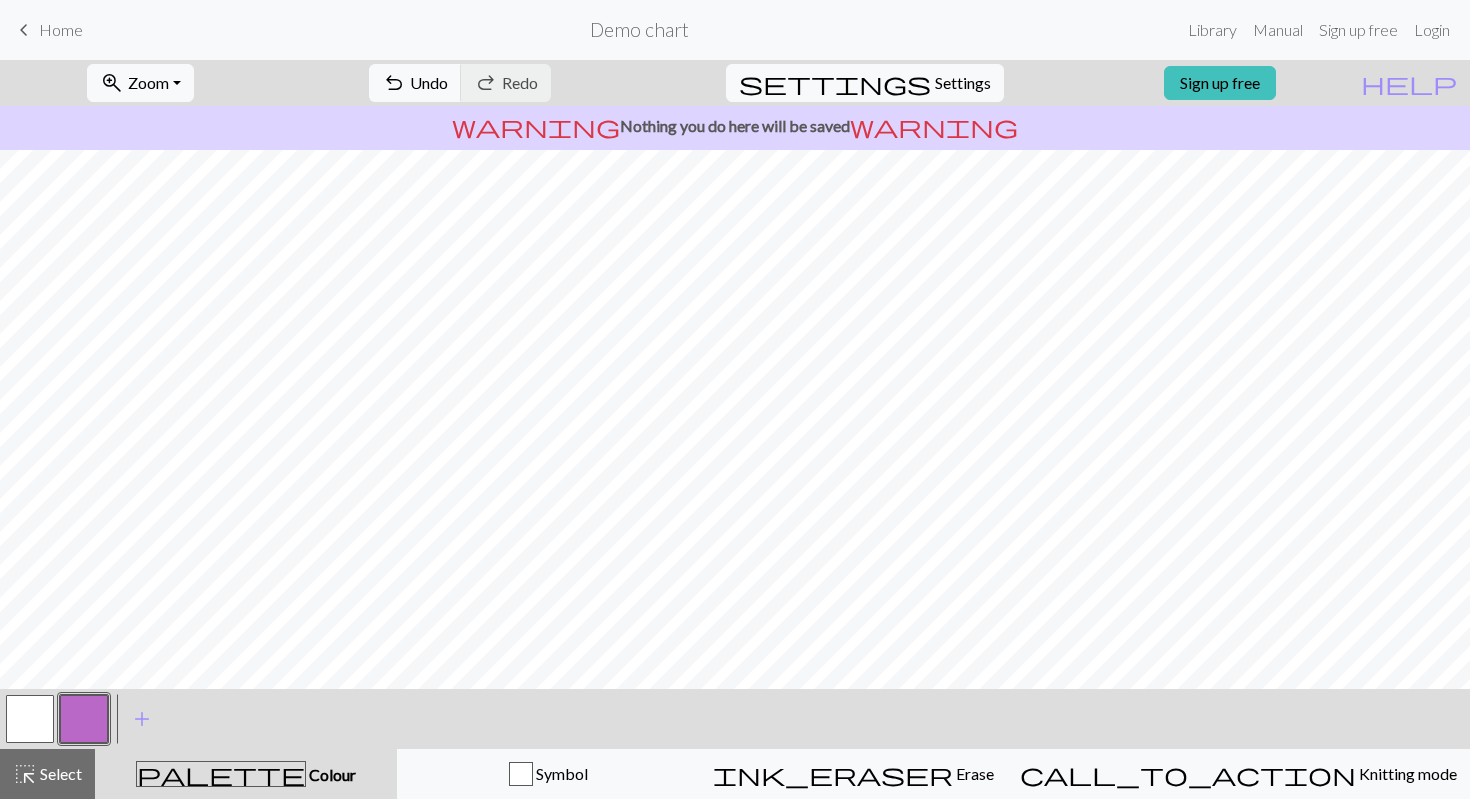 scroll, scrollTop: 0, scrollLeft: 0, axis: both 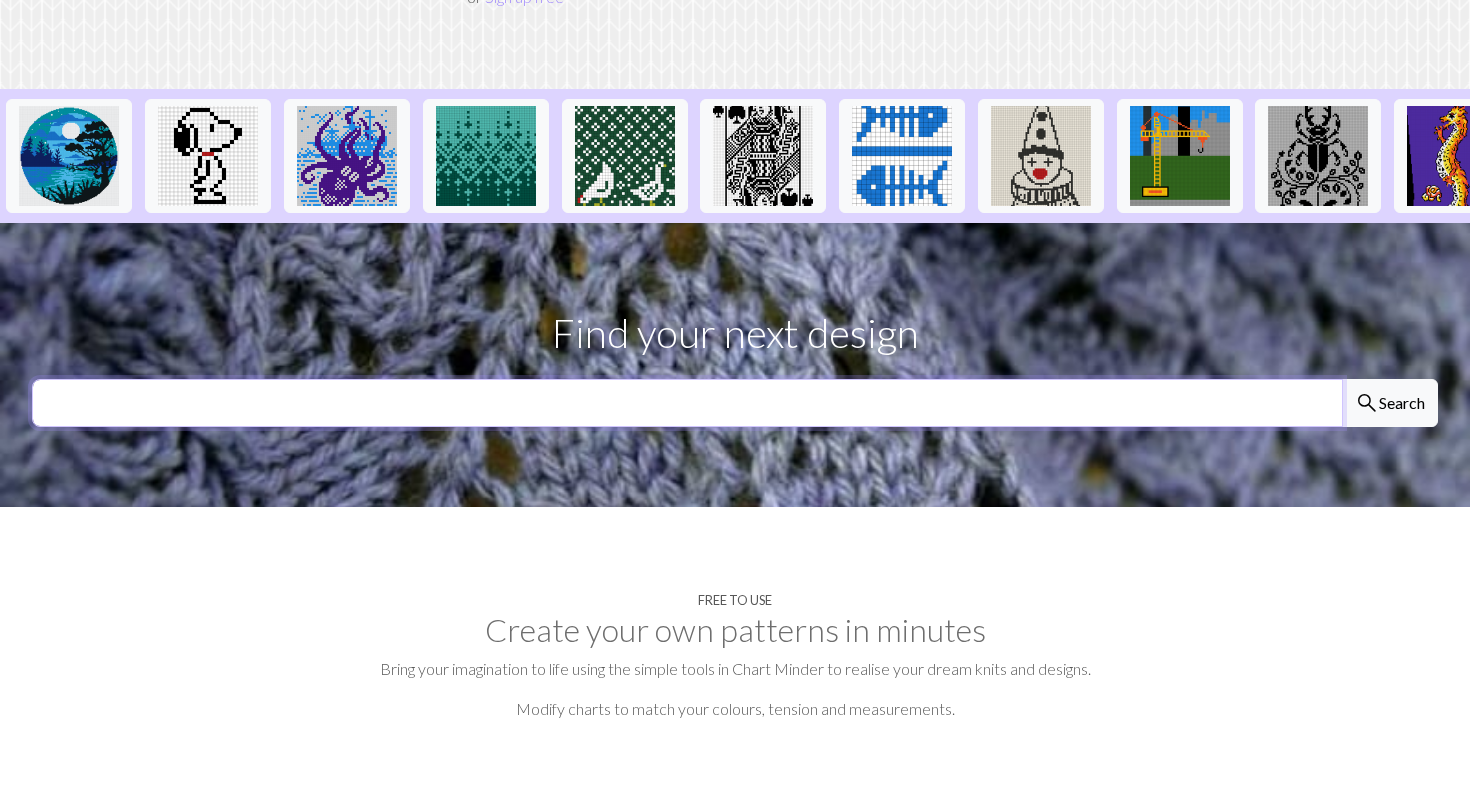 click at bounding box center [687, 403] 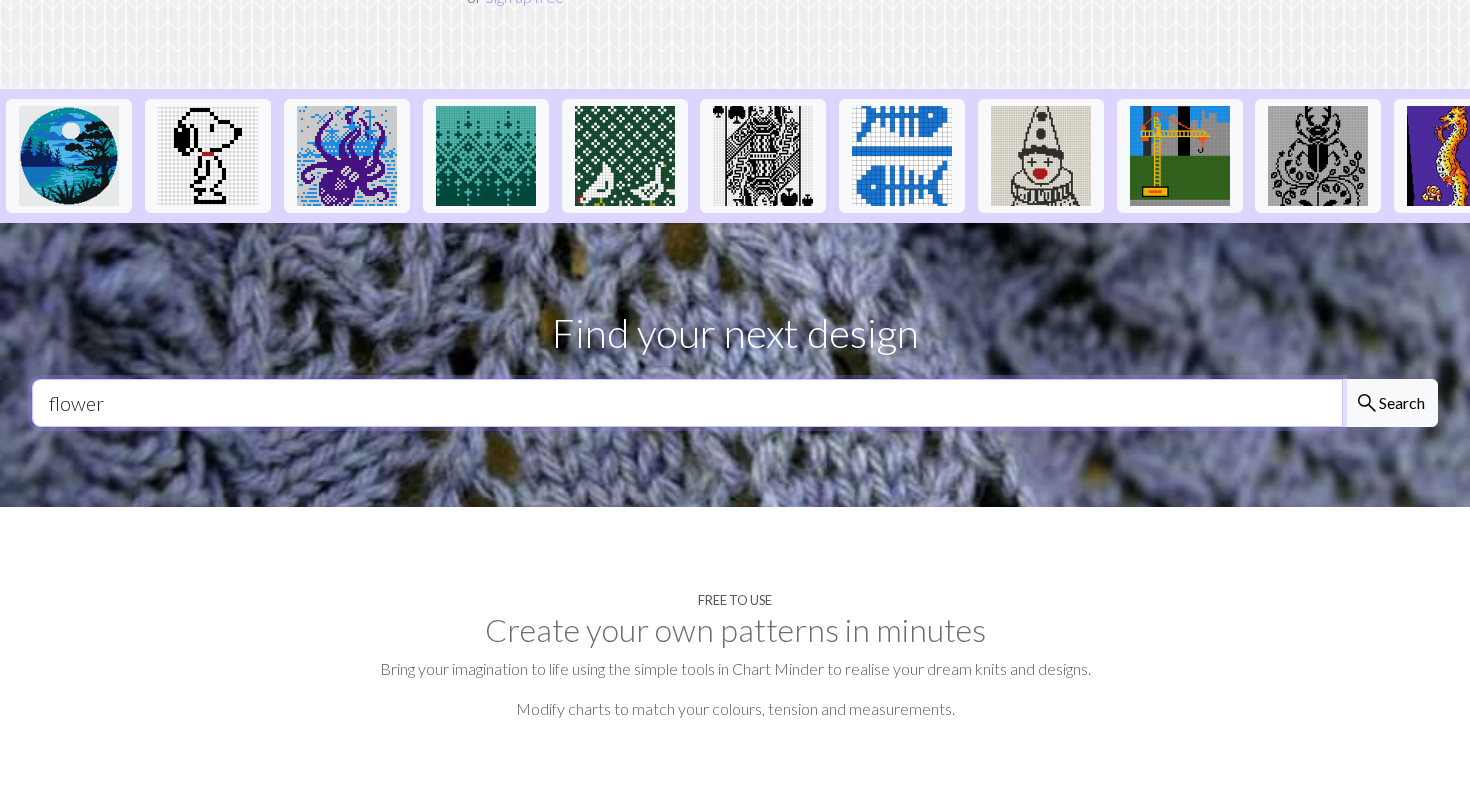 type on "flower" 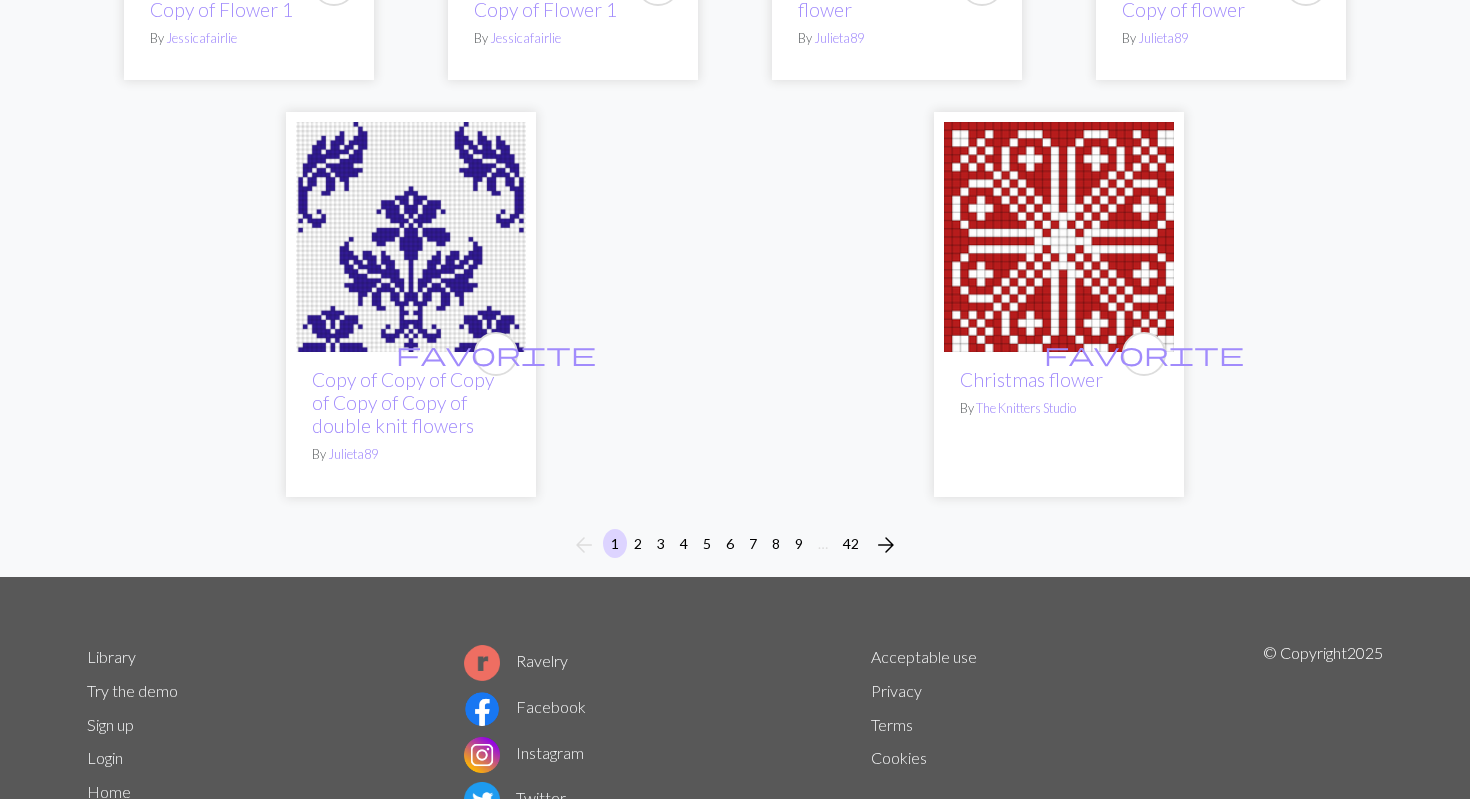 scroll, scrollTop: 5126, scrollLeft: 0, axis: vertical 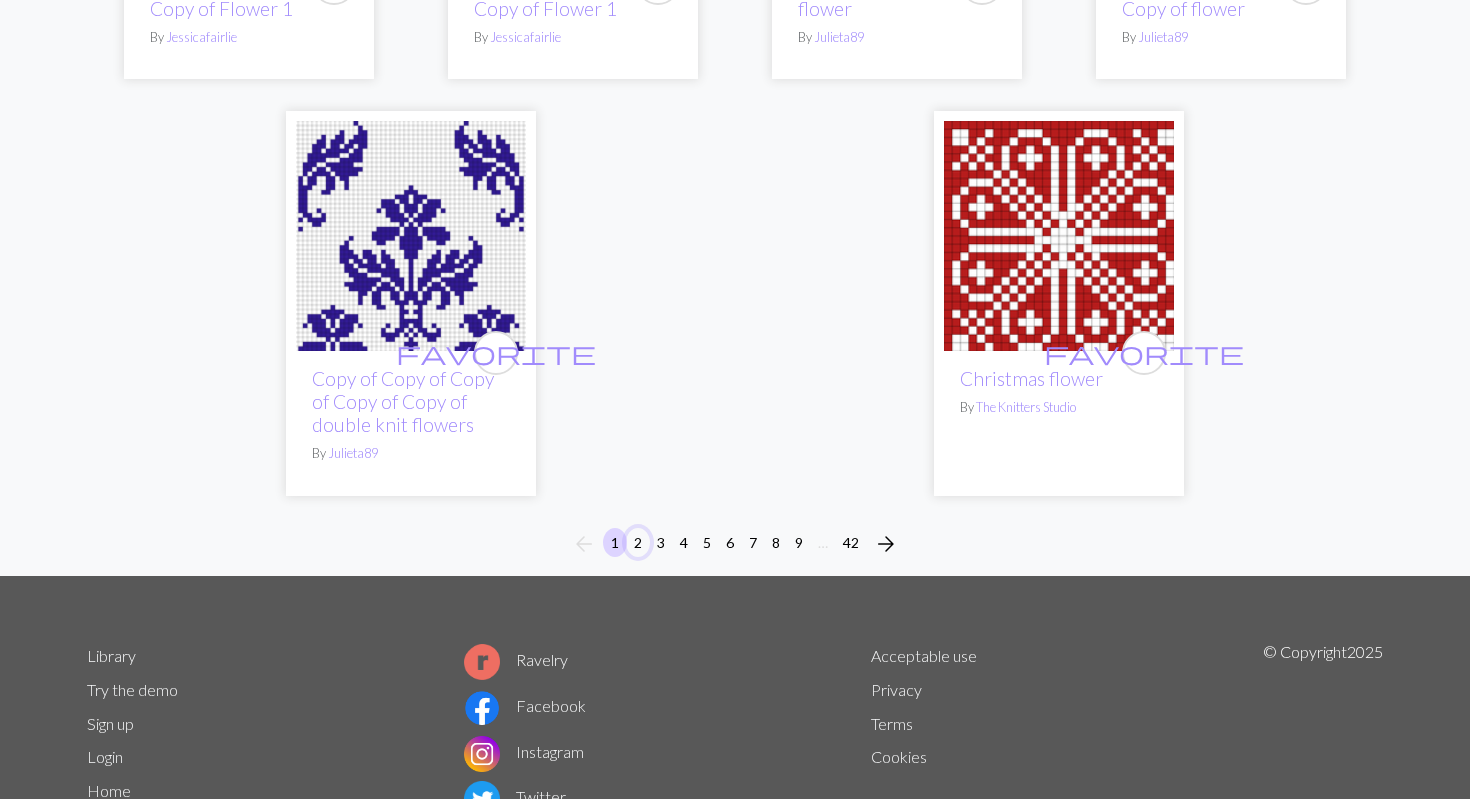 click on "2" at bounding box center (638, 542) 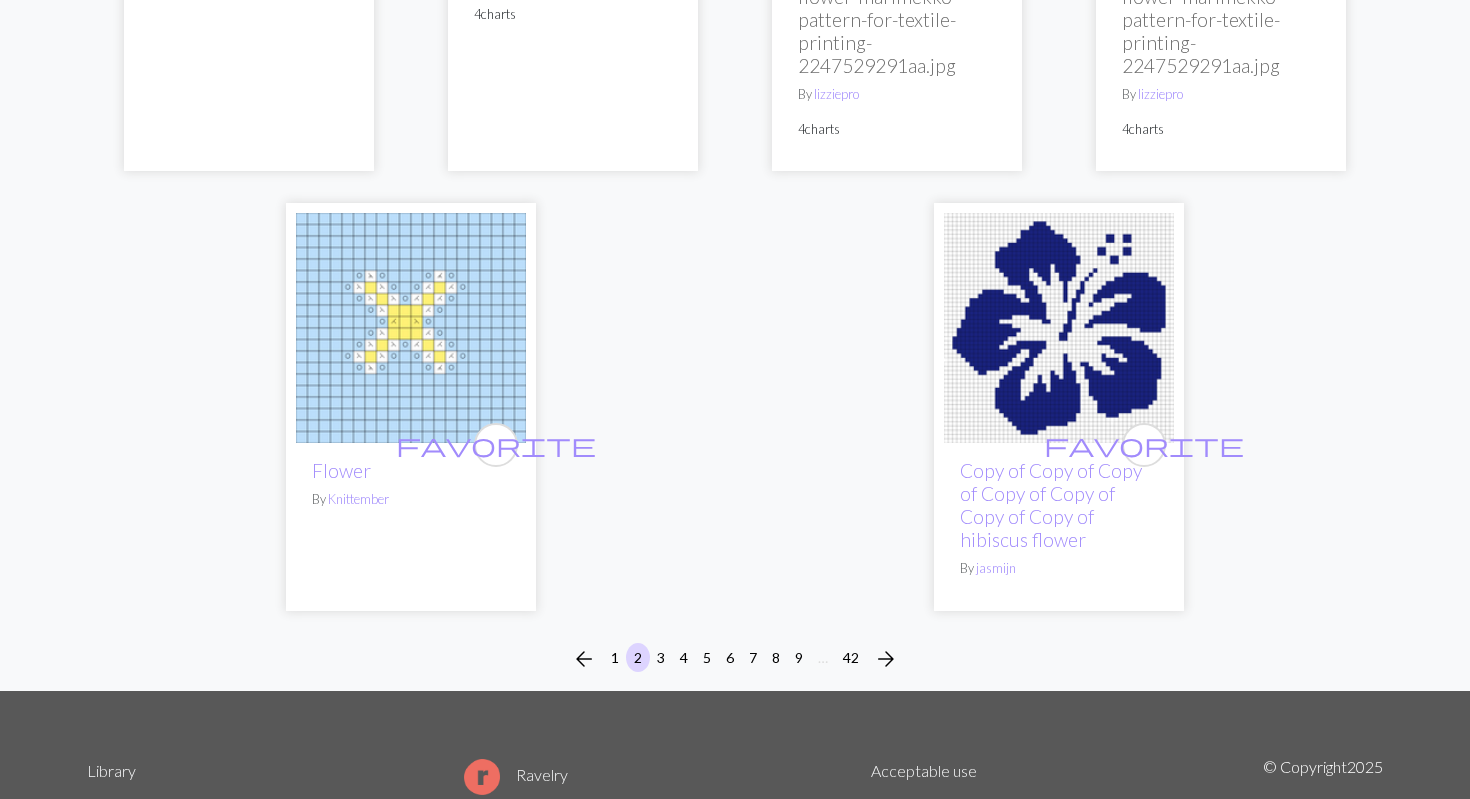 scroll, scrollTop: 5807, scrollLeft: 0, axis: vertical 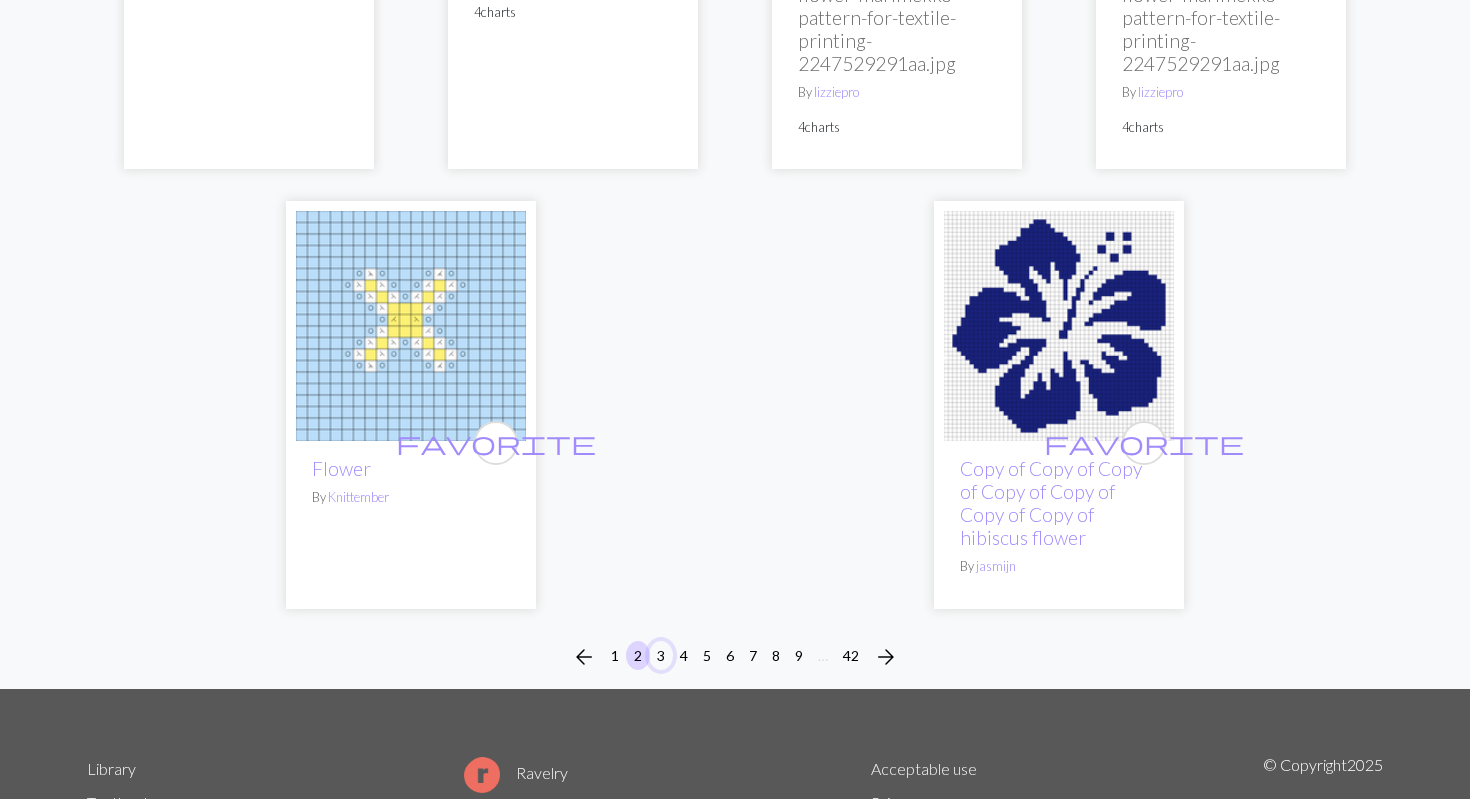 click on "3" at bounding box center (661, 655) 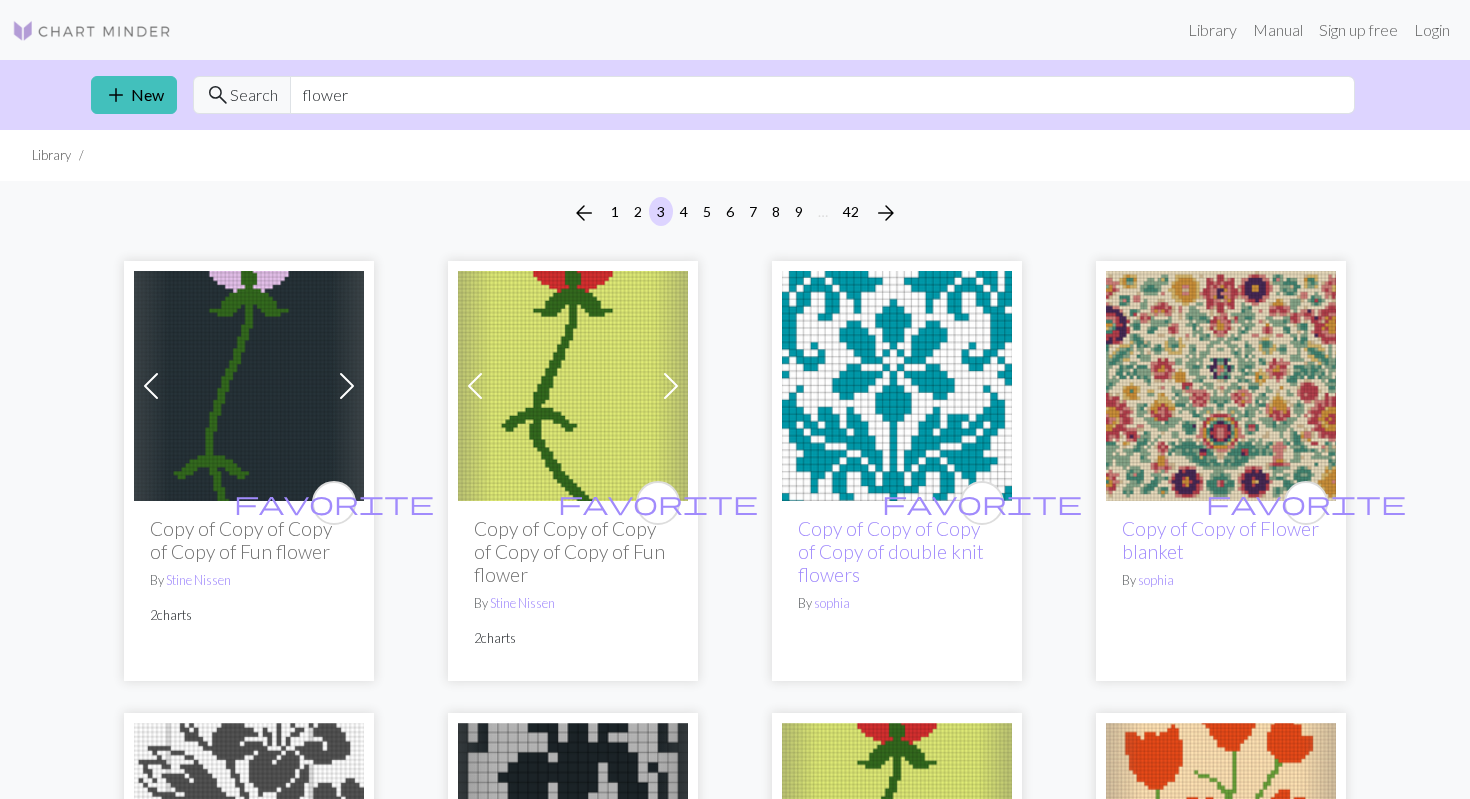 scroll, scrollTop: 0, scrollLeft: 0, axis: both 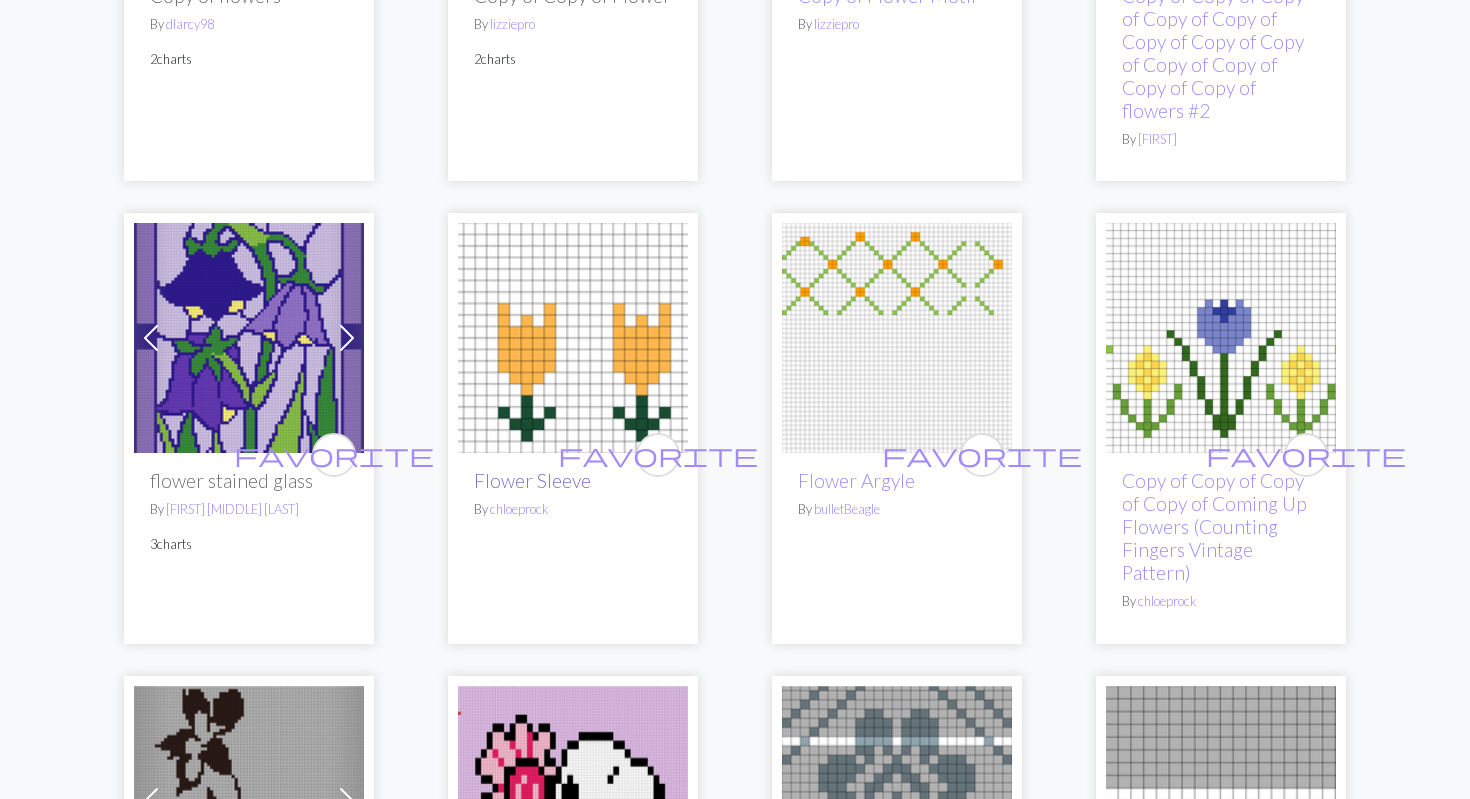 click on "Flower Sleeve" at bounding box center (532, 480) 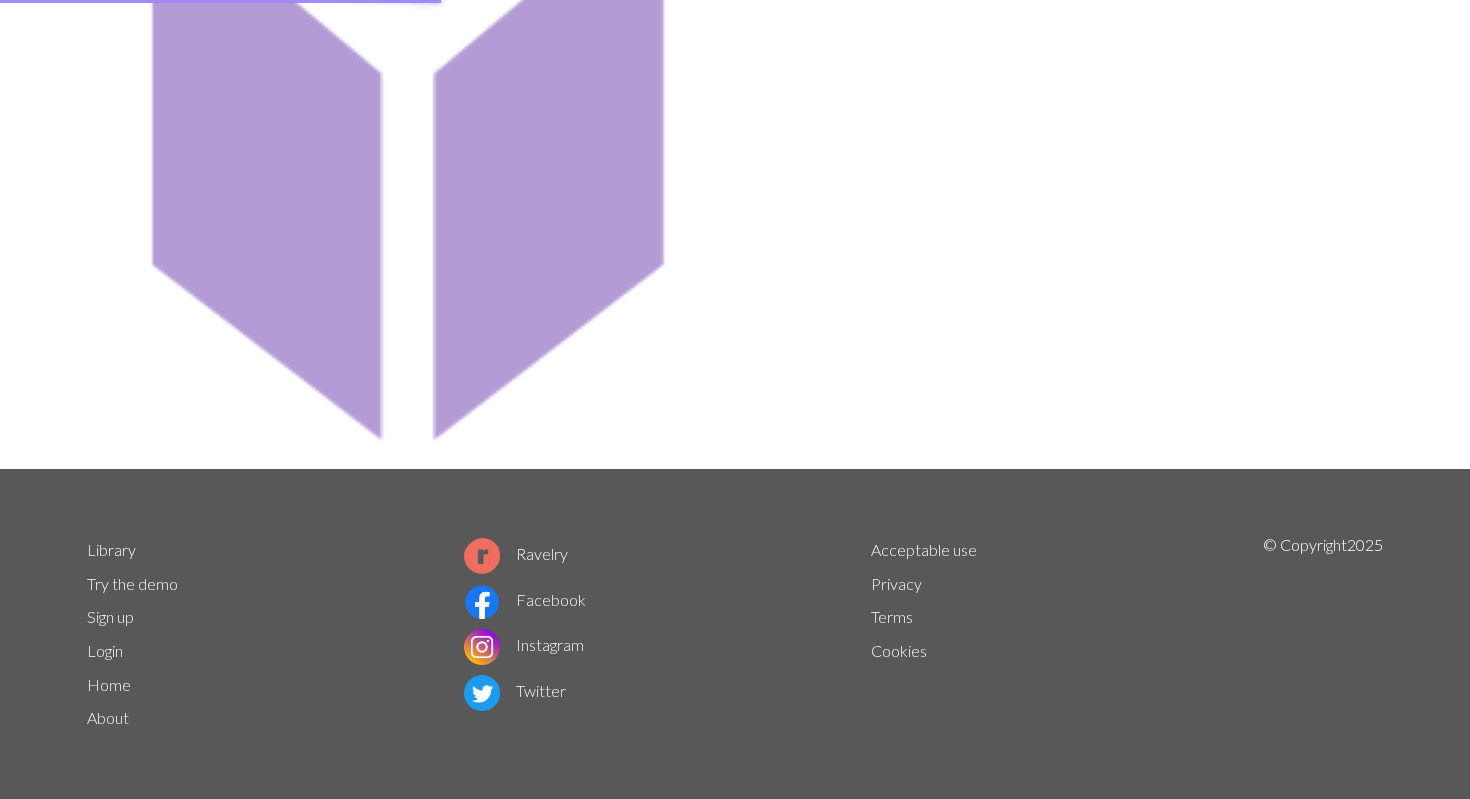 scroll, scrollTop: 0, scrollLeft: 0, axis: both 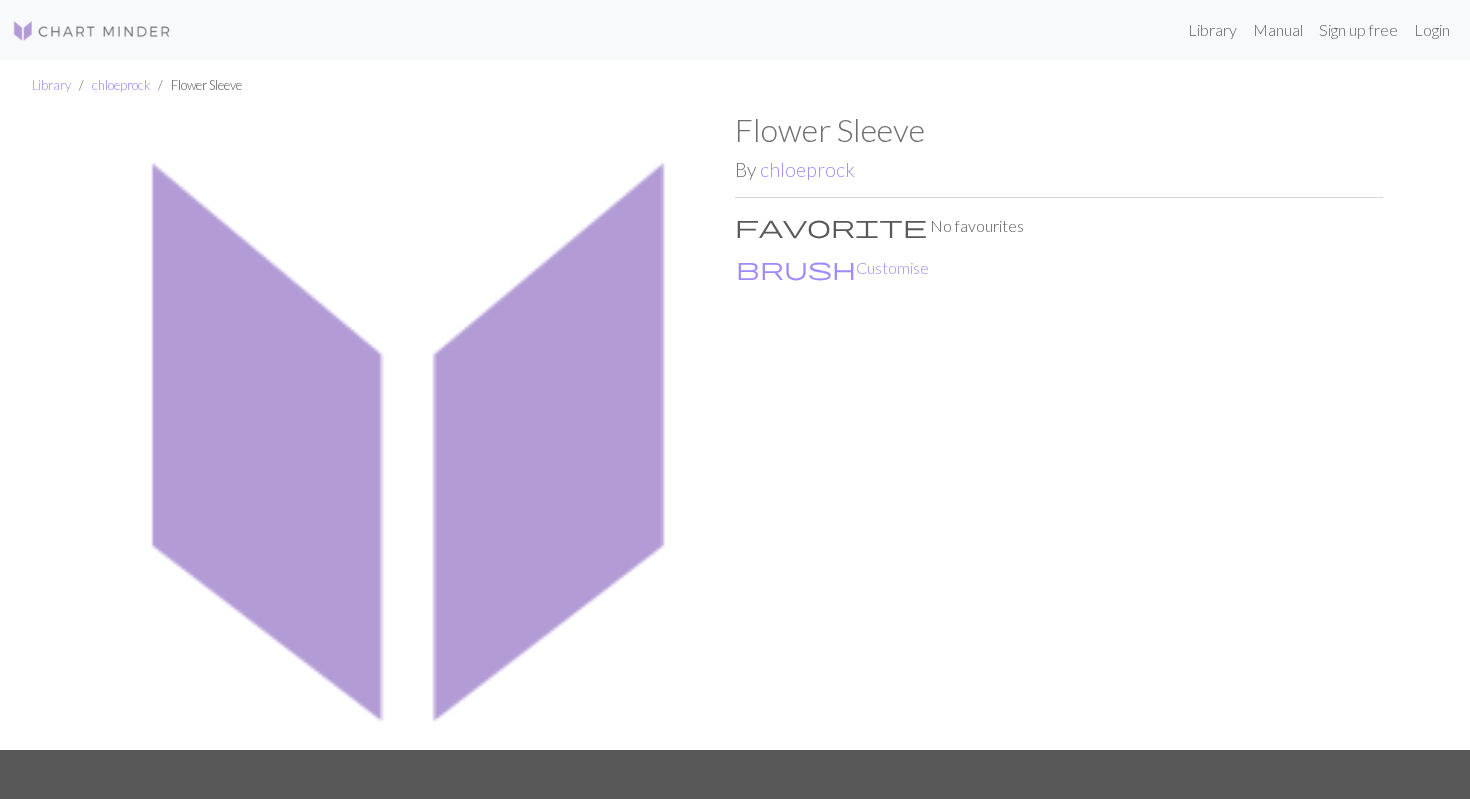 click at bounding box center (411, 430) 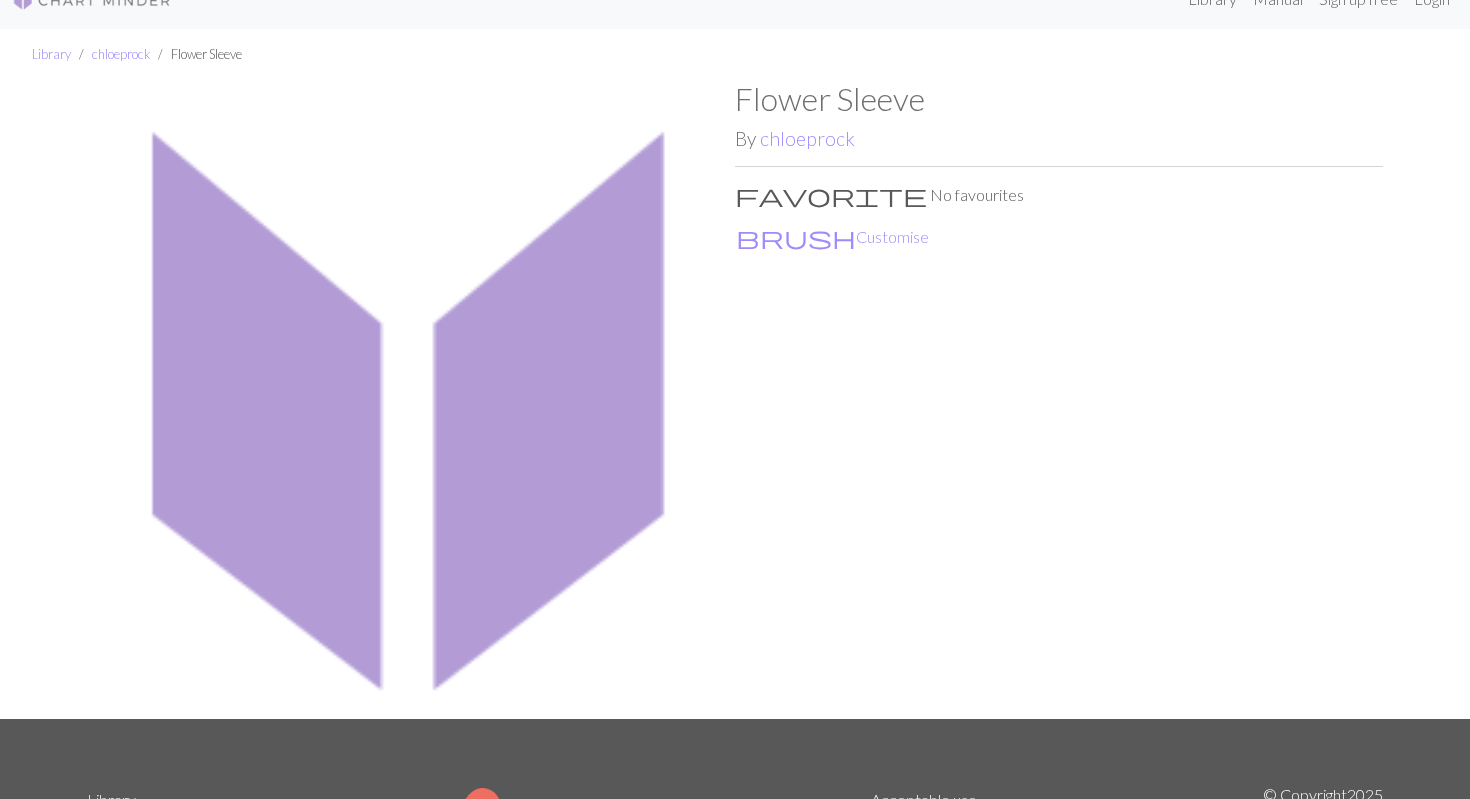 scroll, scrollTop: 0, scrollLeft: 0, axis: both 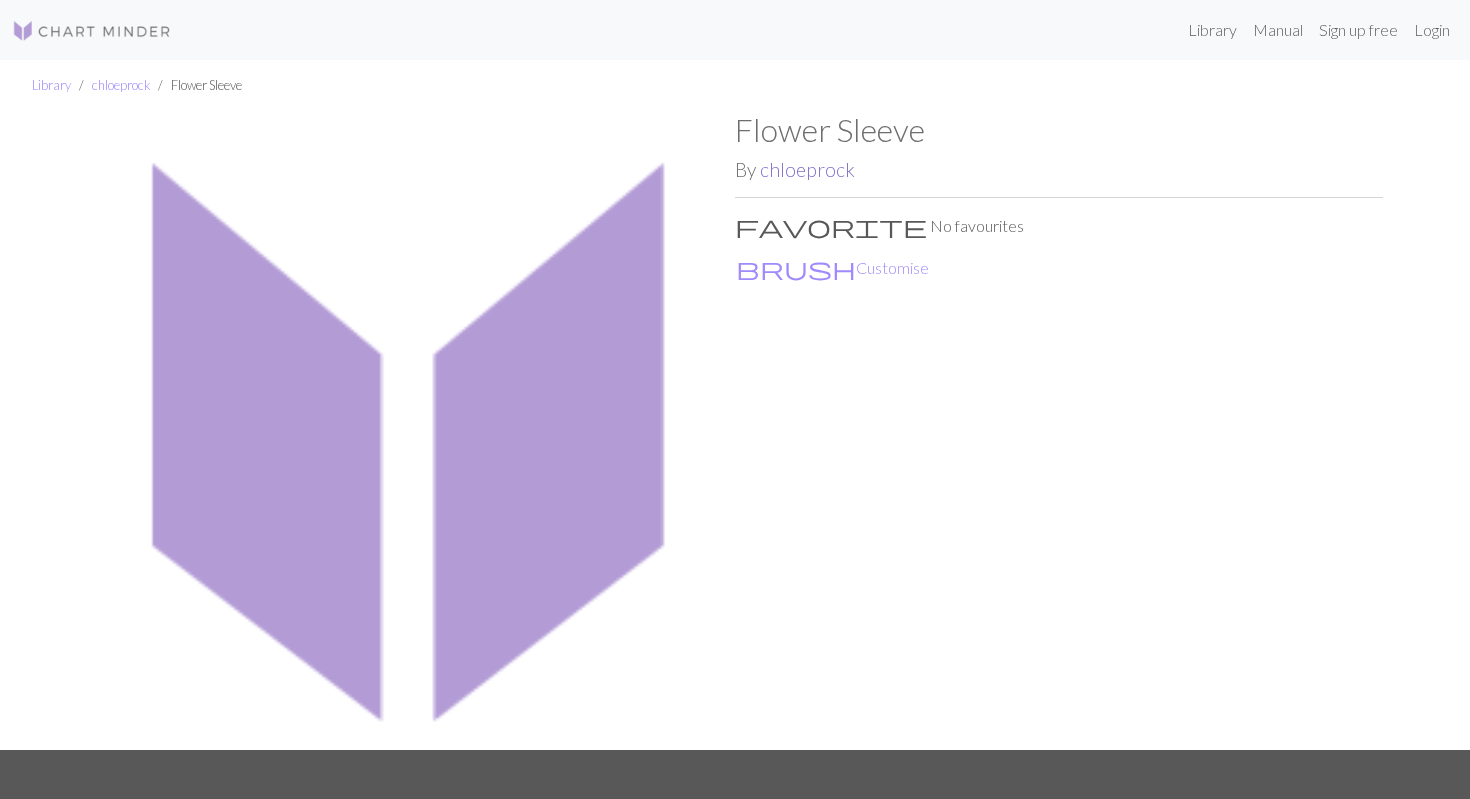 click on "chloeprock" at bounding box center [807, 169] 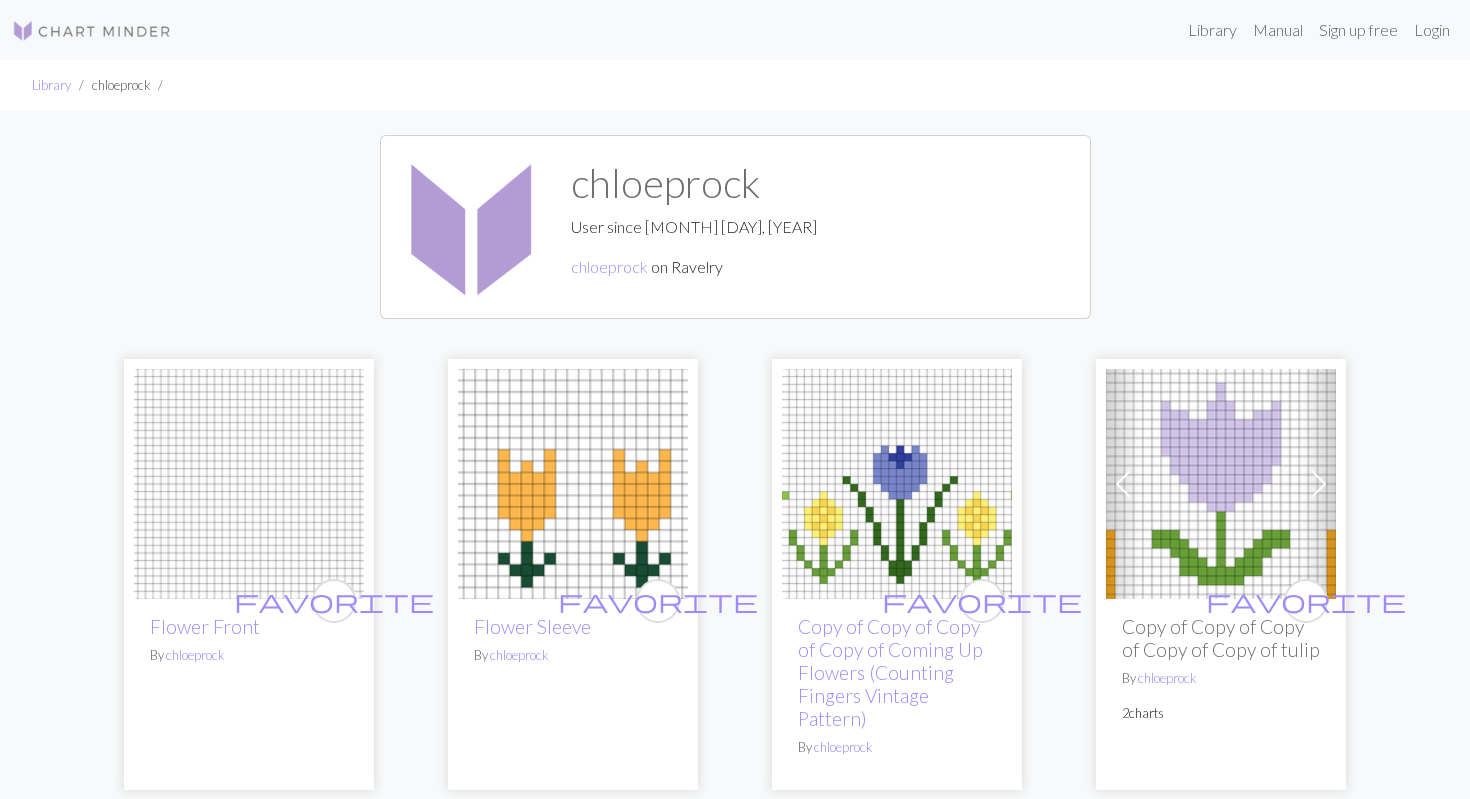 click at bounding box center (573, 484) 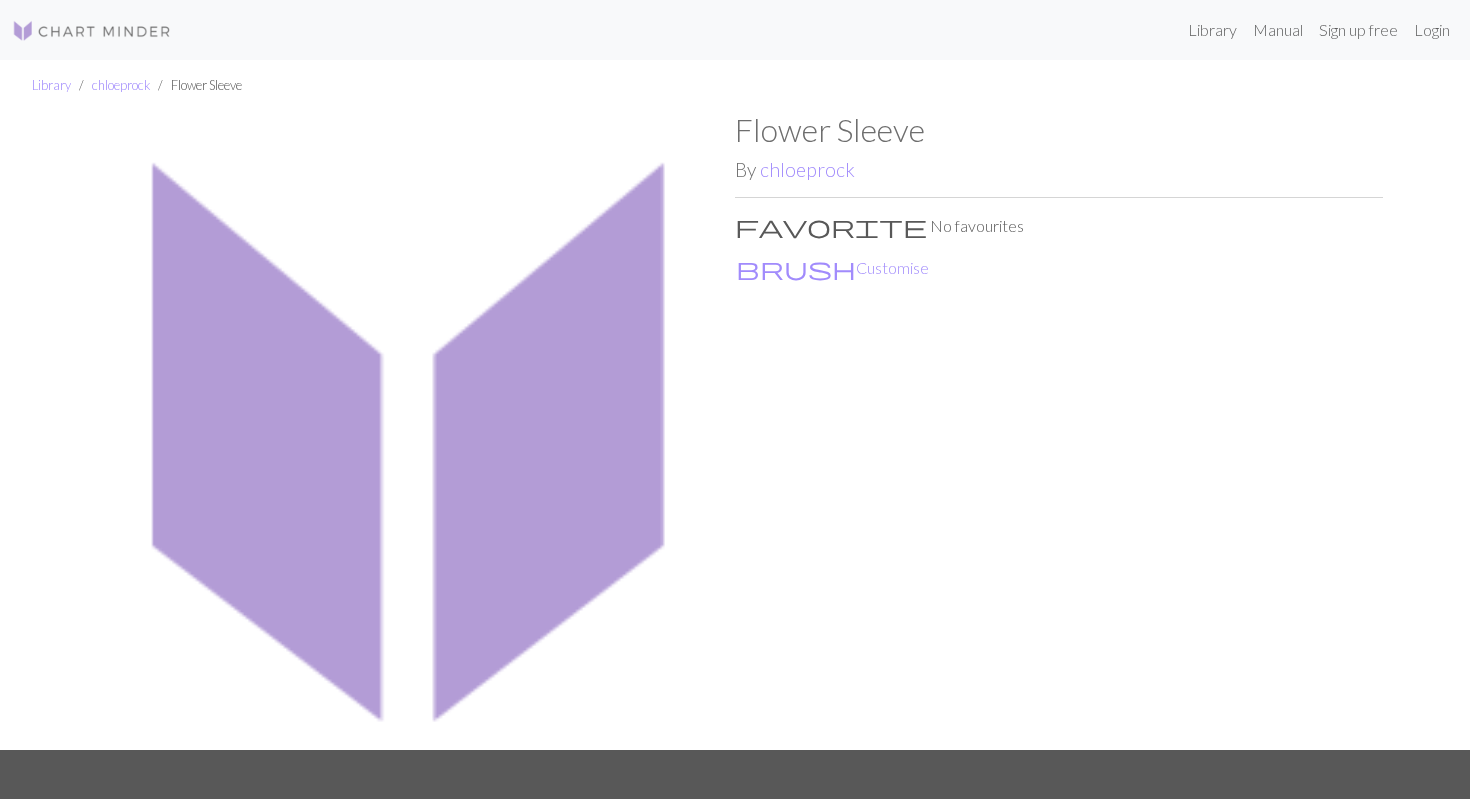 click at bounding box center [411, 430] 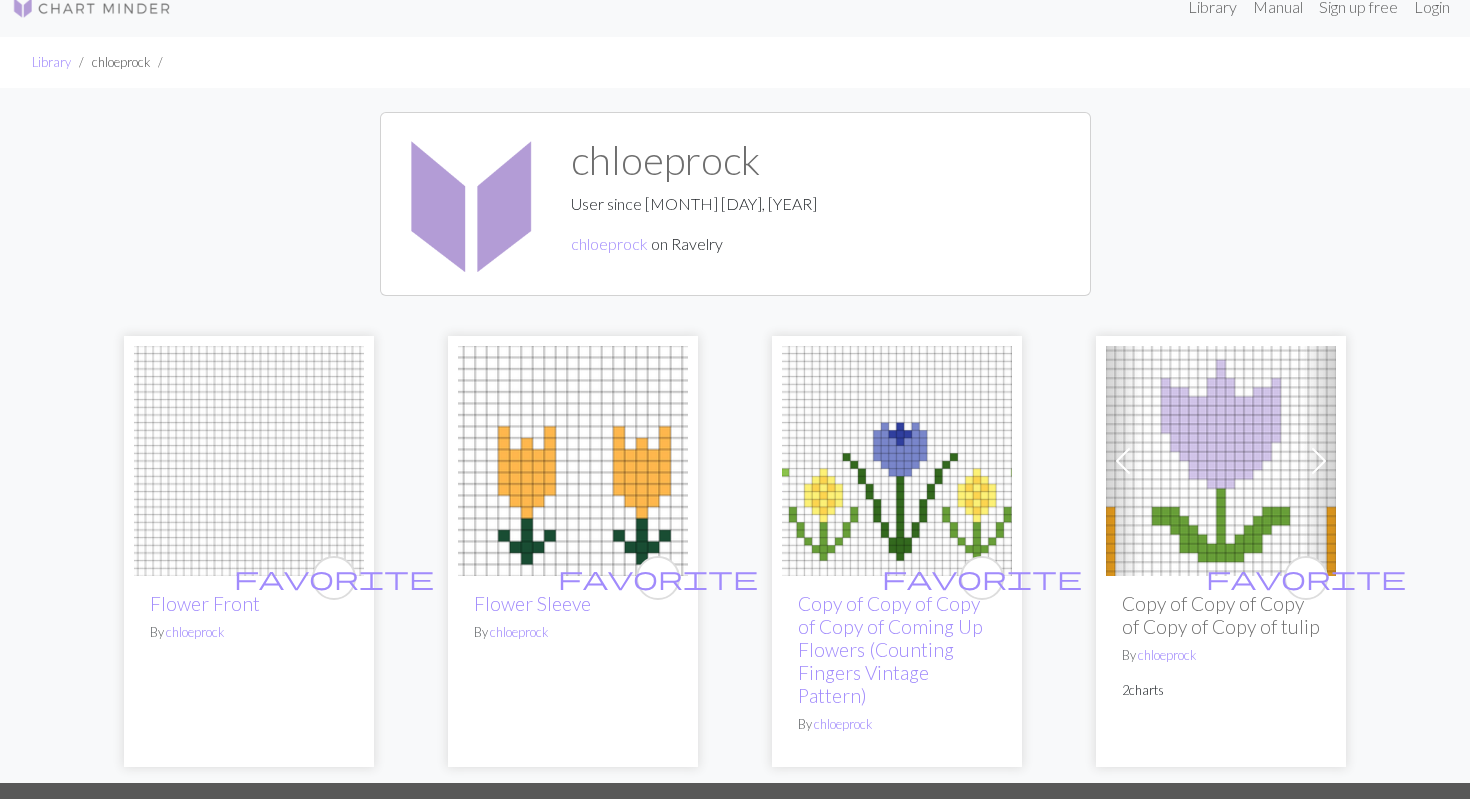 scroll, scrollTop: 0, scrollLeft: 0, axis: both 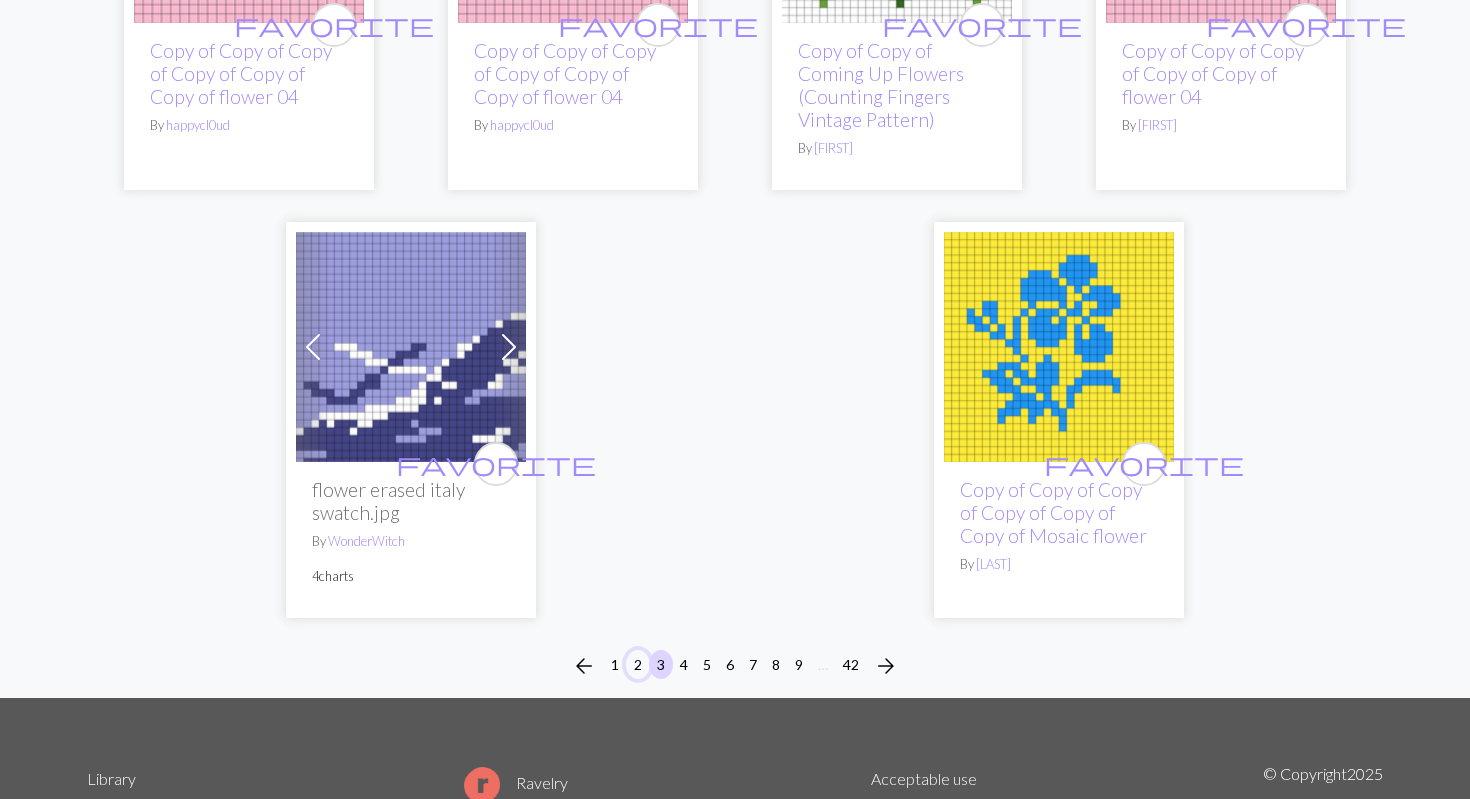 click on "2" at bounding box center (638, 664) 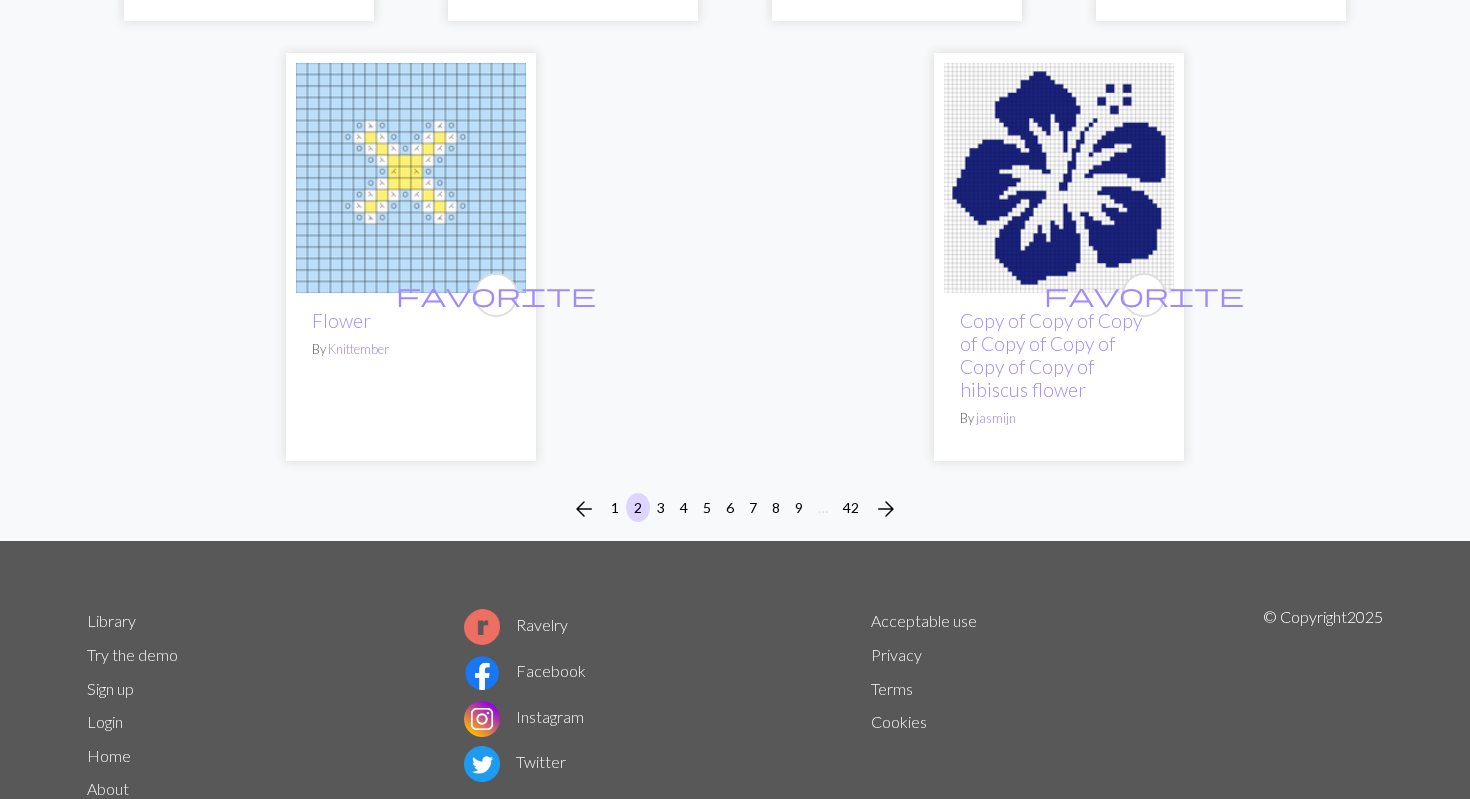 scroll, scrollTop: 5954, scrollLeft: 0, axis: vertical 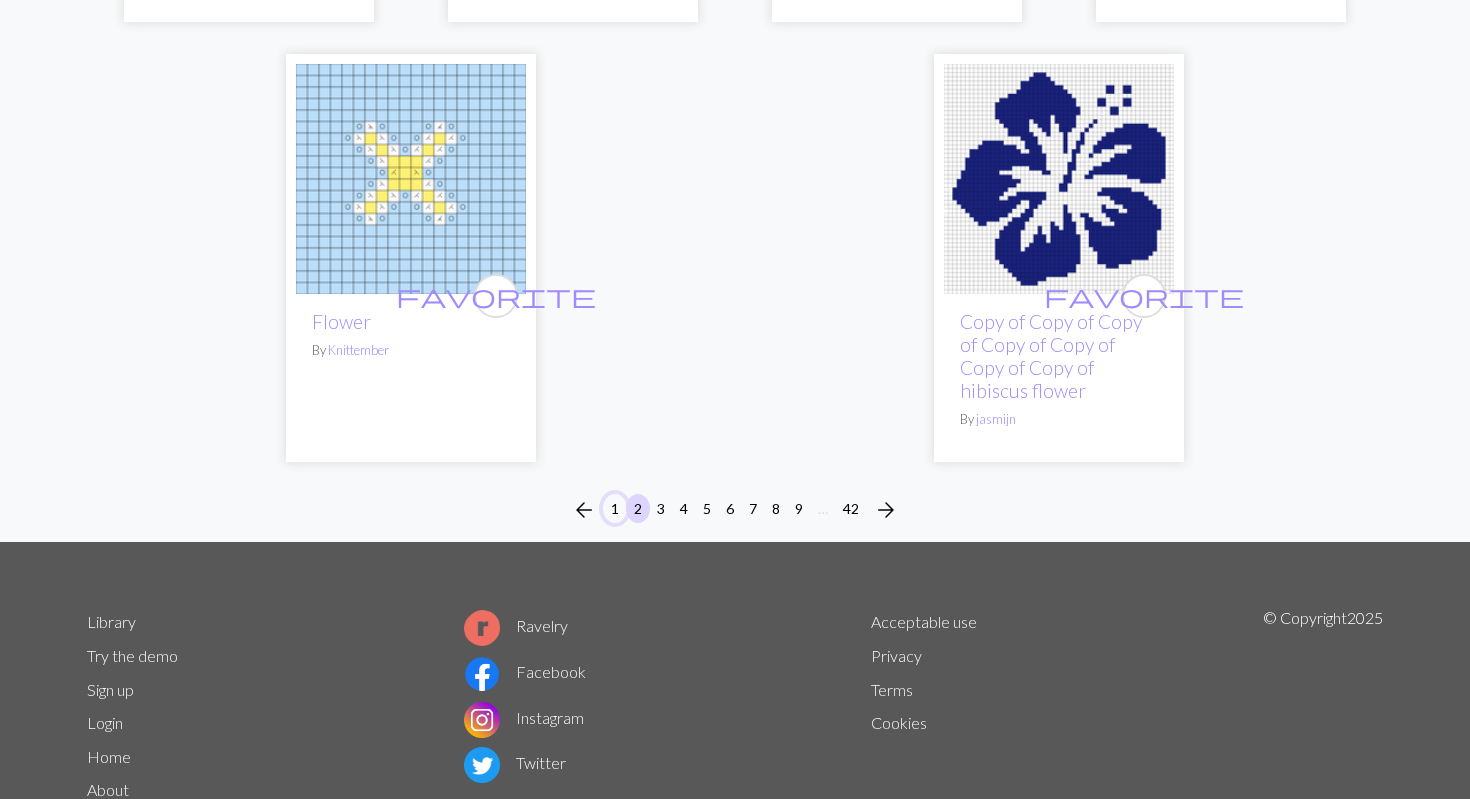 click on "1" at bounding box center [615, 508] 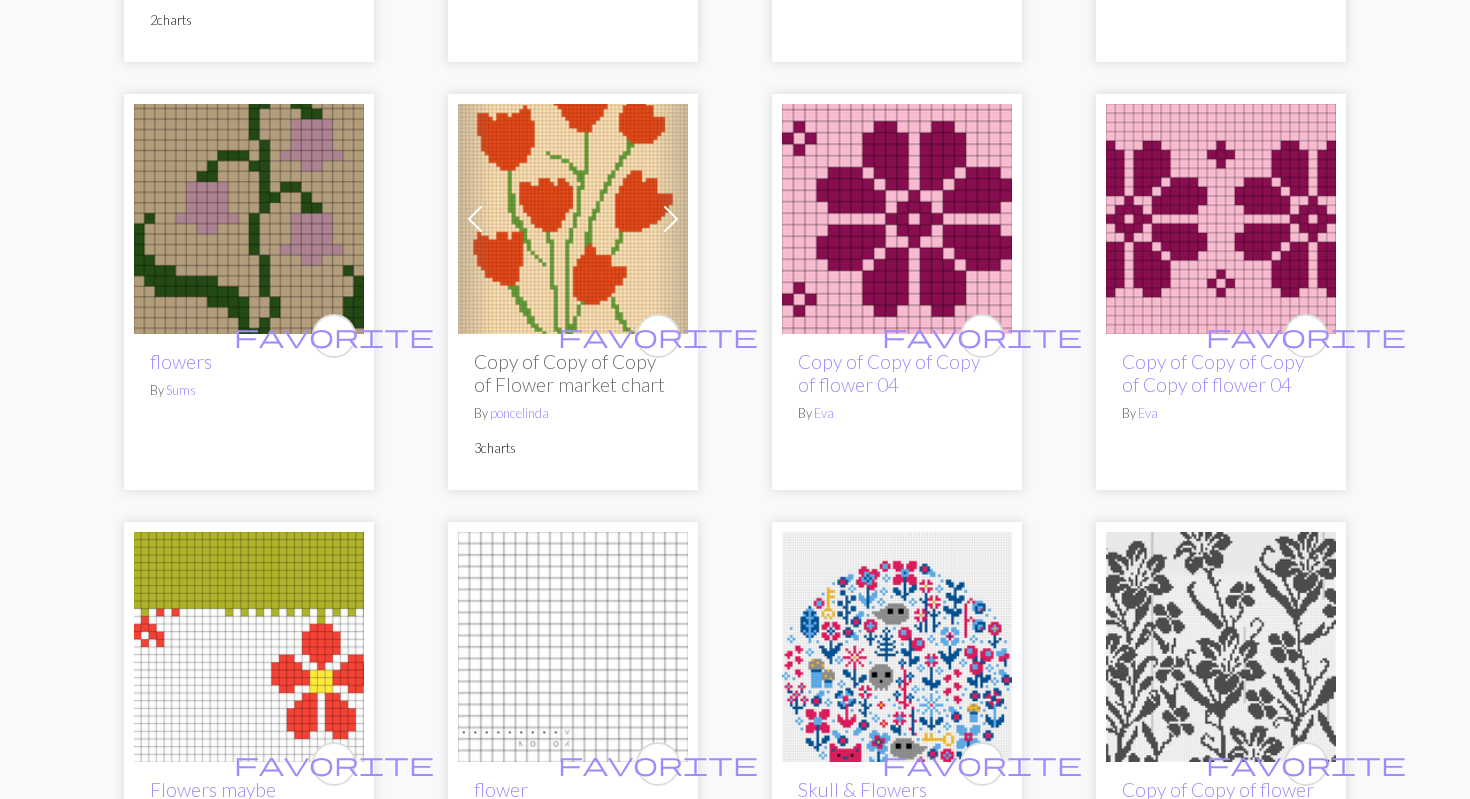 scroll, scrollTop: 2248, scrollLeft: 0, axis: vertical 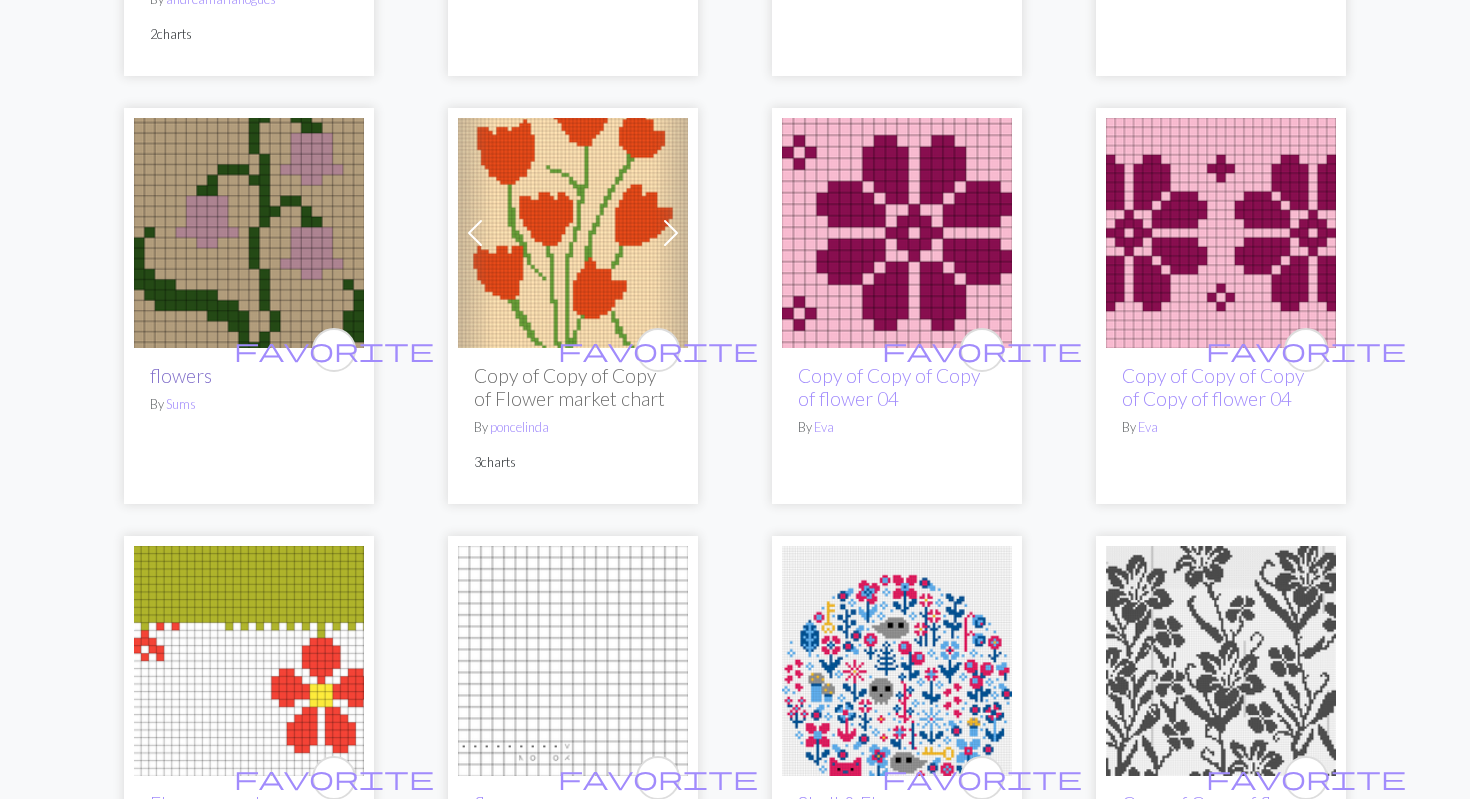 click on "flowers" at bounding box center (181, 375) 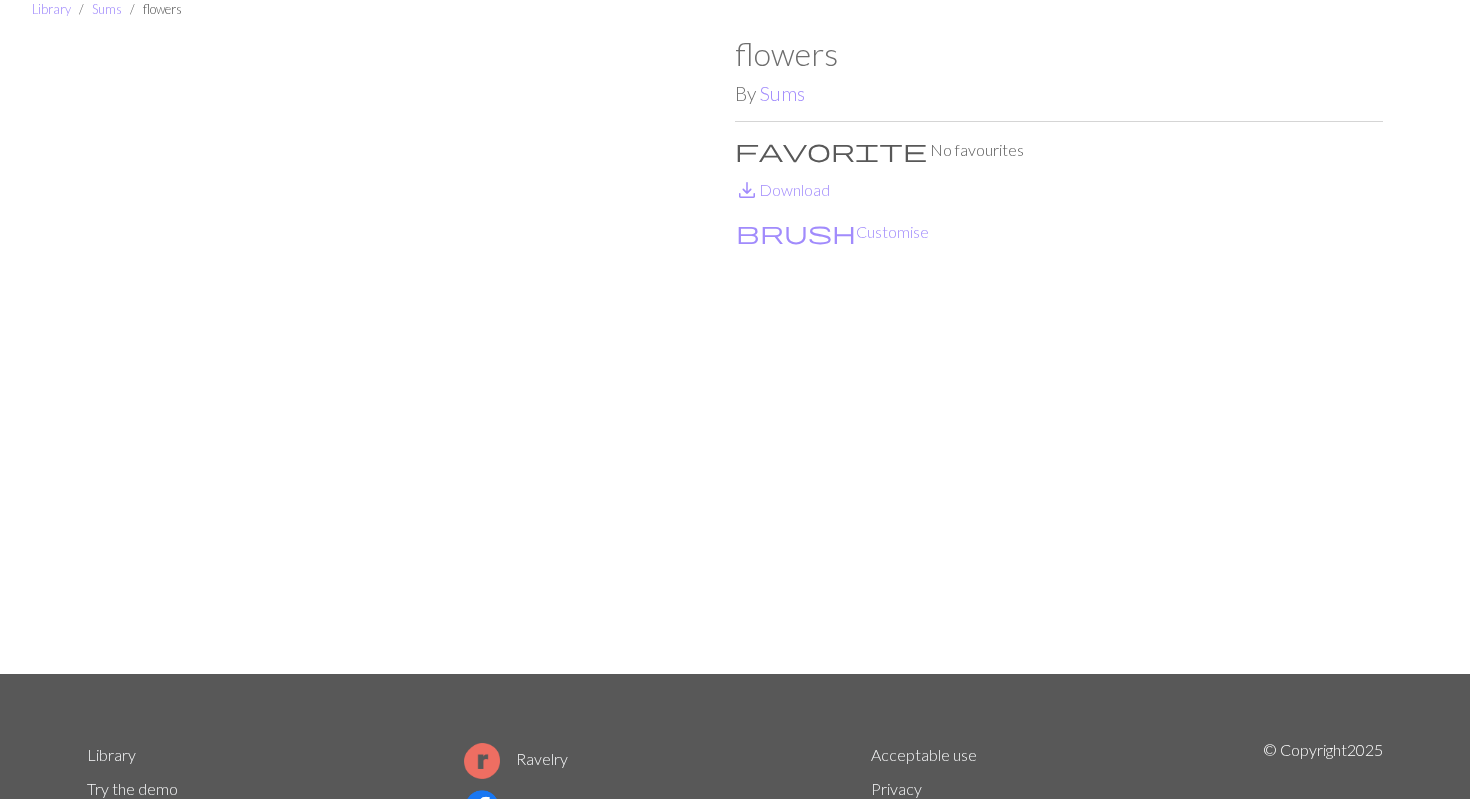 scroll, scrollTop: 80, scrollLeft: 0, axis: vertical 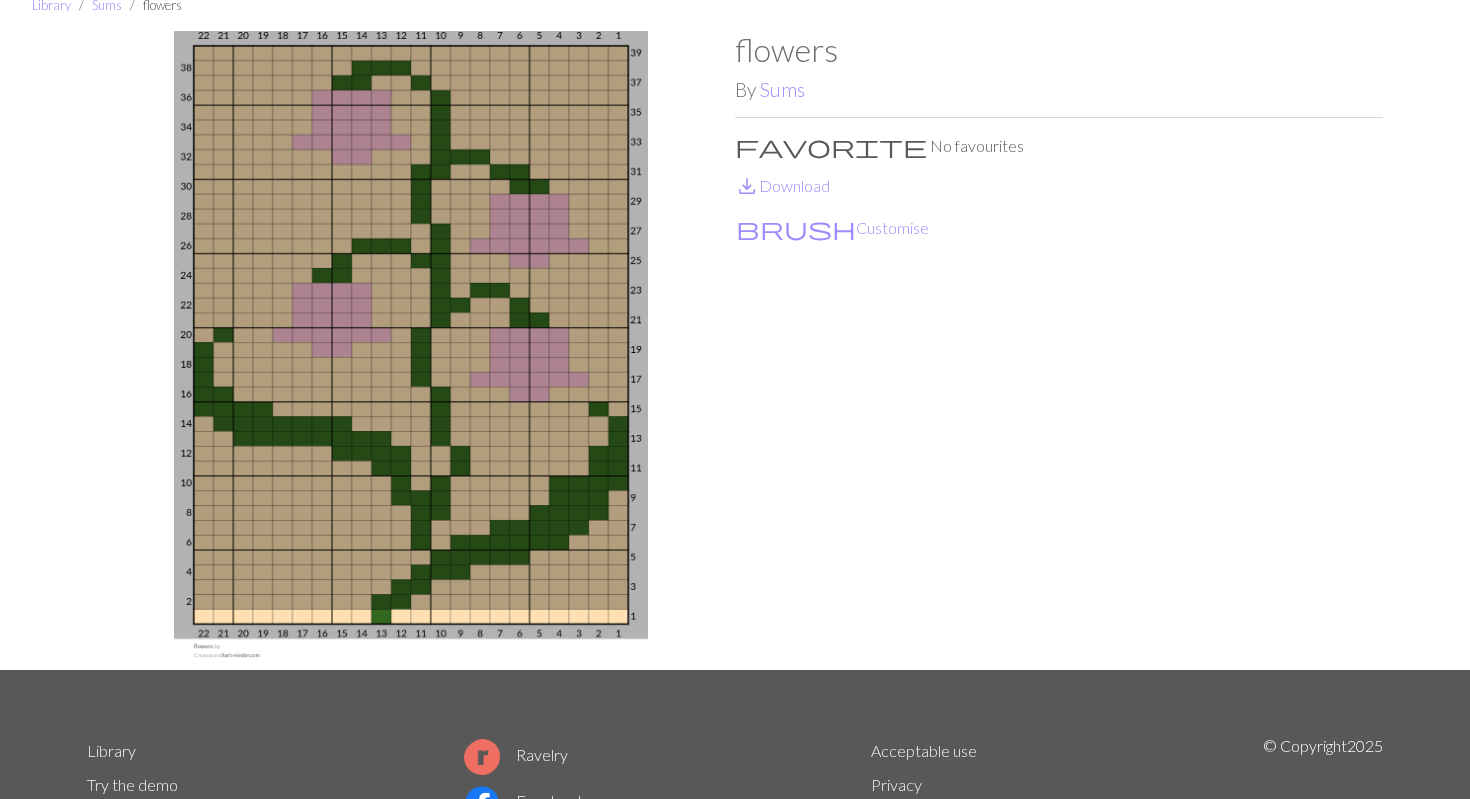 click at bounding box center (411, 350) 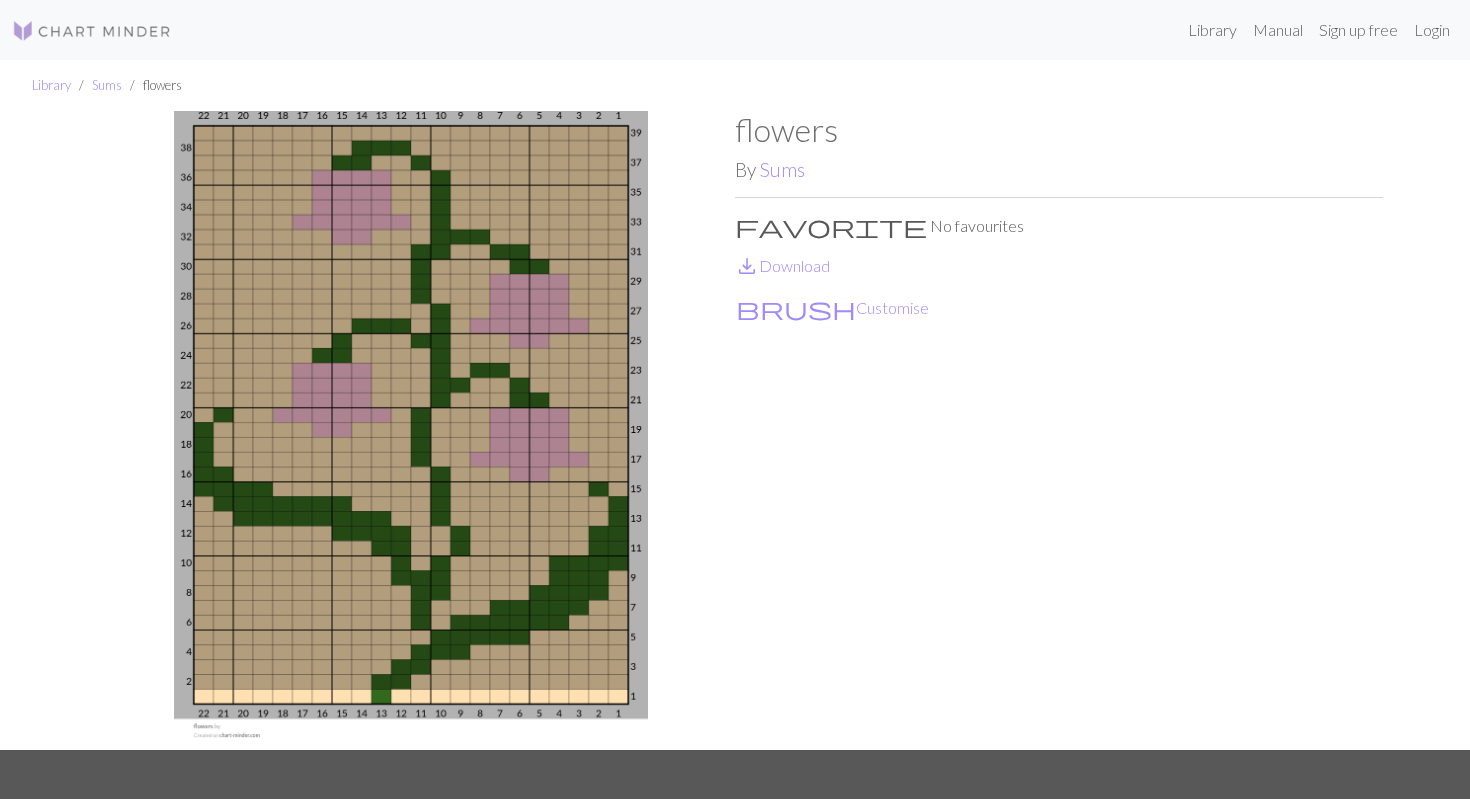 scroll, scrollTop: 1, scrollLeft: 0, axis: vertical 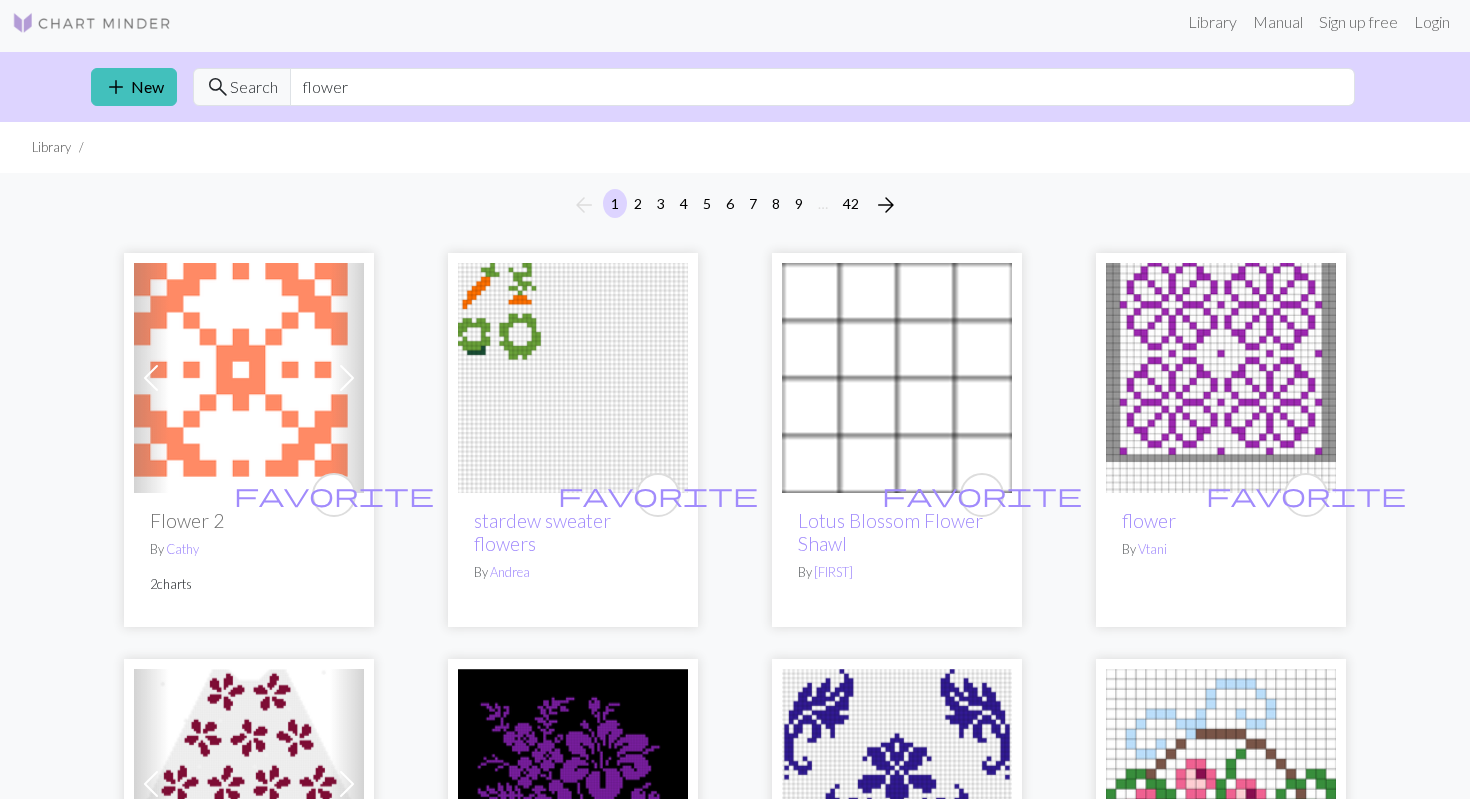 click at bounding box center [92, 23] 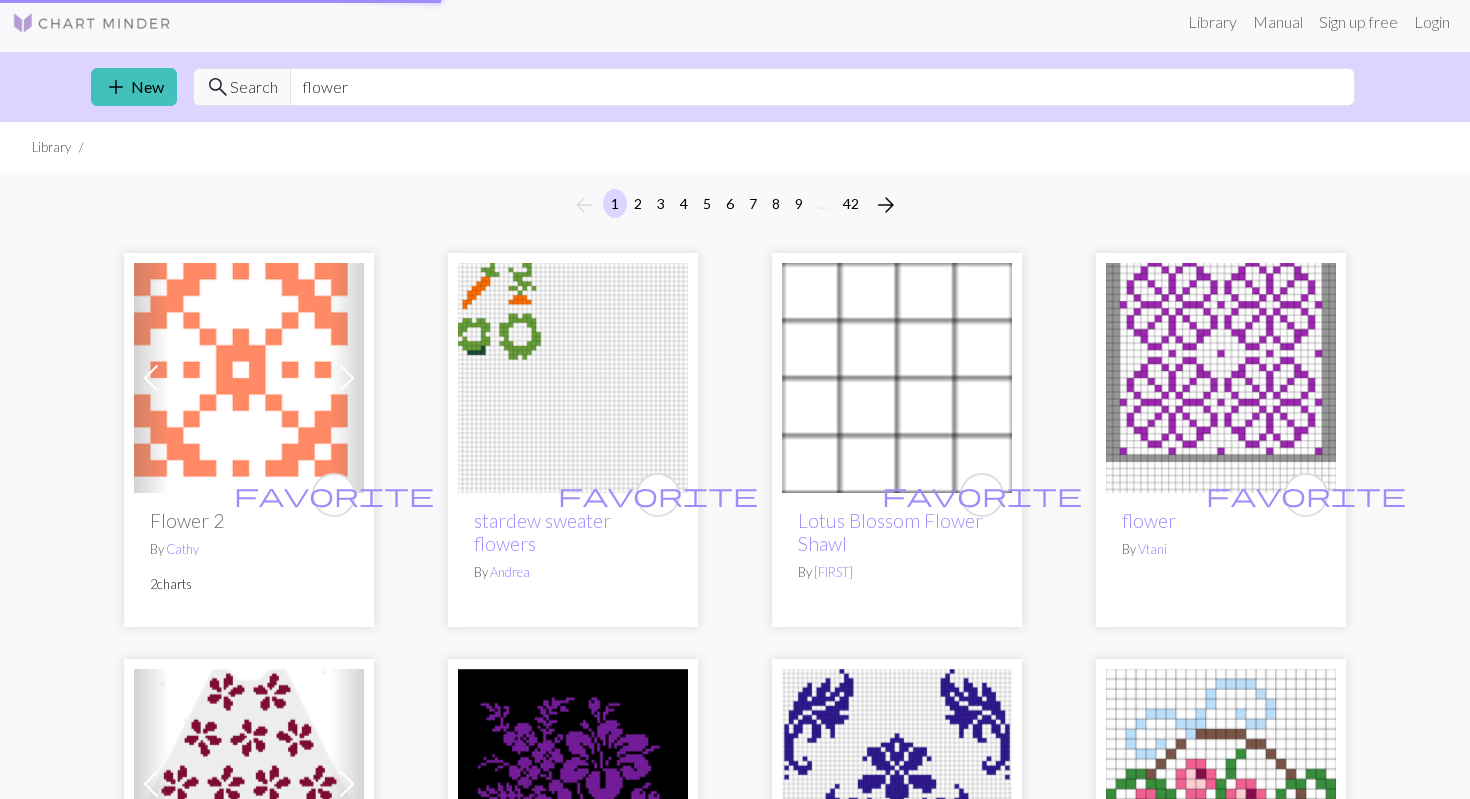 scroll, scrollTop: 0, scrollLeft: 0, axis: both 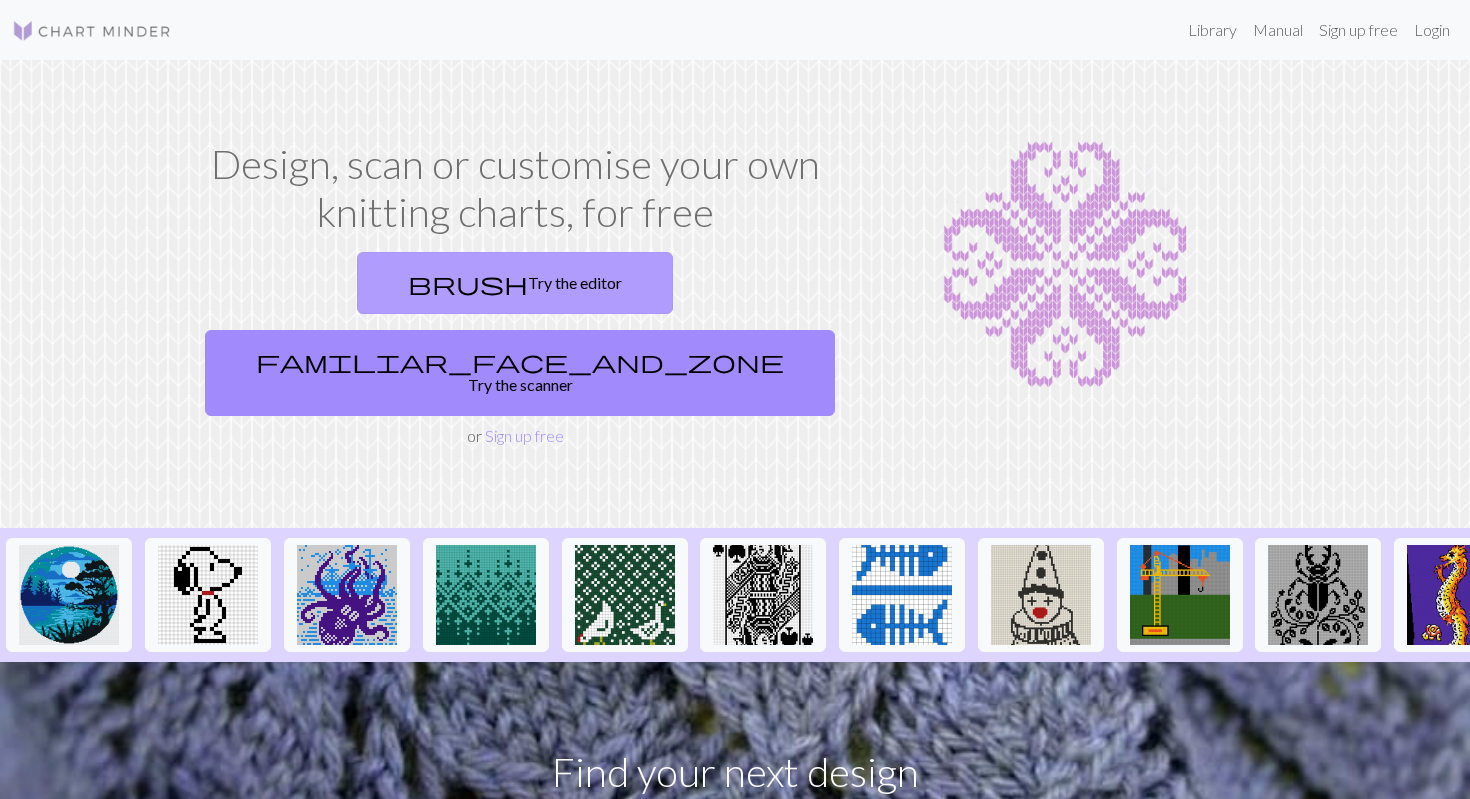 click on "brush  Try the editor" at bounding box center (515, 283) 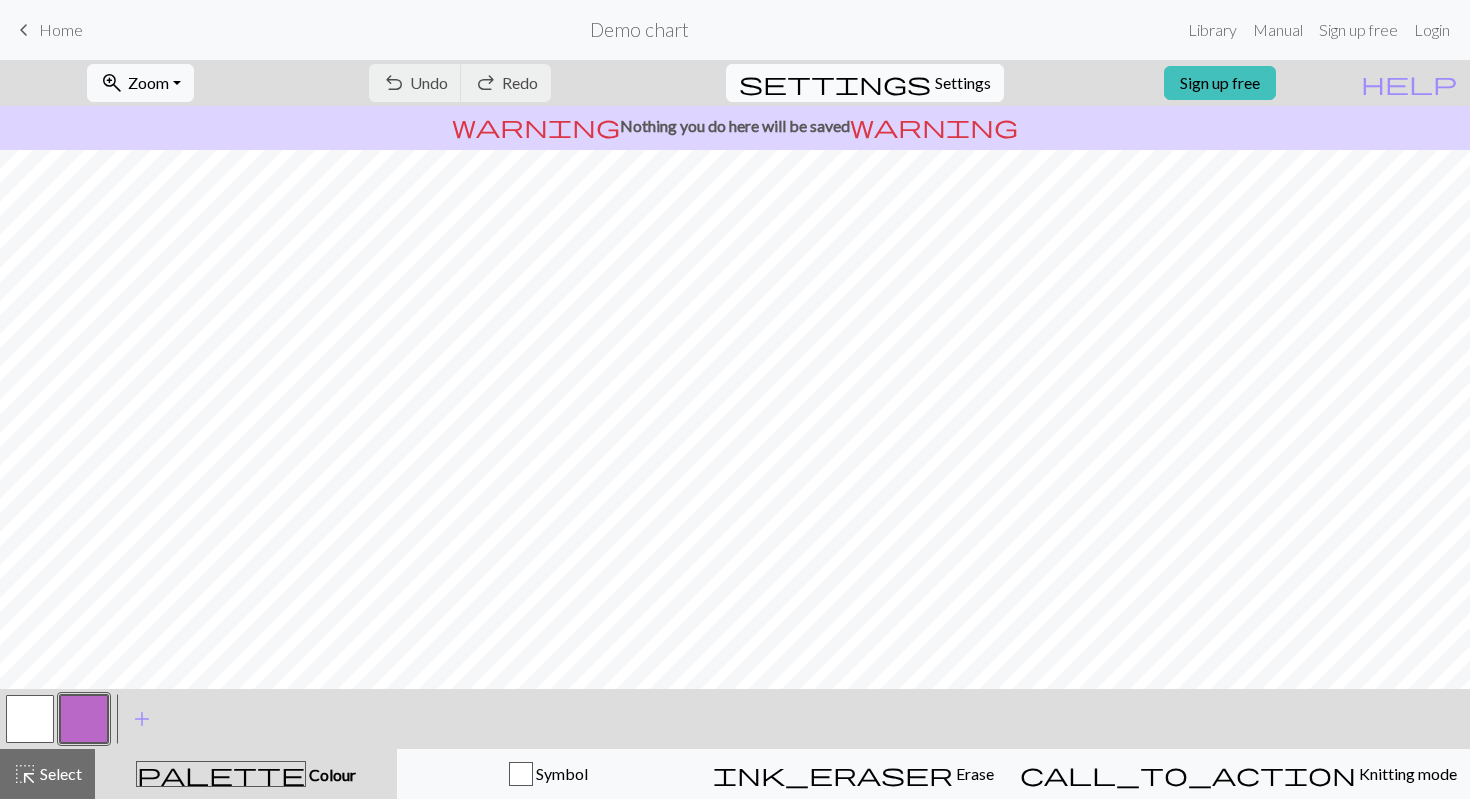click on "Settings" at bounding box center (963, 83) 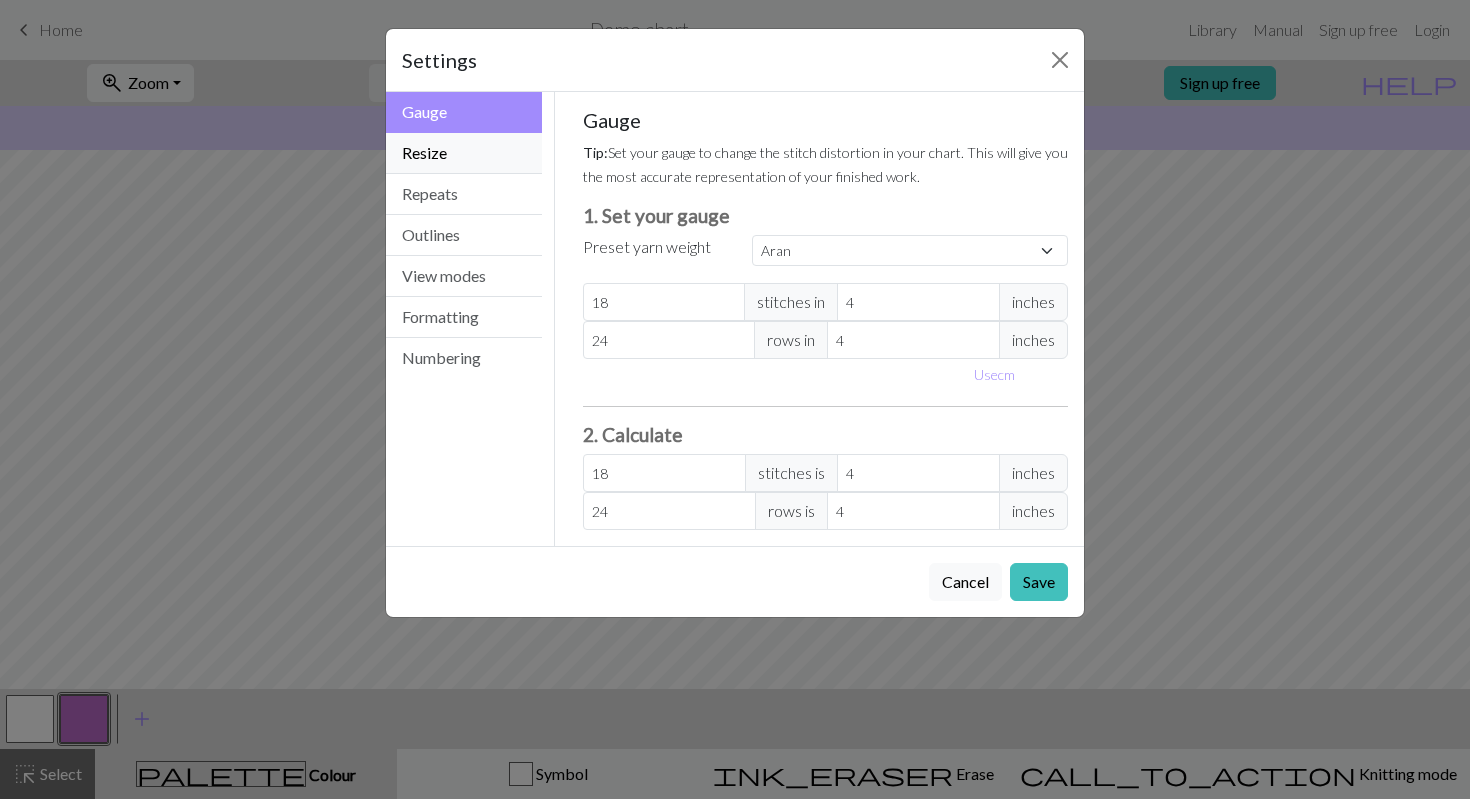 click on "Resize" at bounding box center (464, 153) 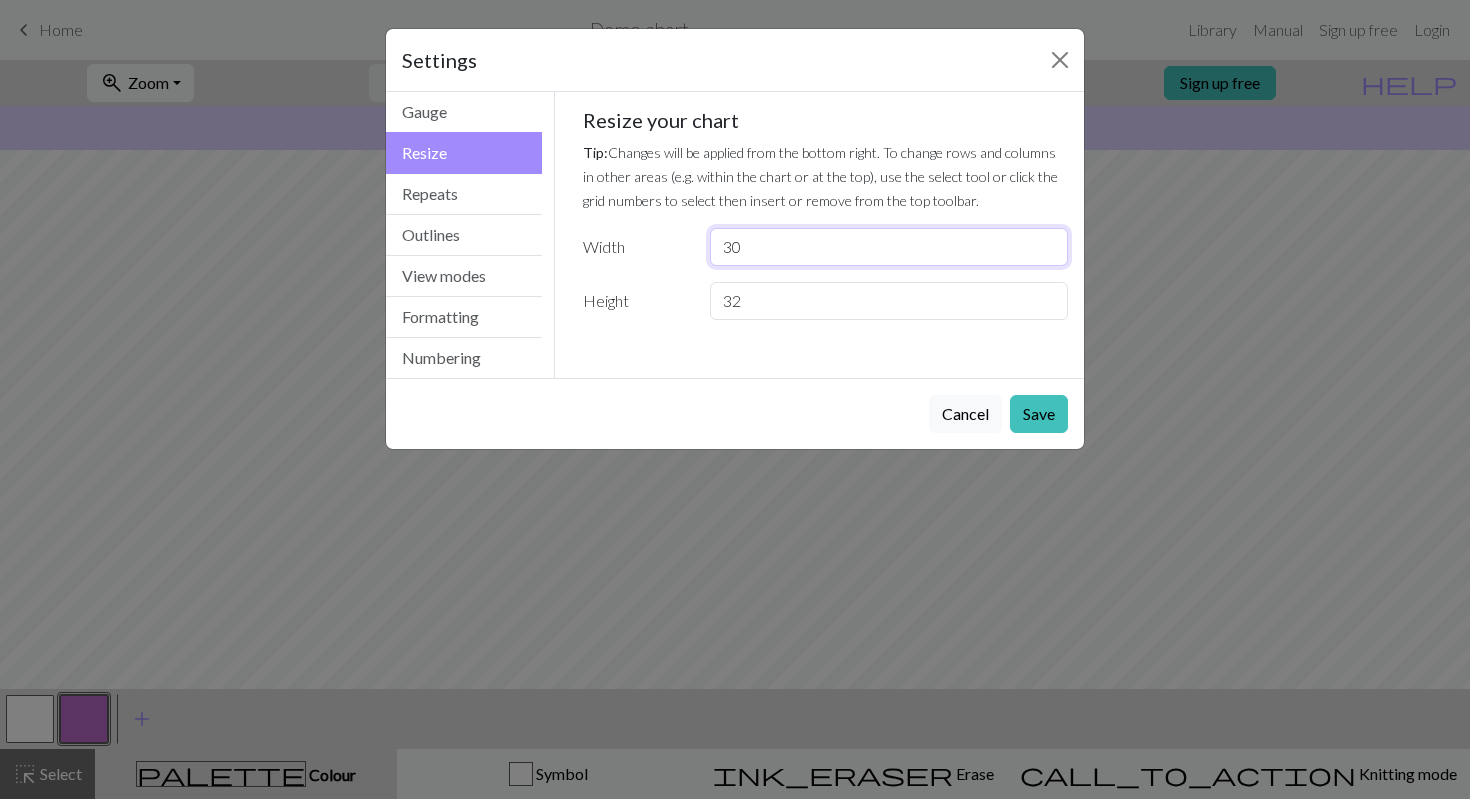 click on "30" at bounding box center (889, 247) 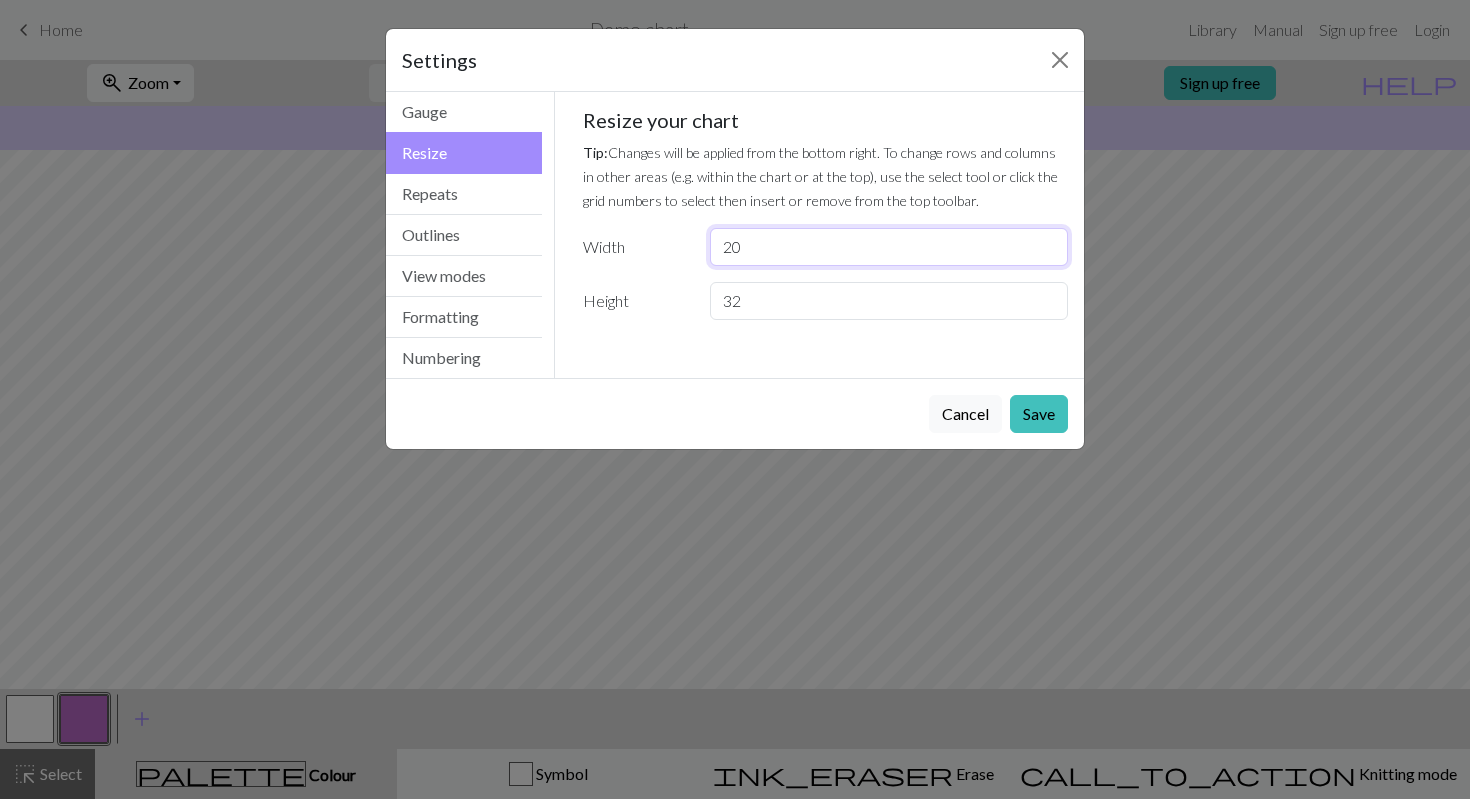 type on "20" 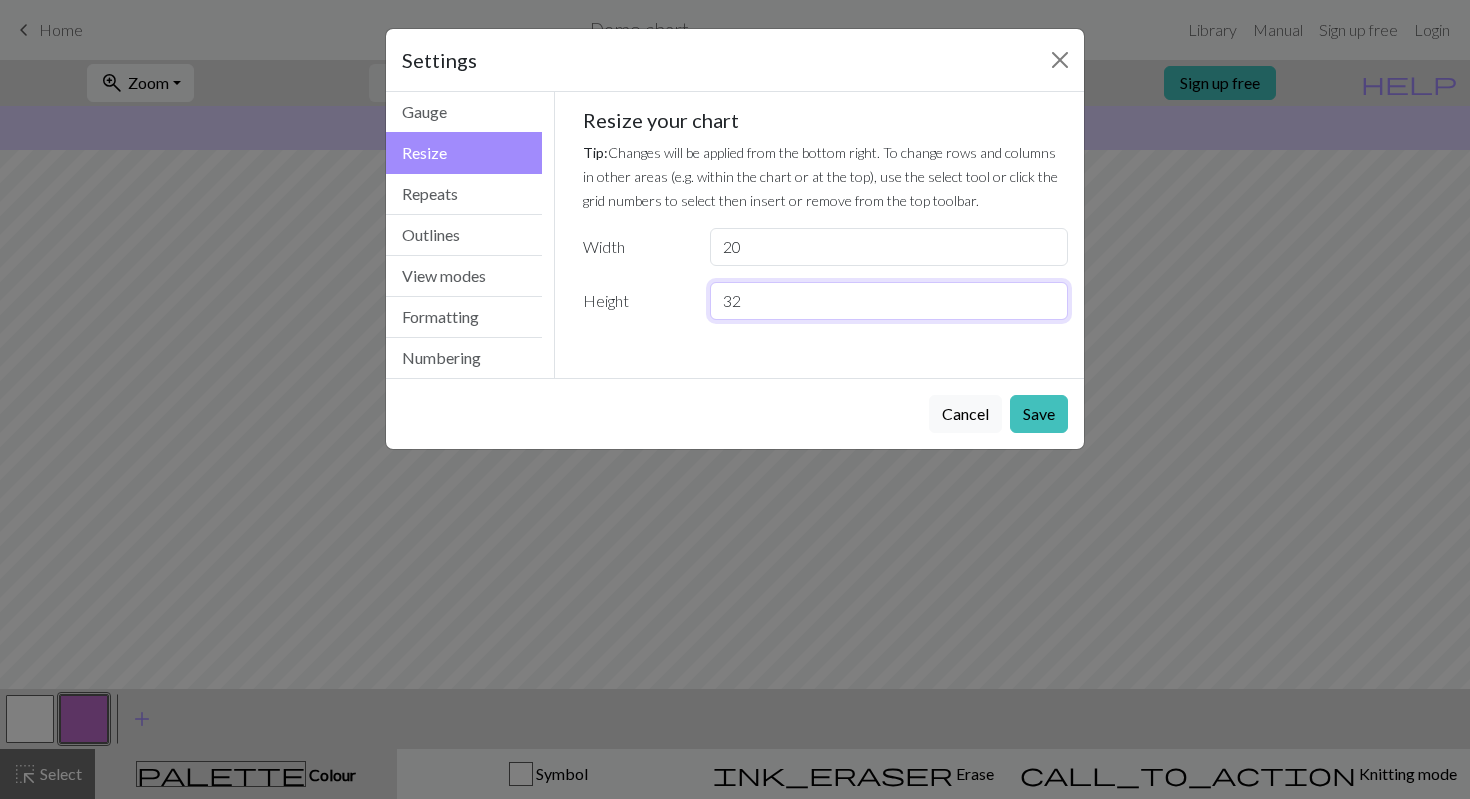 click on "32" at bounding box center [889, 301] 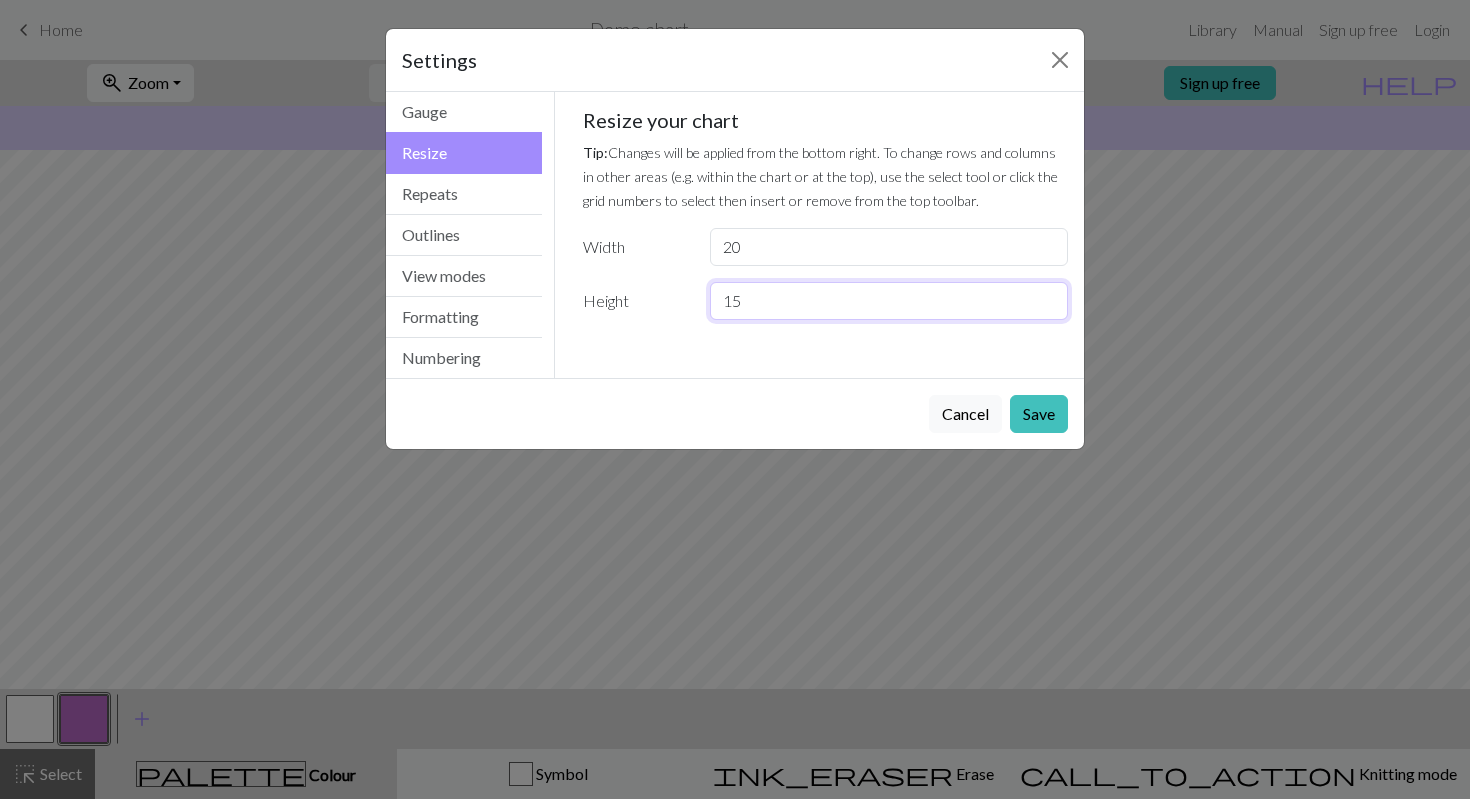type on "15" 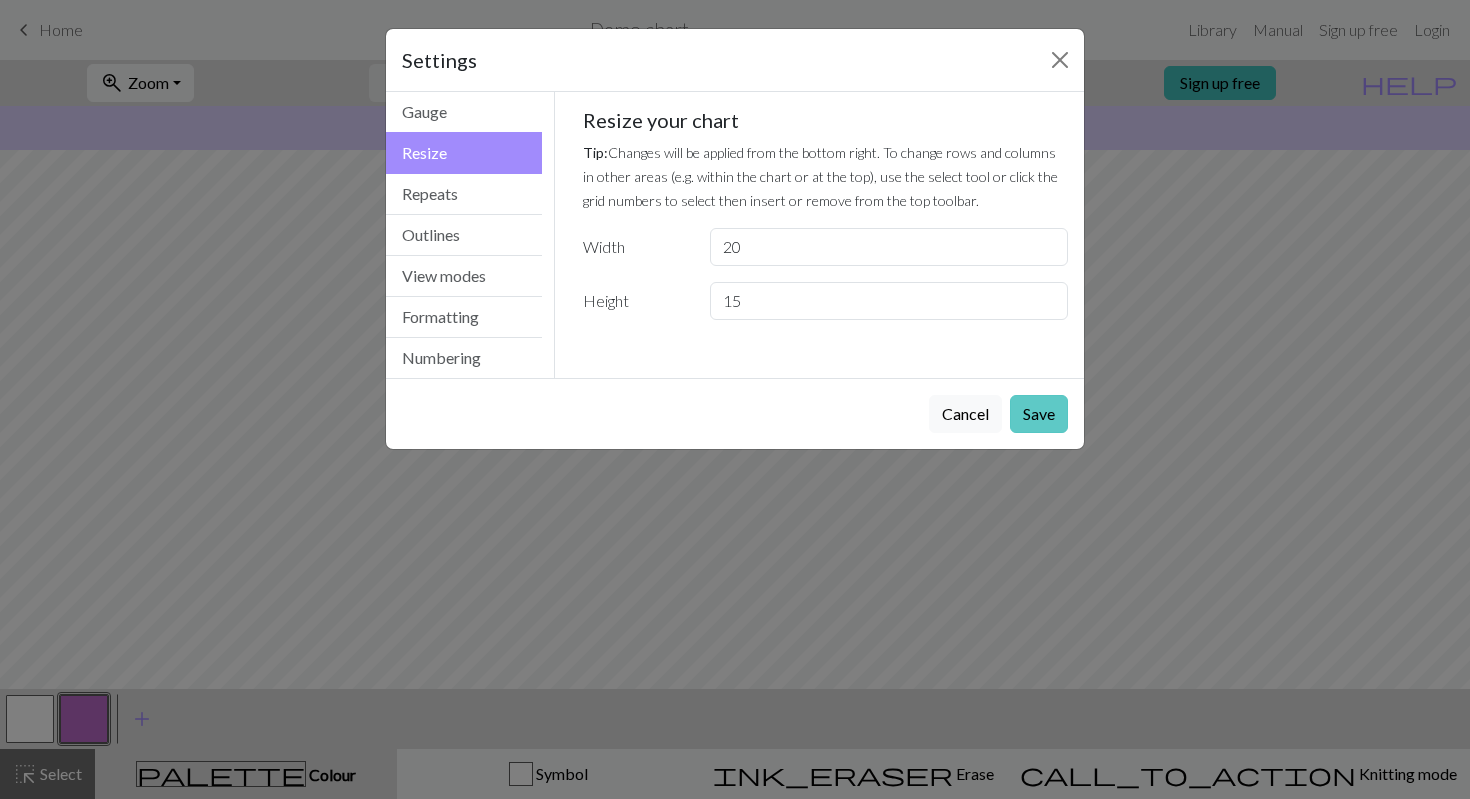 click on "Save" at bounding box center (1039, 414) 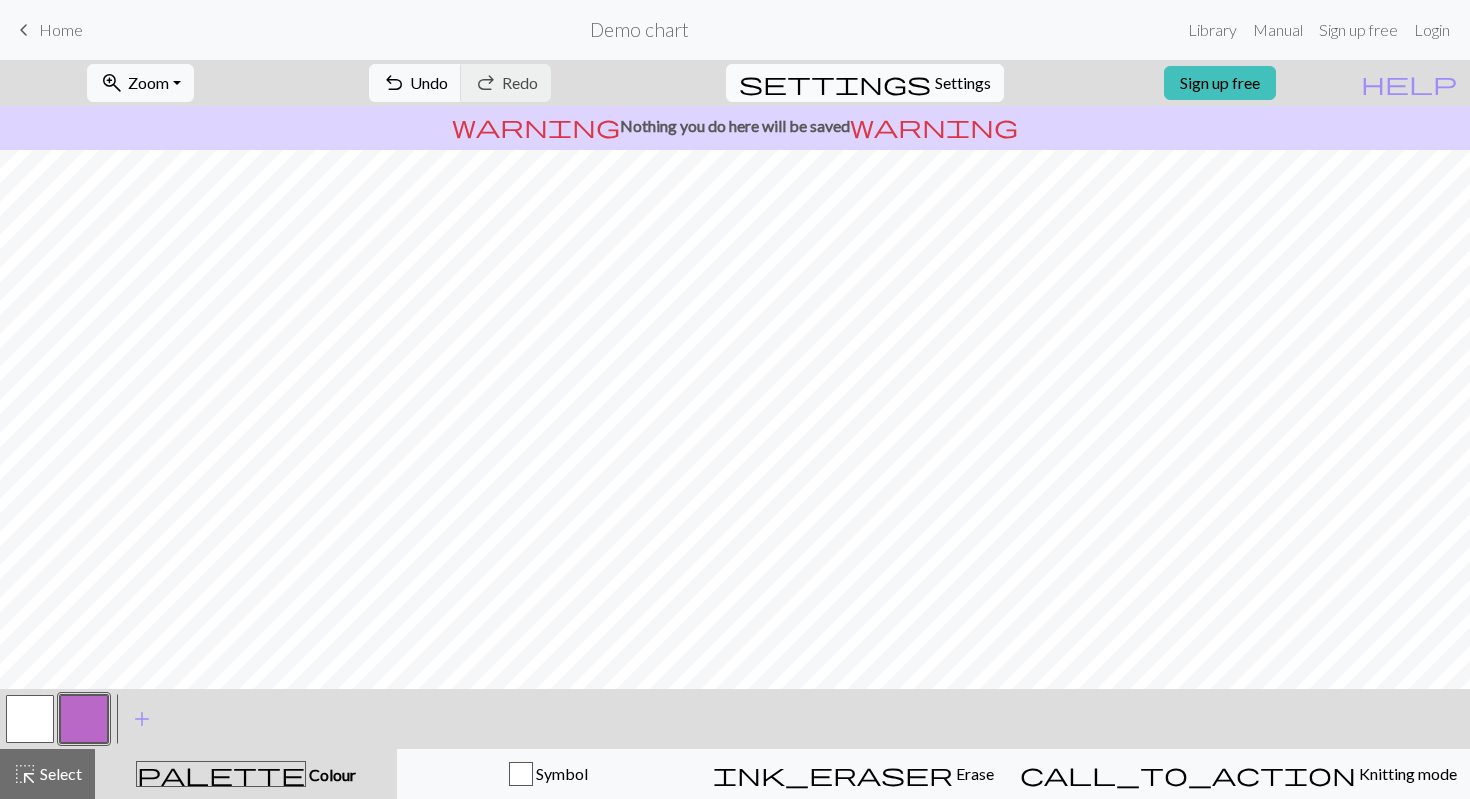 click on "Settings" at bounding box center [963, 83] 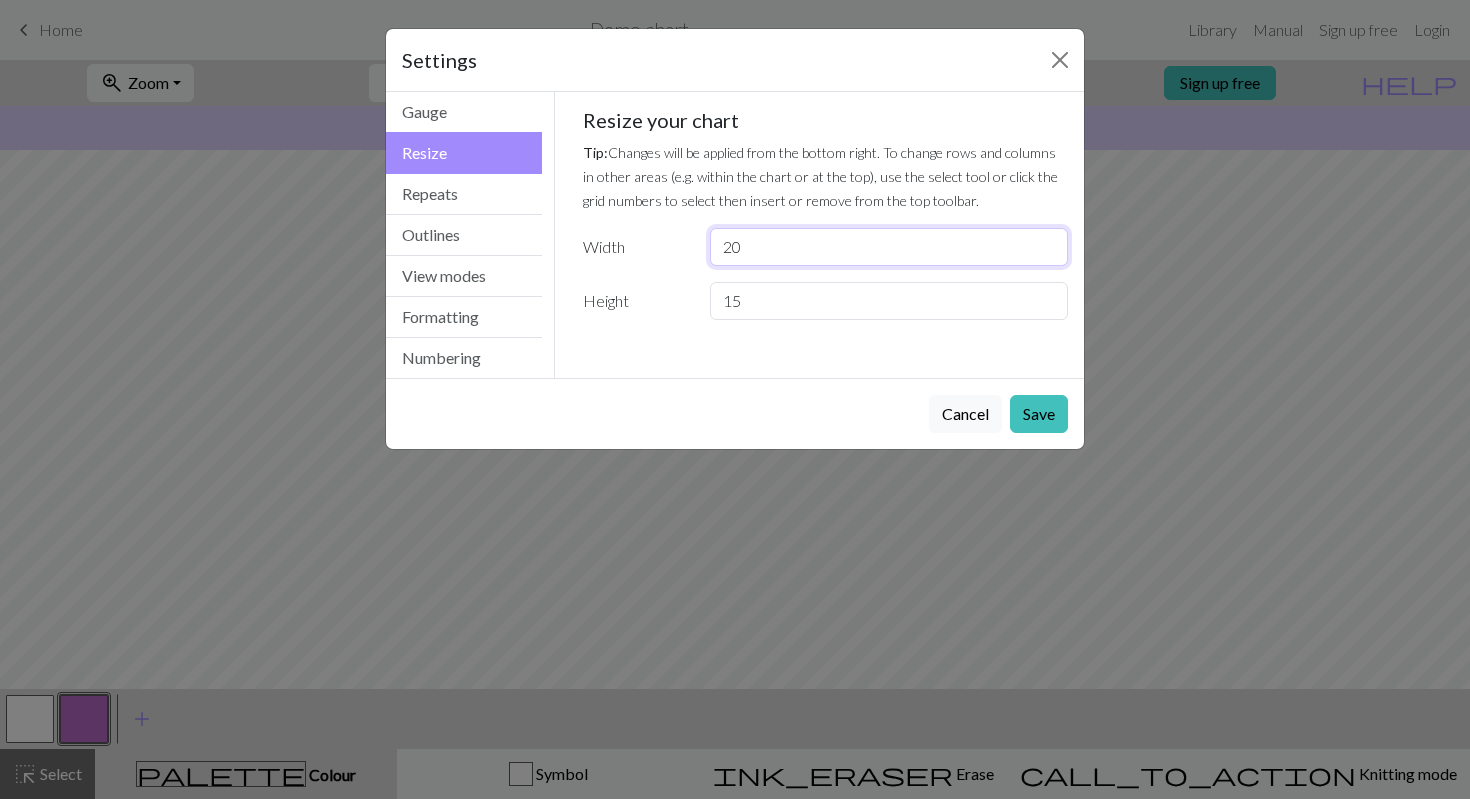 click on "20" at bounding box center (889, 247) 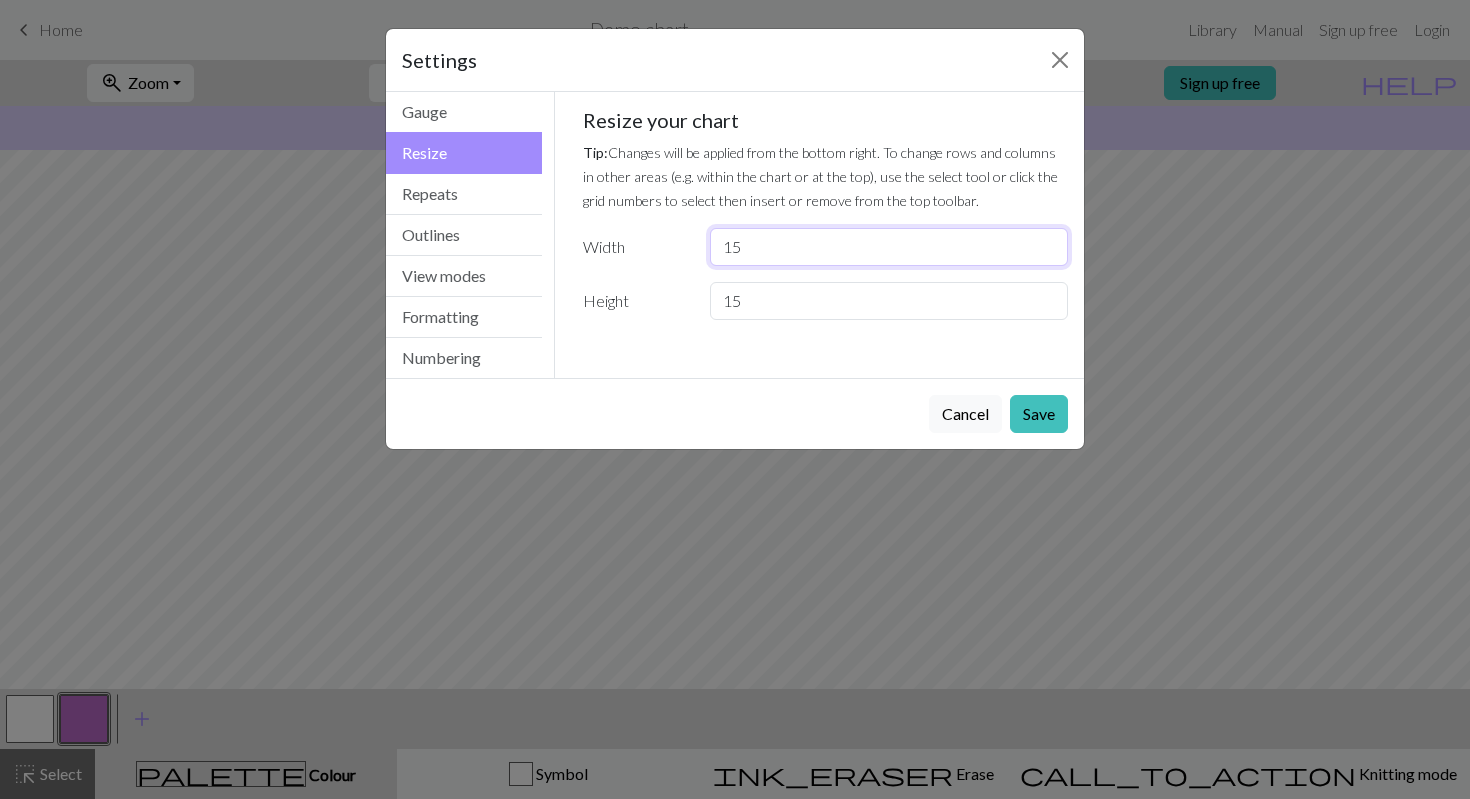 type on "15" 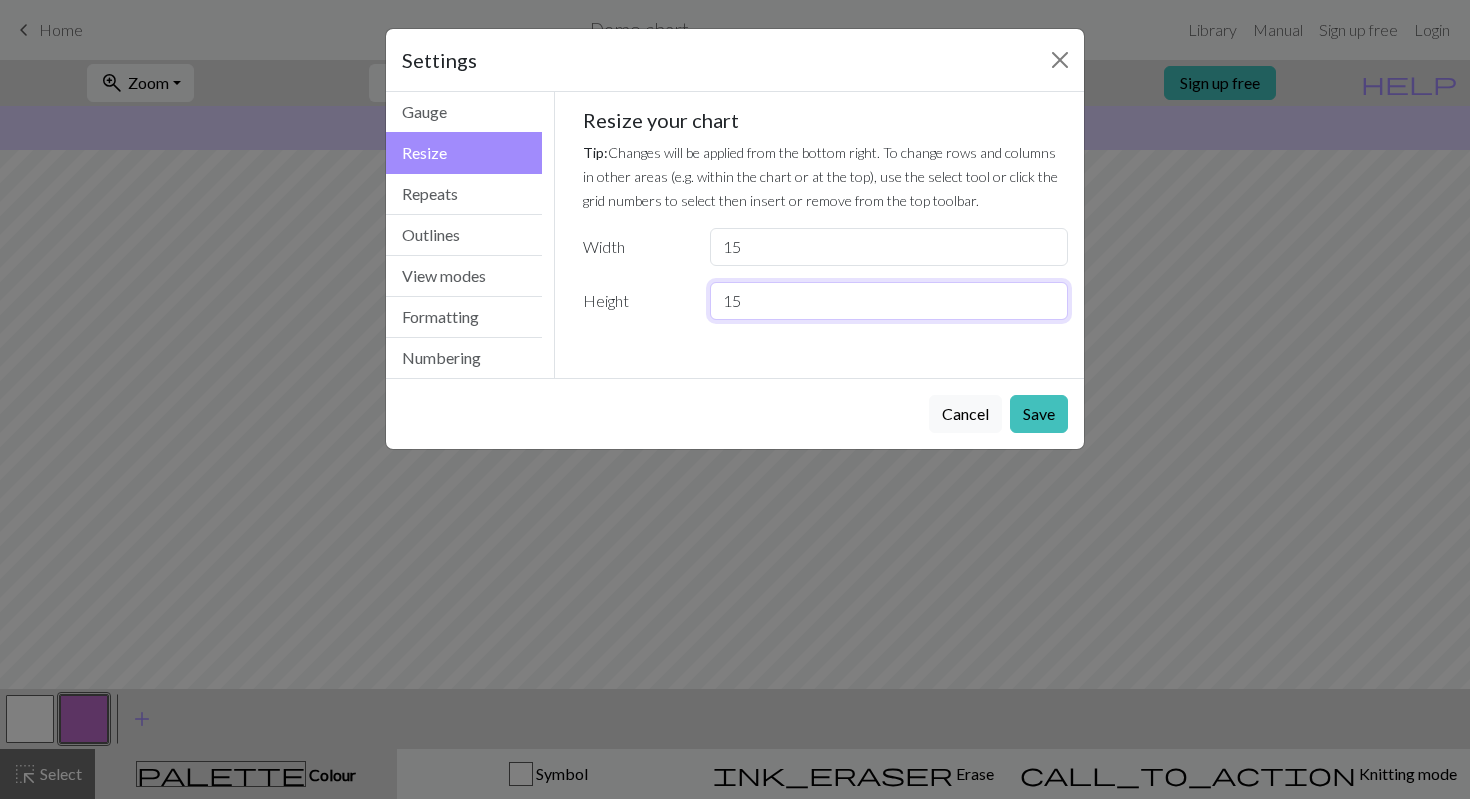 click on "15" at bounding box center (889, 301) 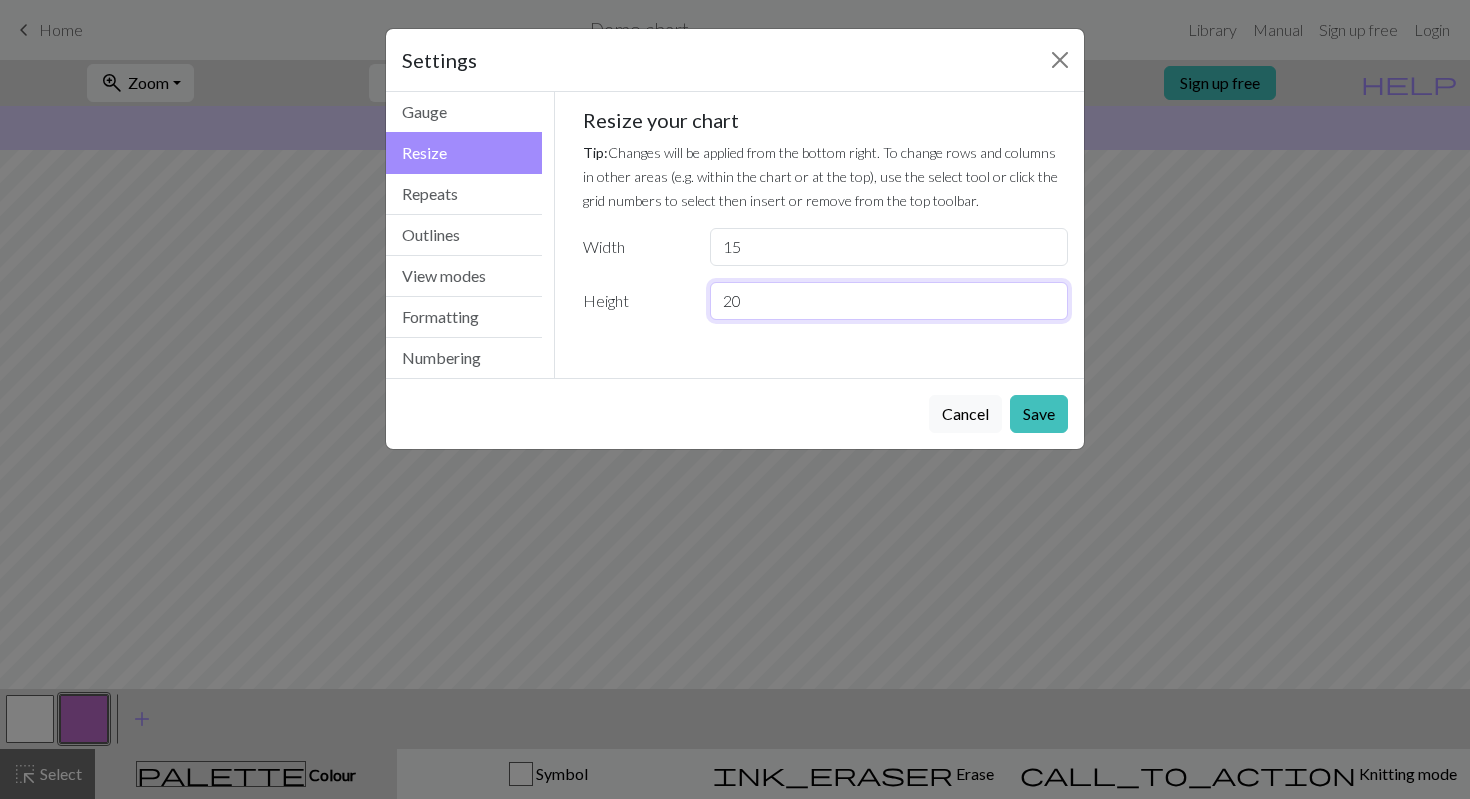 type on "20" 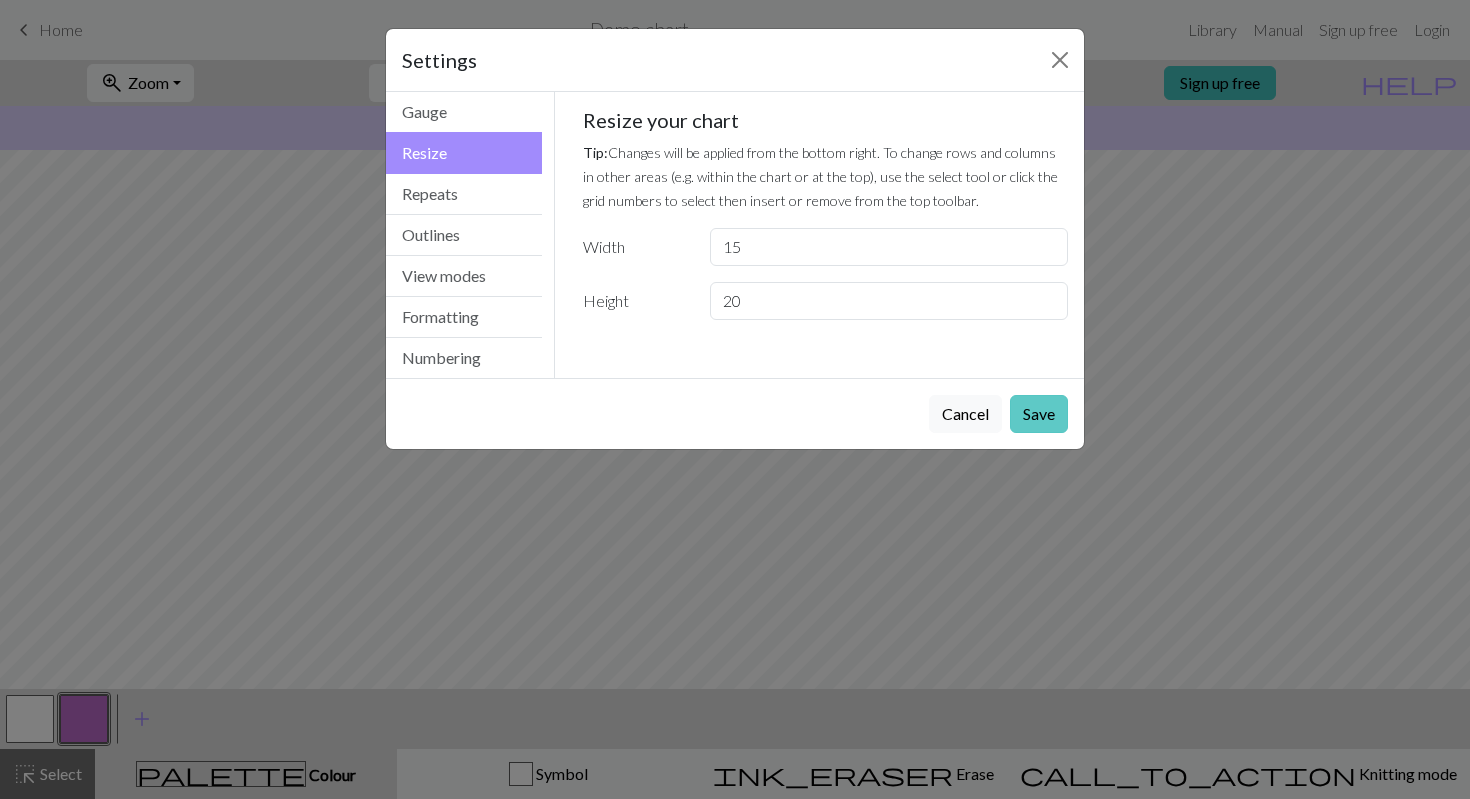 click on "Save" at bounding box center (1039, 414) 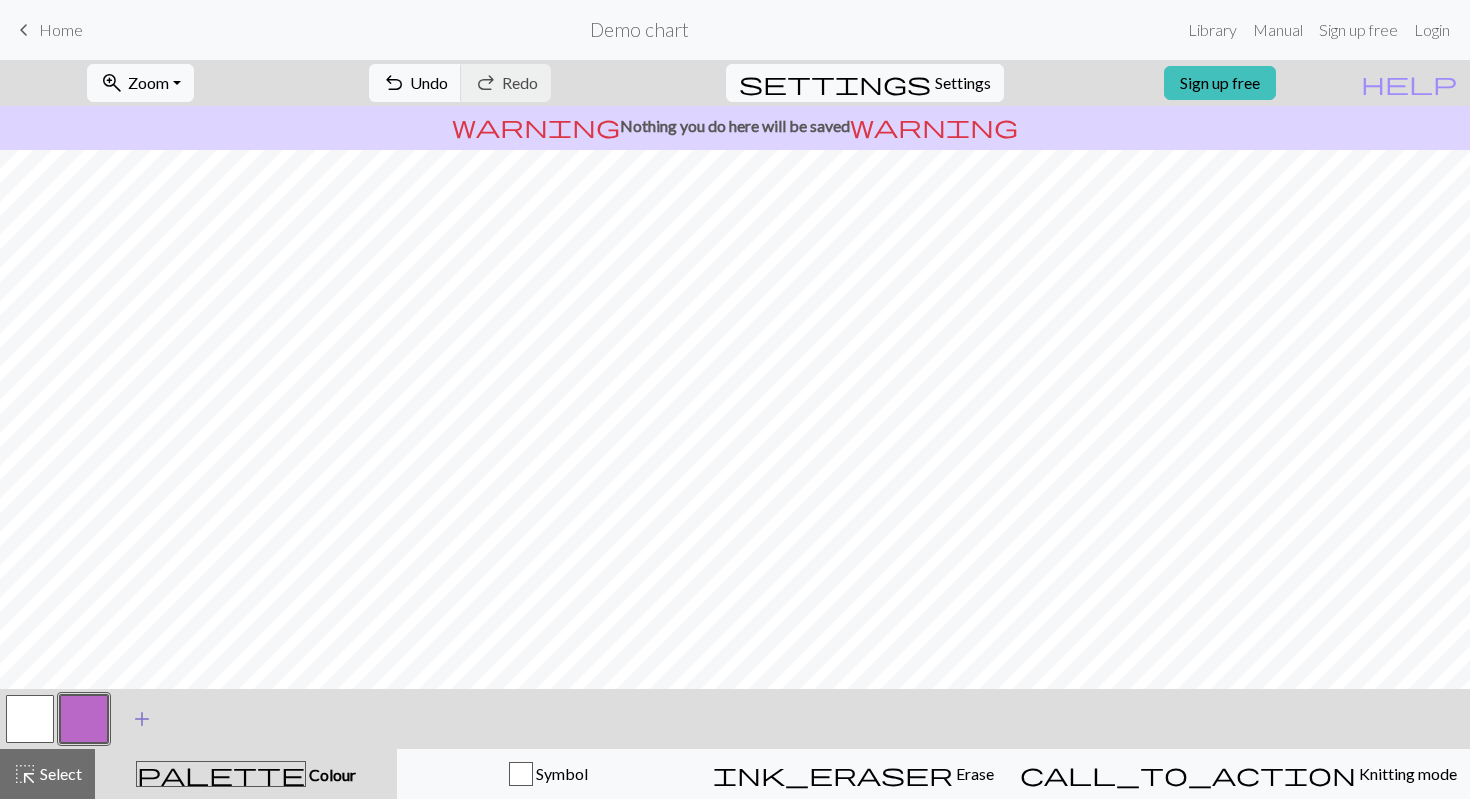click on "add" at bounding box center (142, 719) 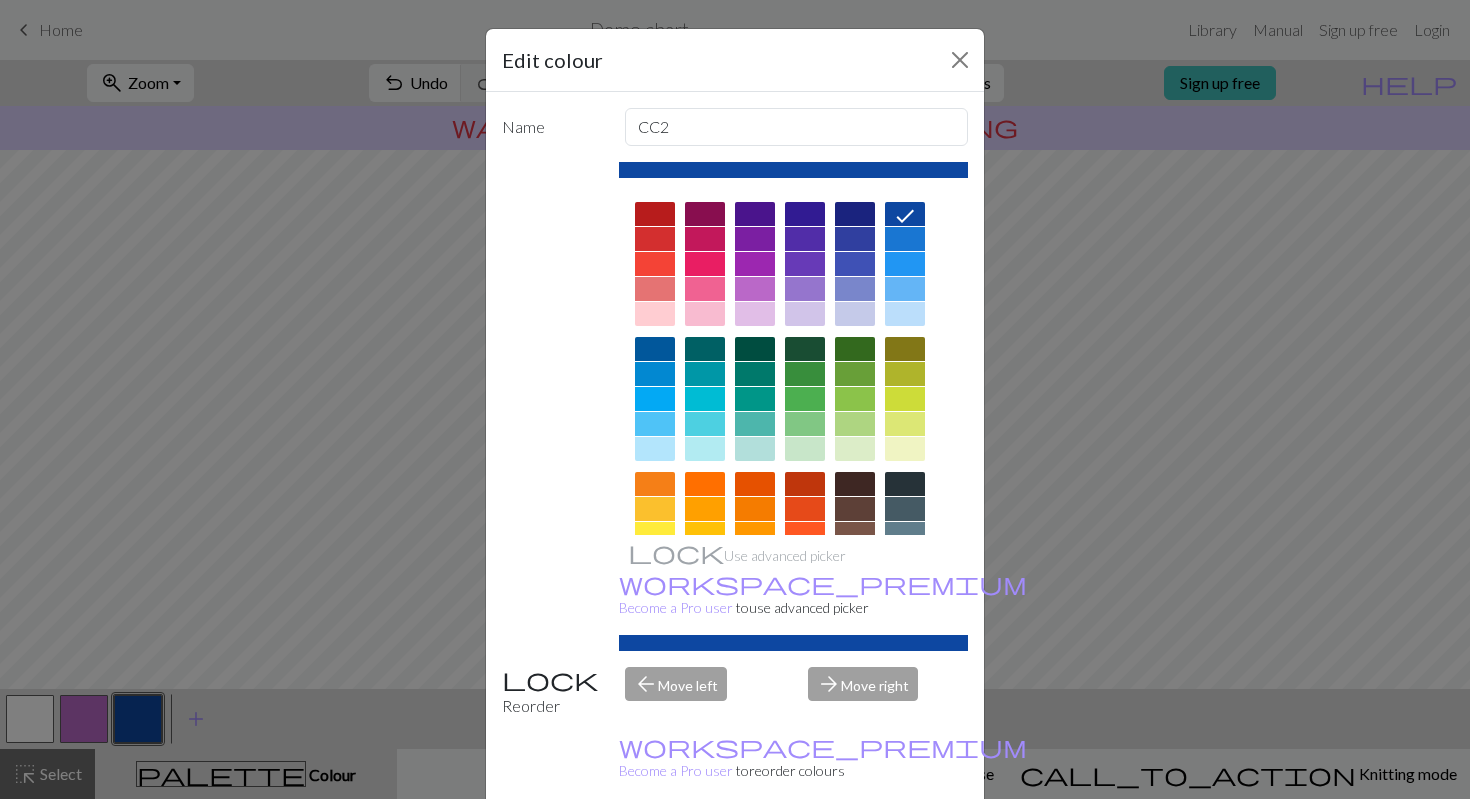 click at bounding box center [855, 424] 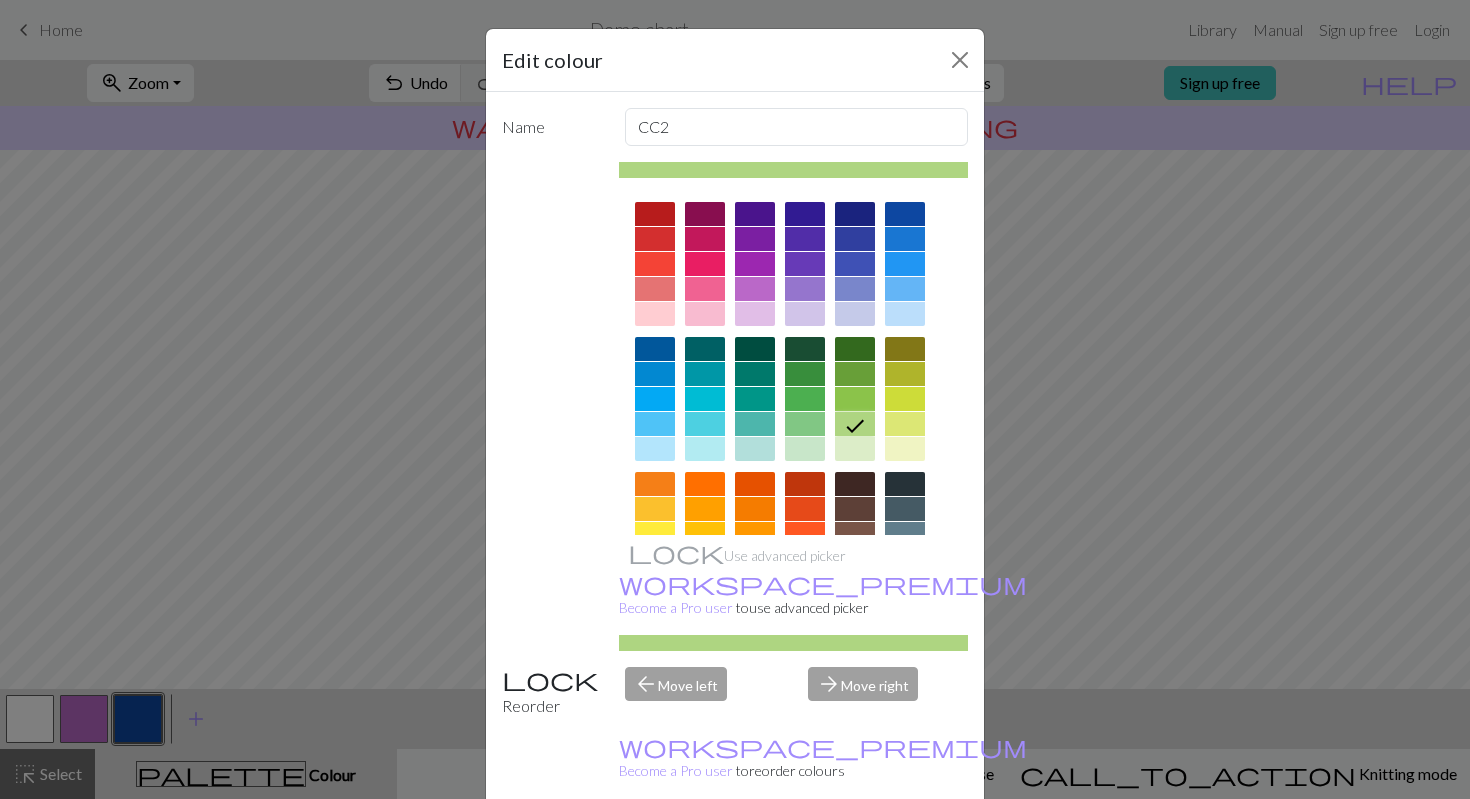 click on "Done" at bounding box center (855, 850) 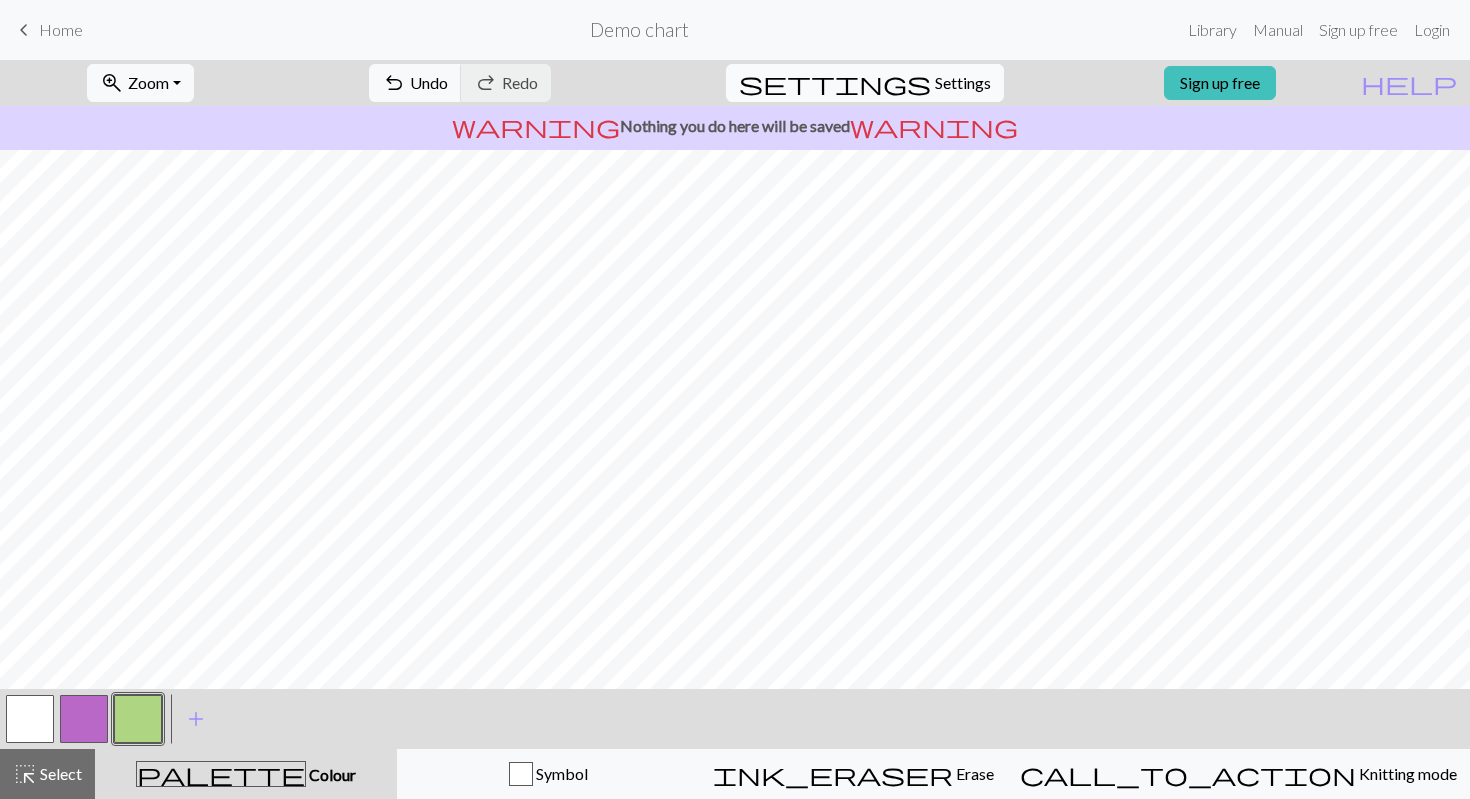click on "Settings" at bounding box center (963, 83) 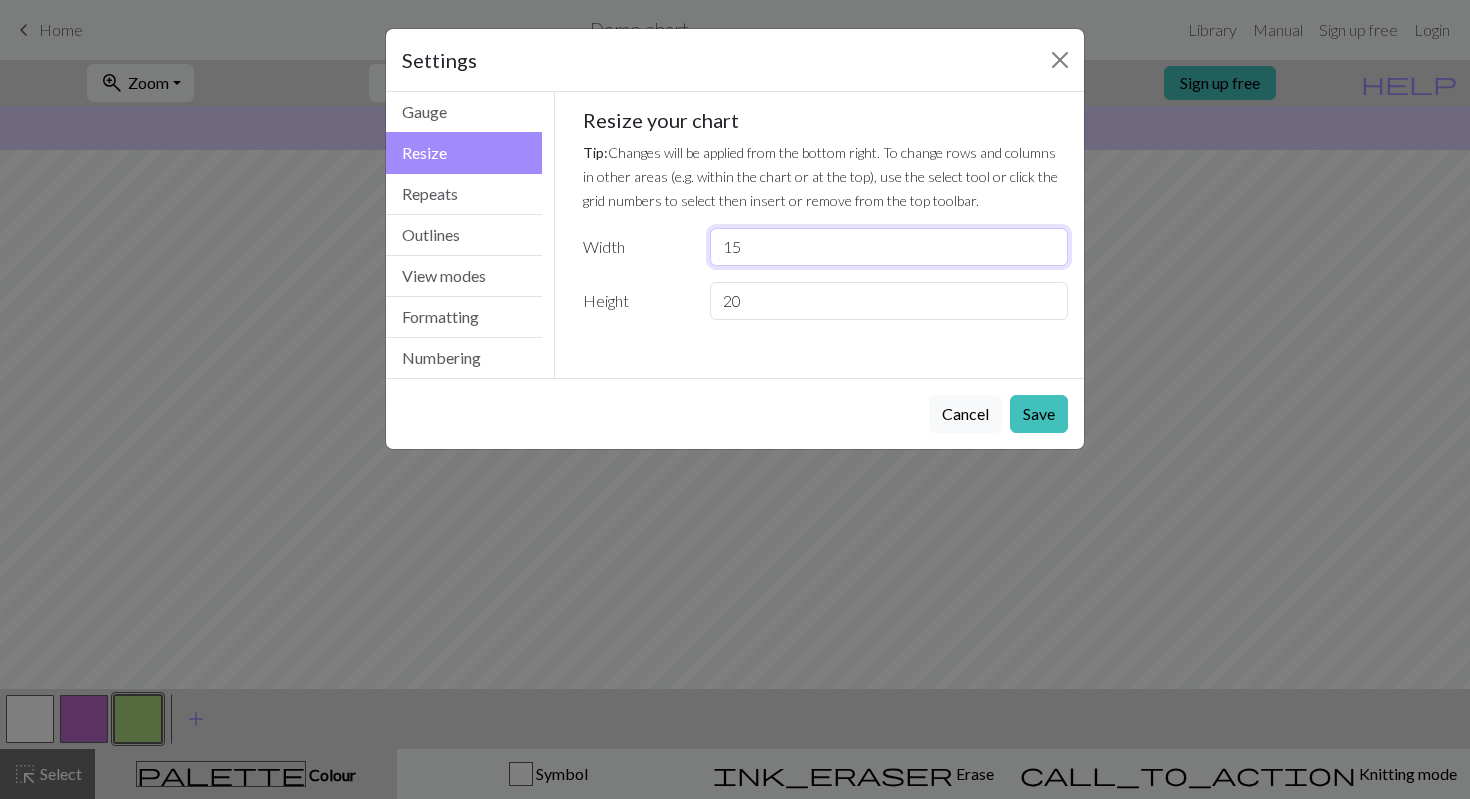 click on "15" at bounding box center [889, 247] 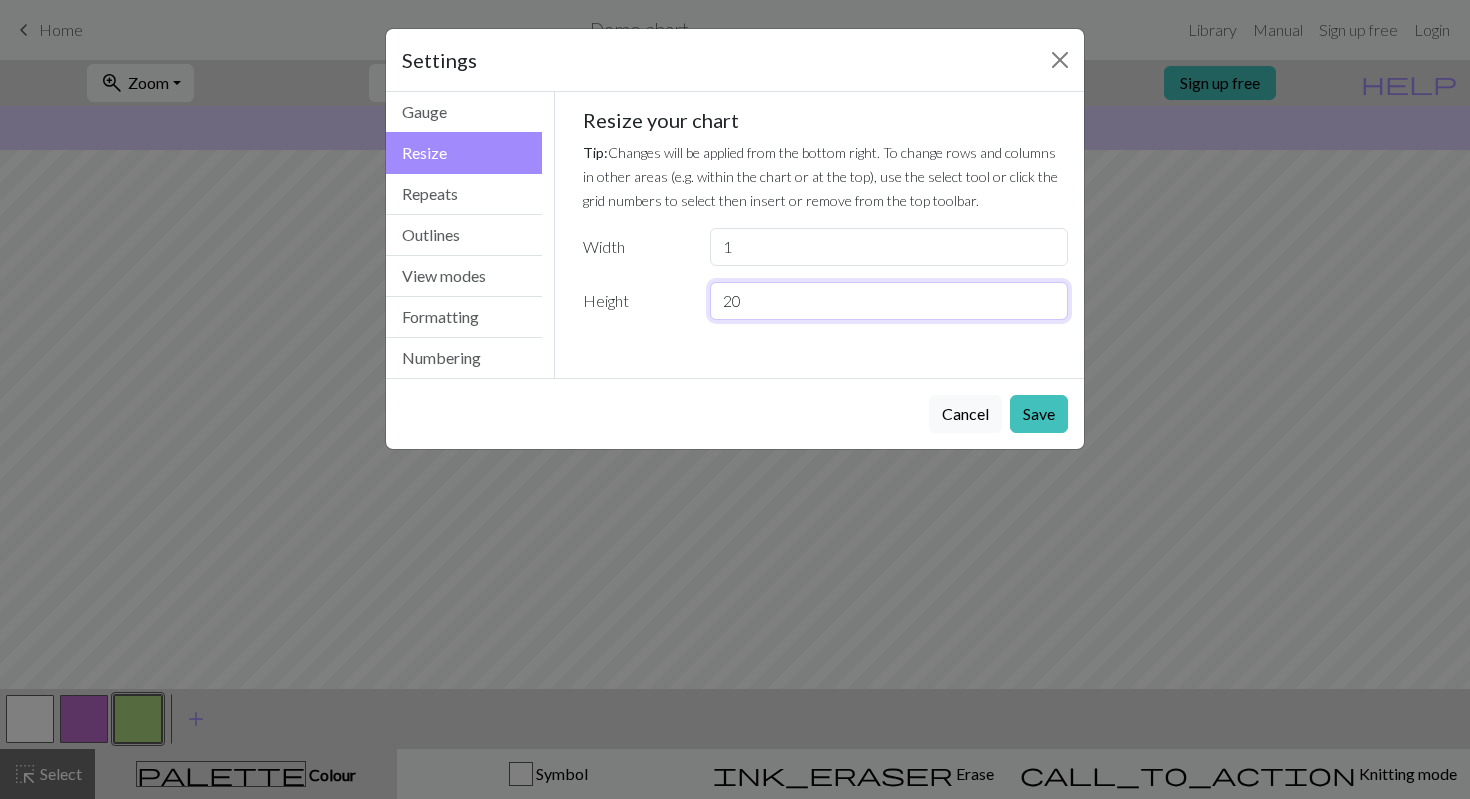 click on "20" at bounding box center (889, 301) 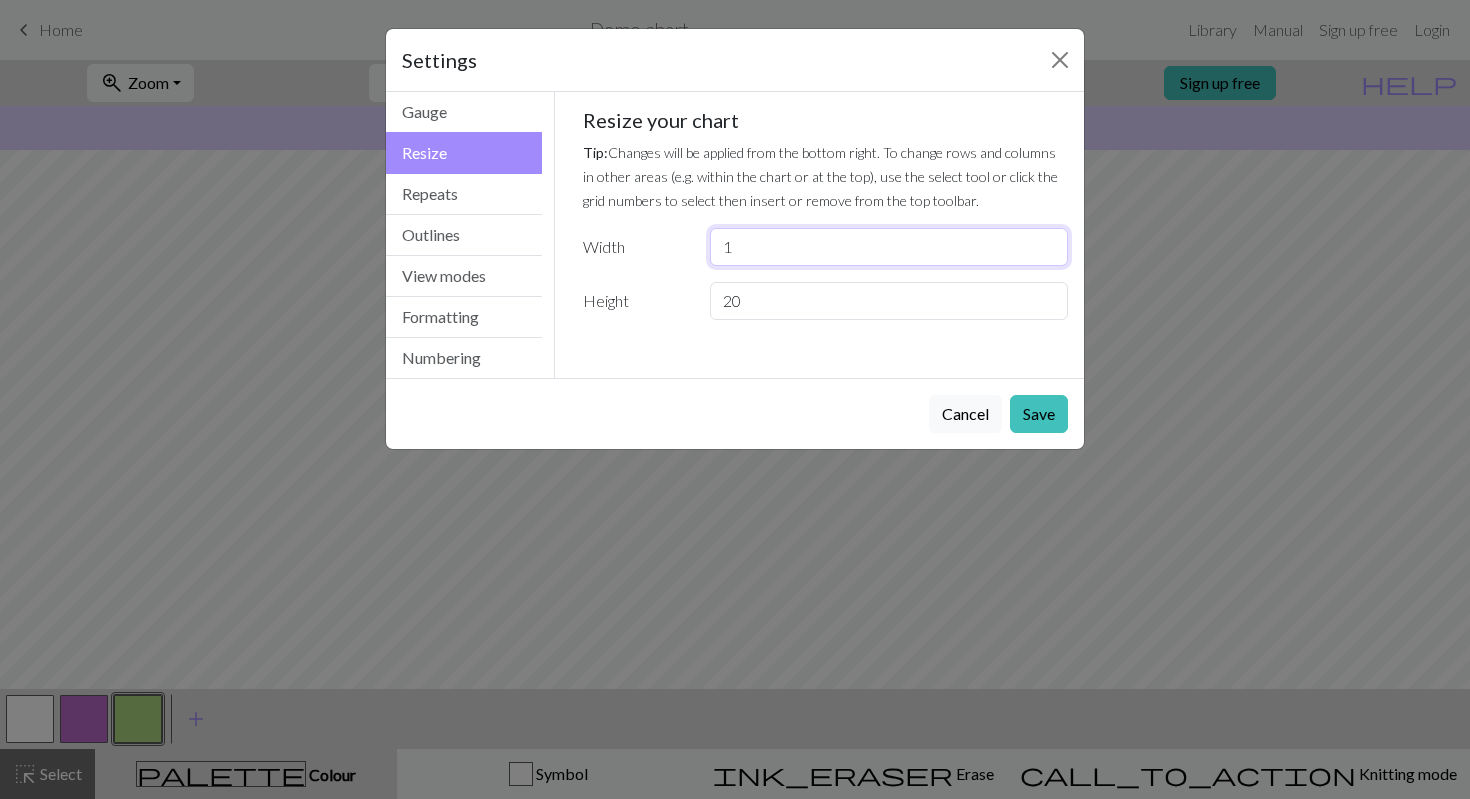 click on "1" at bounding box center (889, 247) 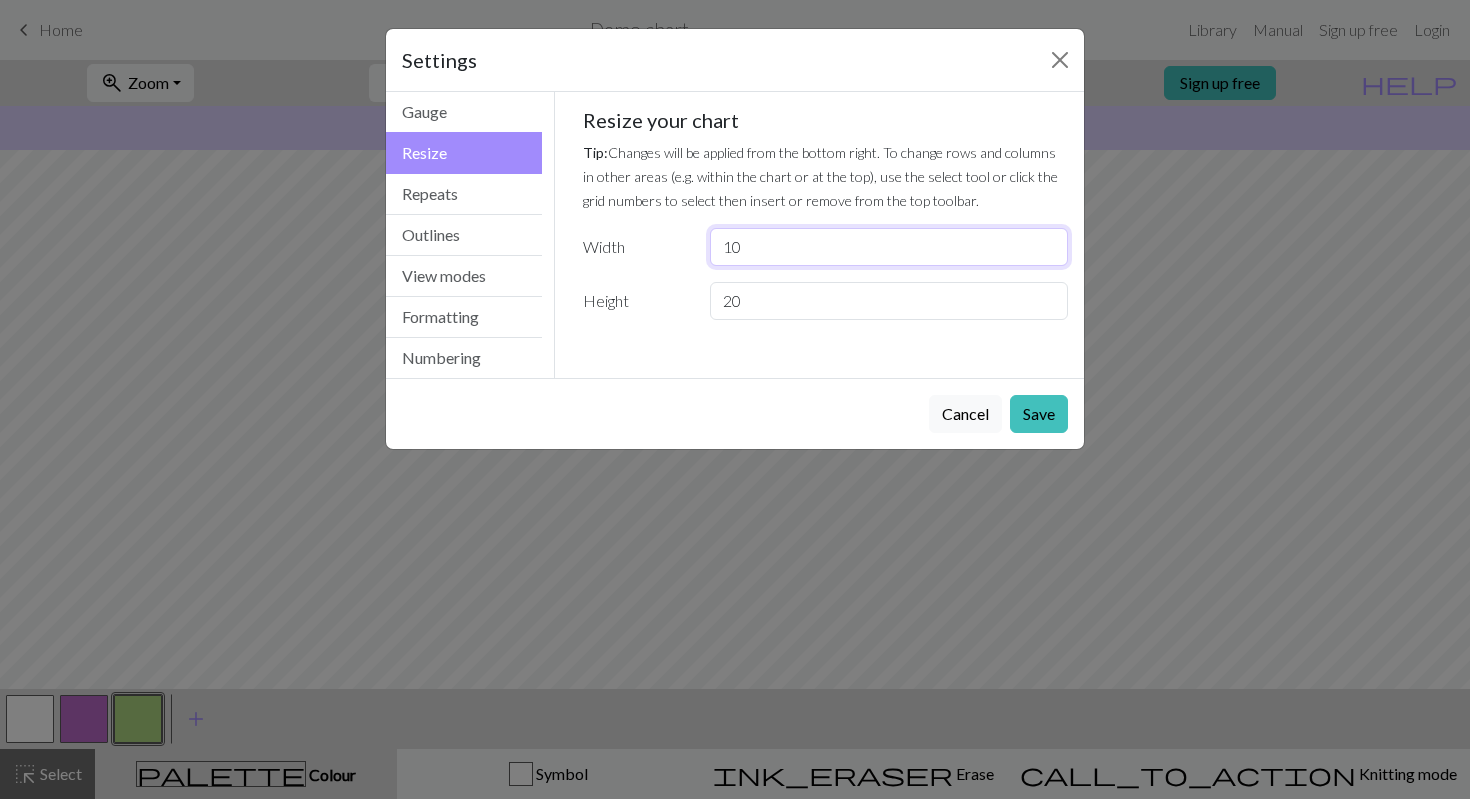type on "10" 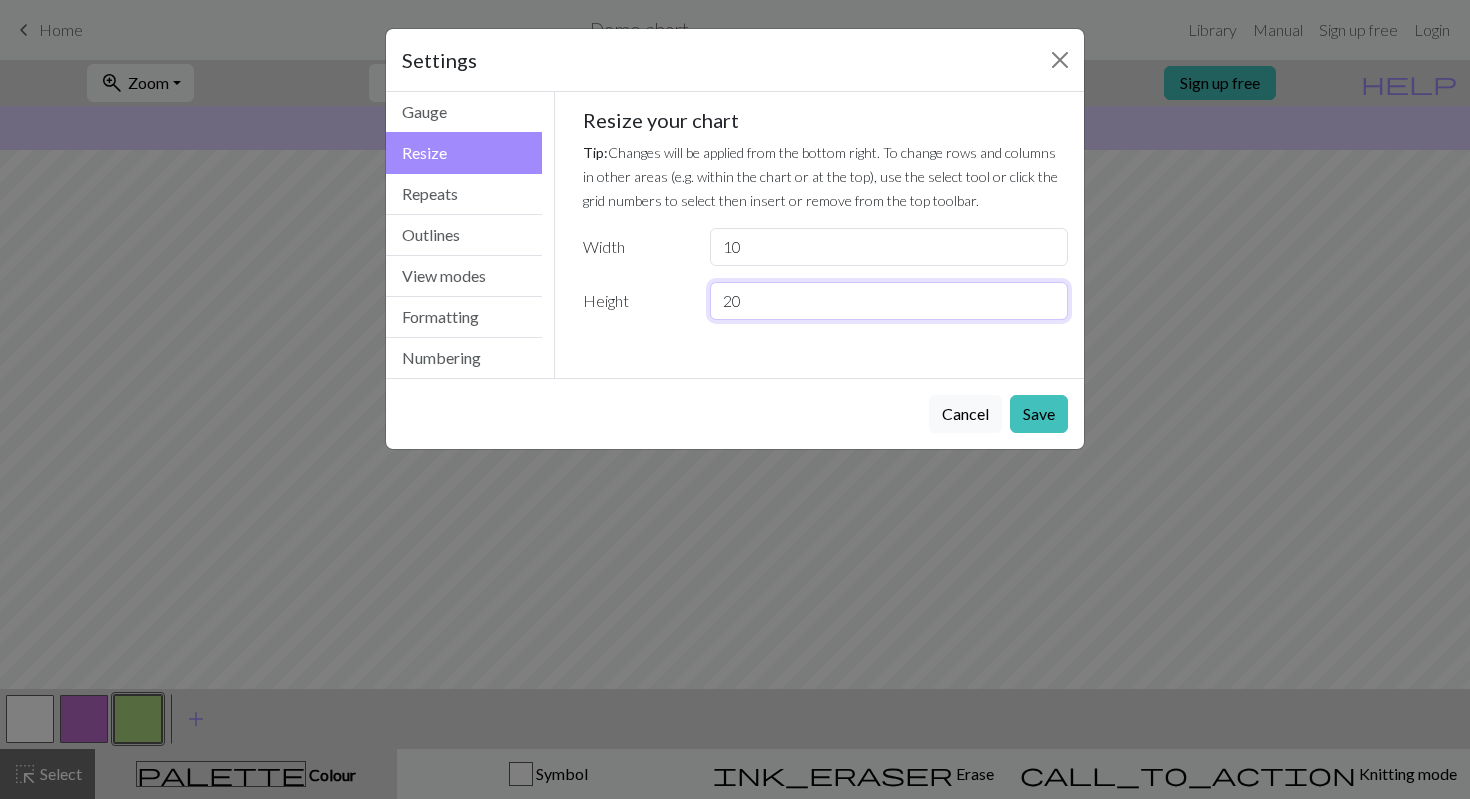 click on "20" at bounding box center [889, 301] 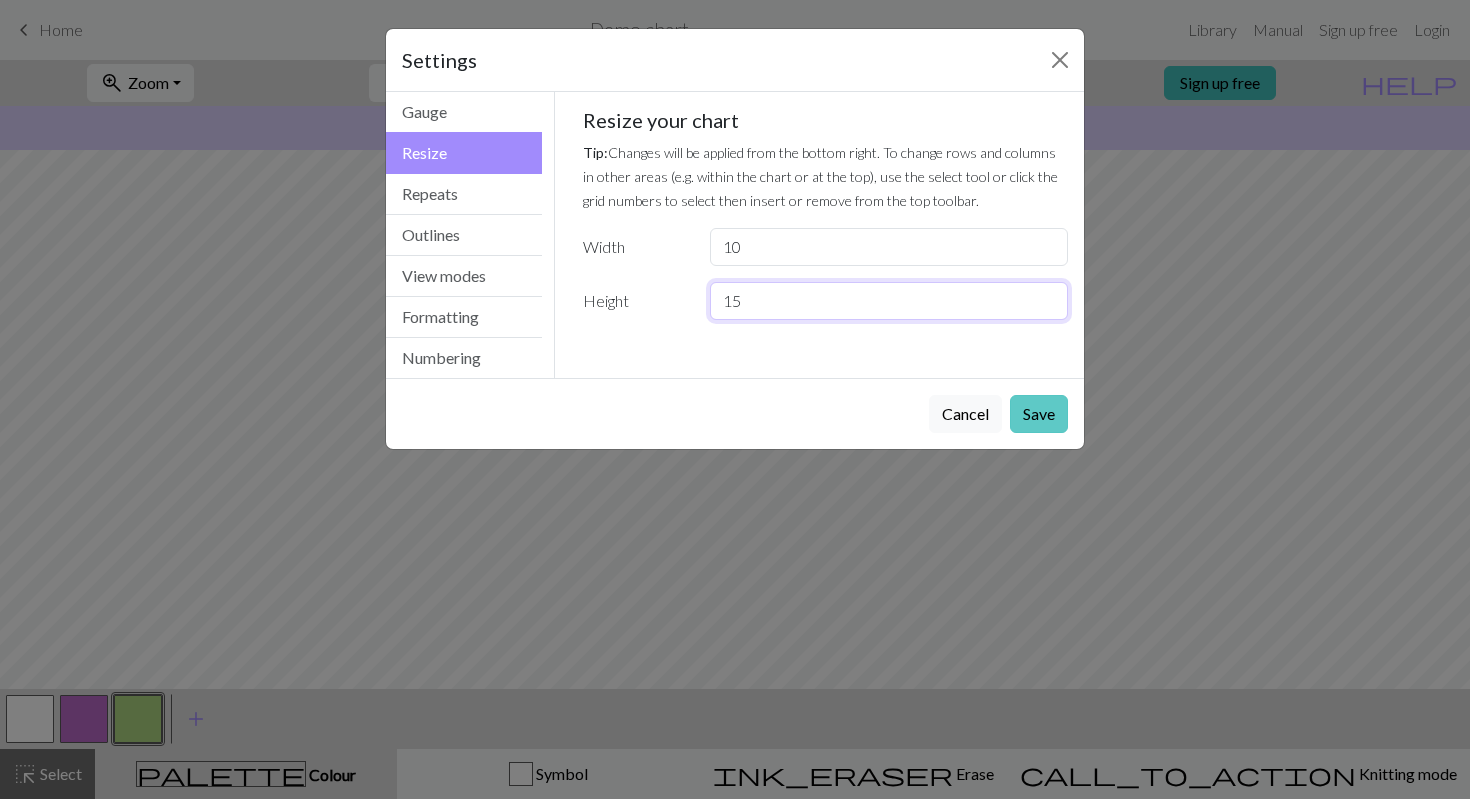 type on "15" 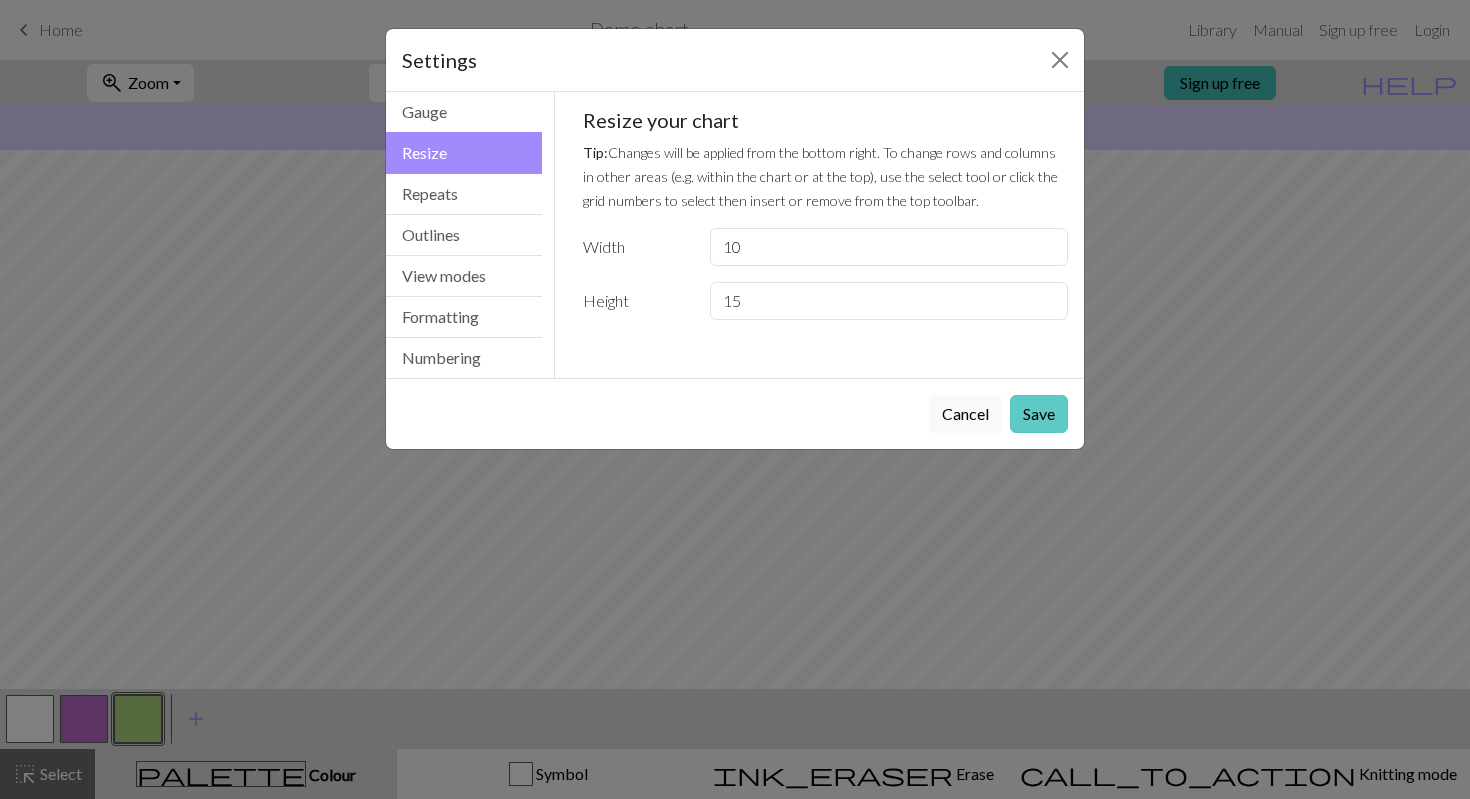 click on "Save" at bounding box center (1039, 414) 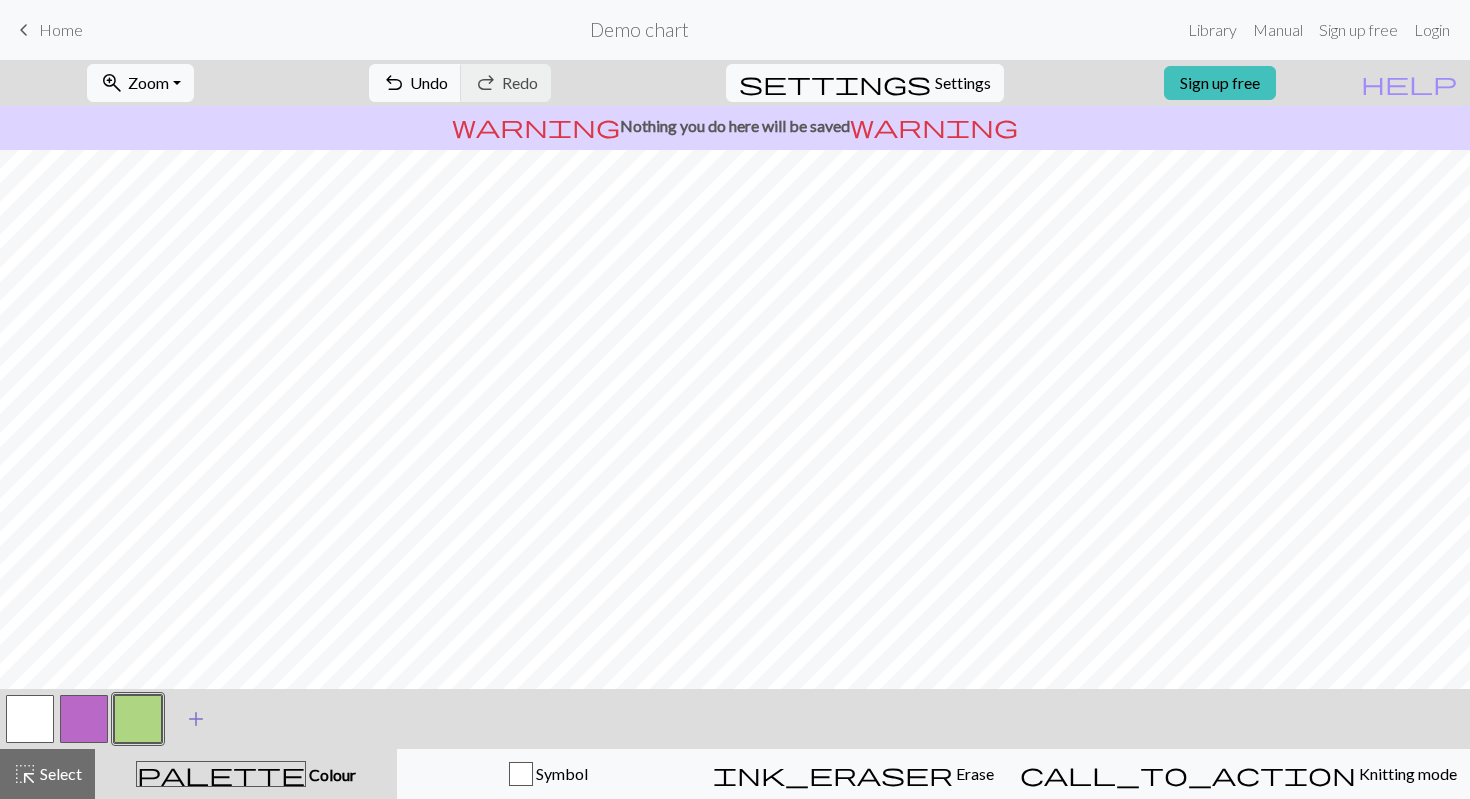 click on "add" at bounding box center (196, 719) 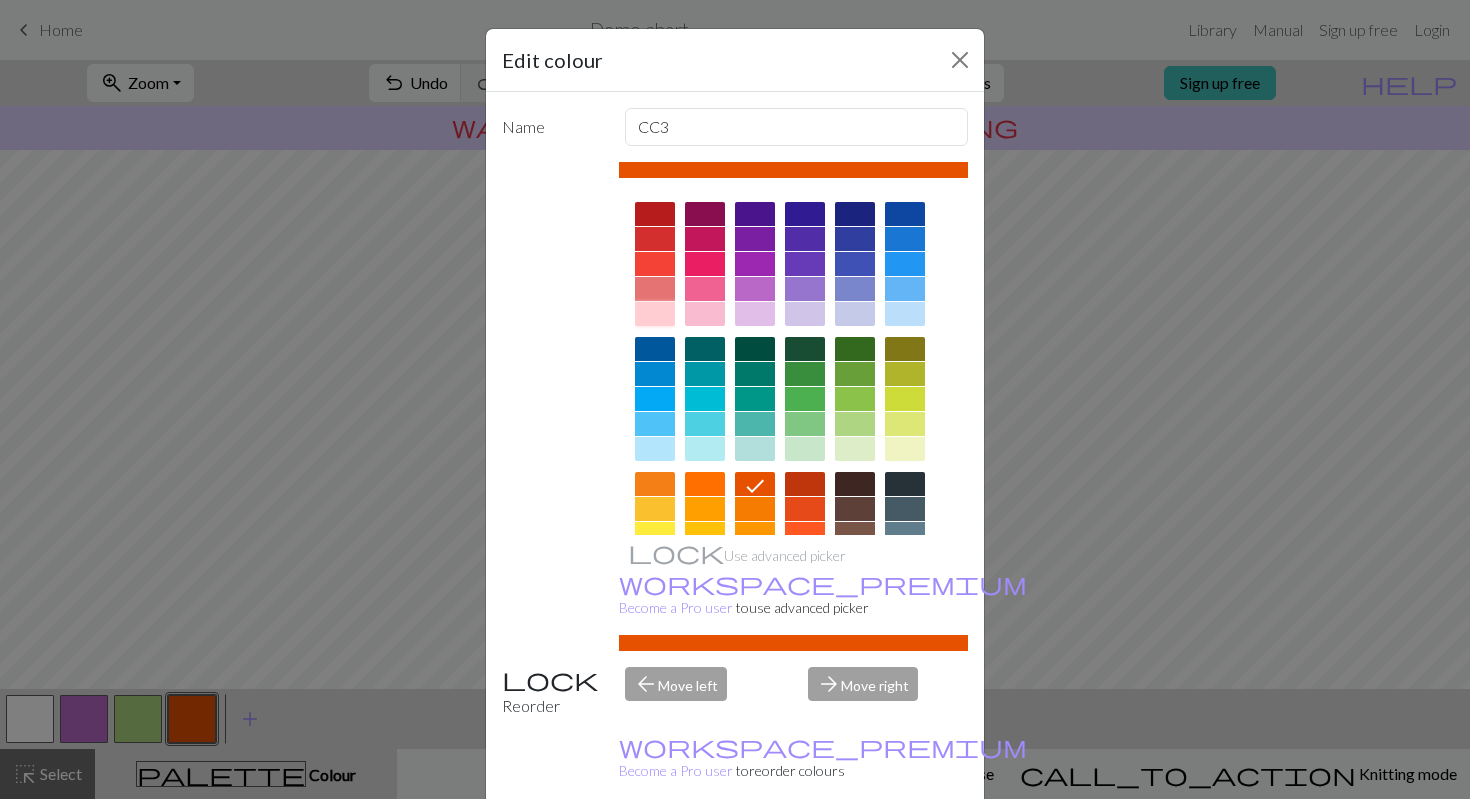 click at bounding box center (655, 314) 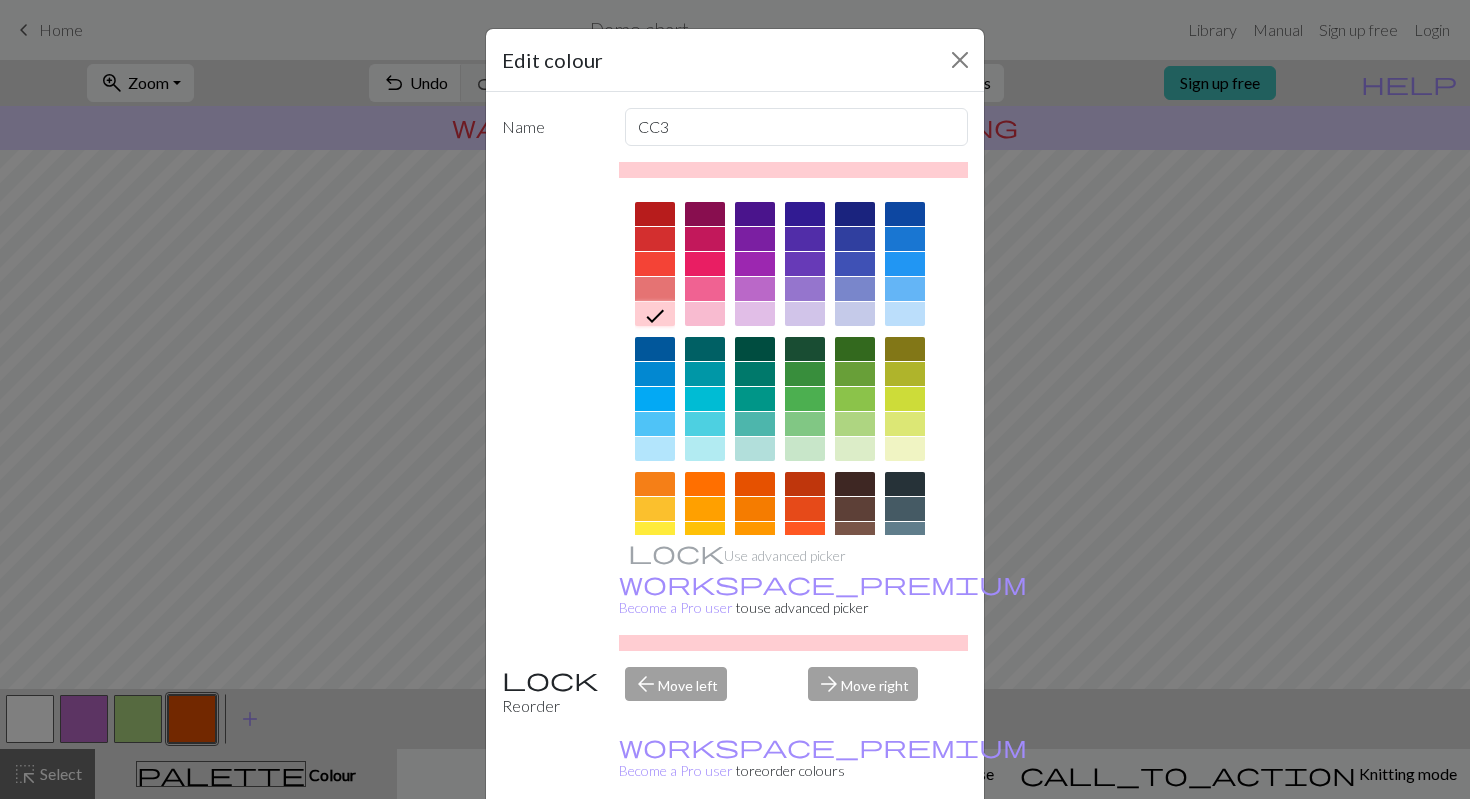 click on "Done" at bounding box center [855, 850] 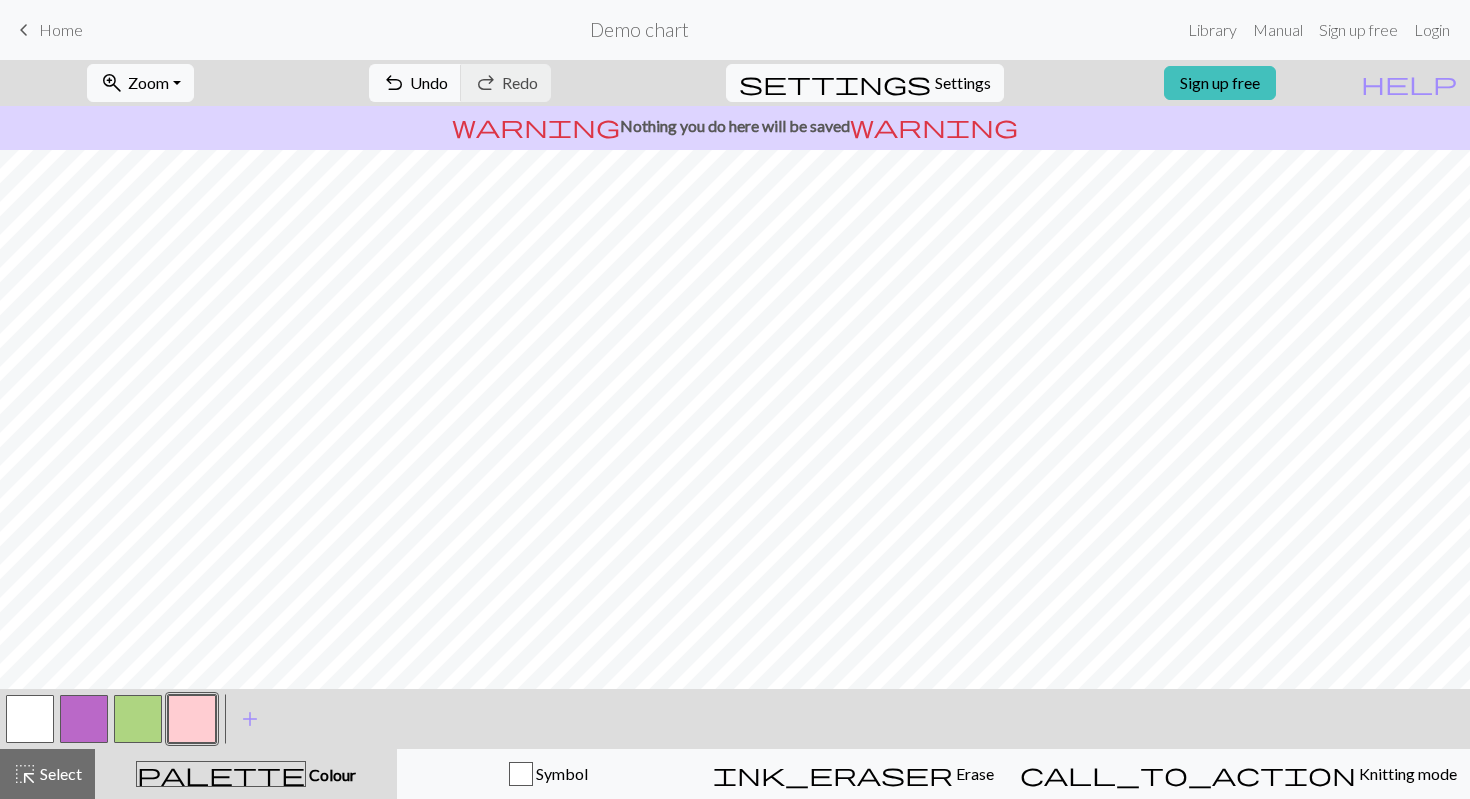click at bounding box center (138, 719) 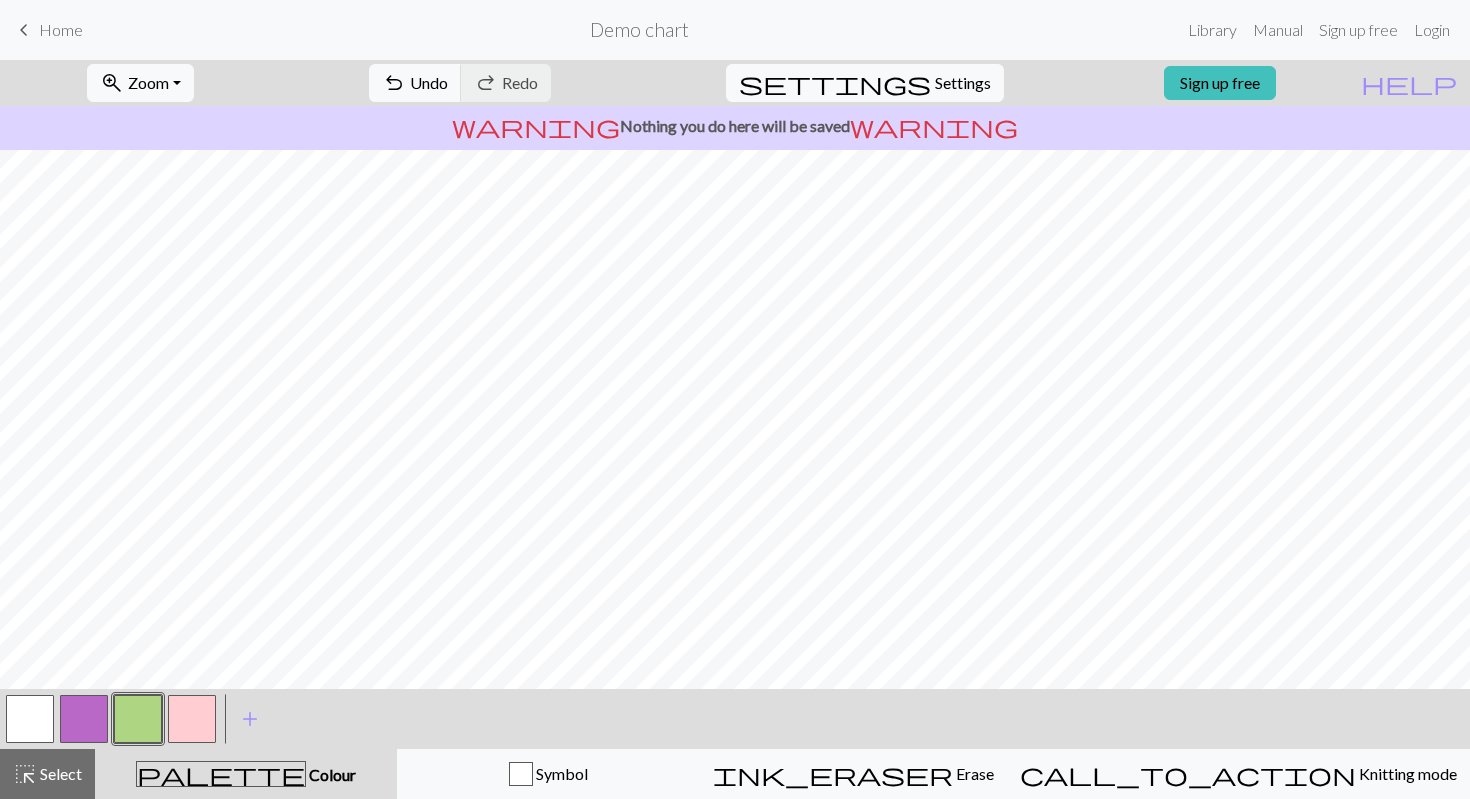 click at bounding box center [192, 719] 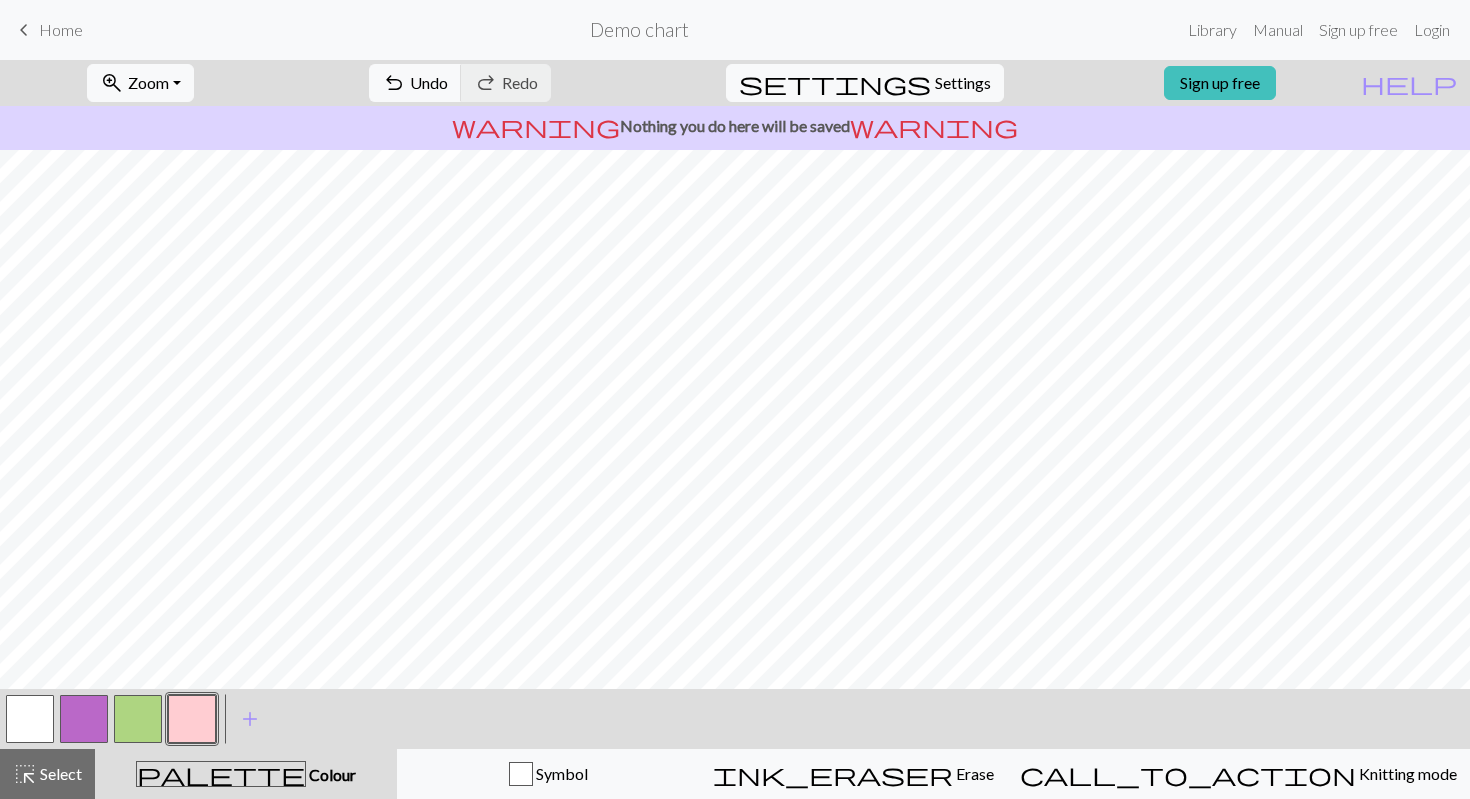click at bounding box center [138, 719] 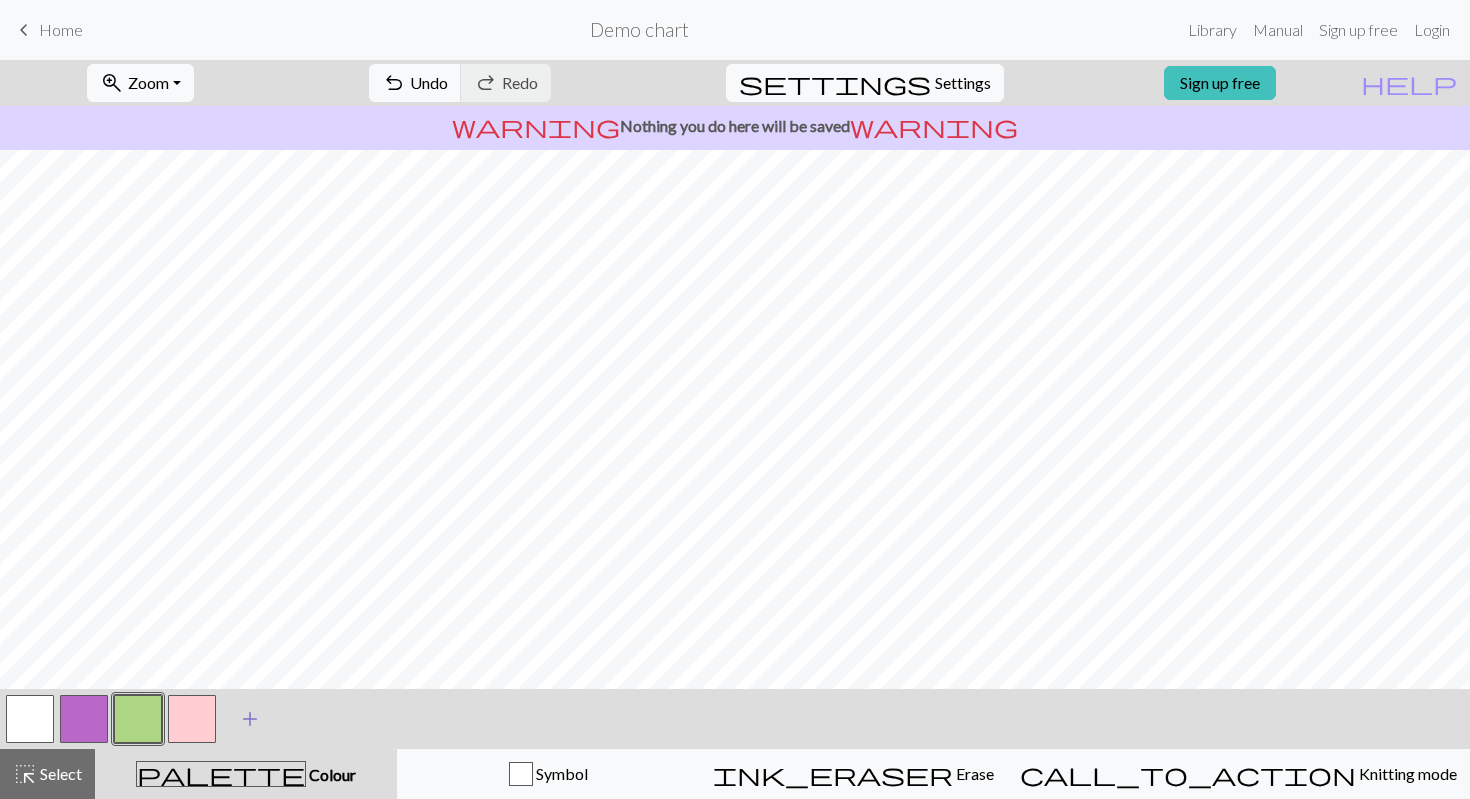 click on "add" at bounding box center (250, 719) 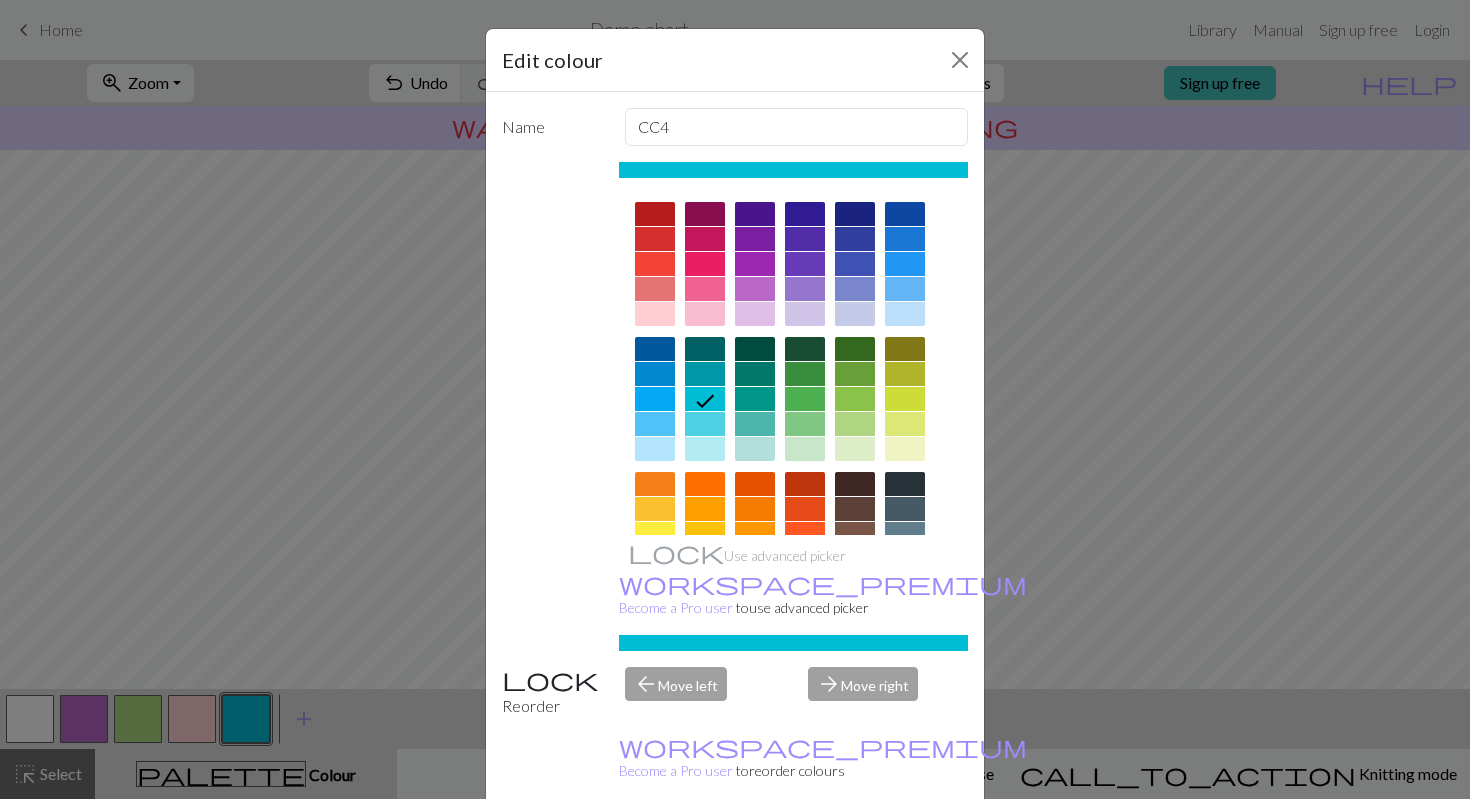 click at bounding box center (805, 349) 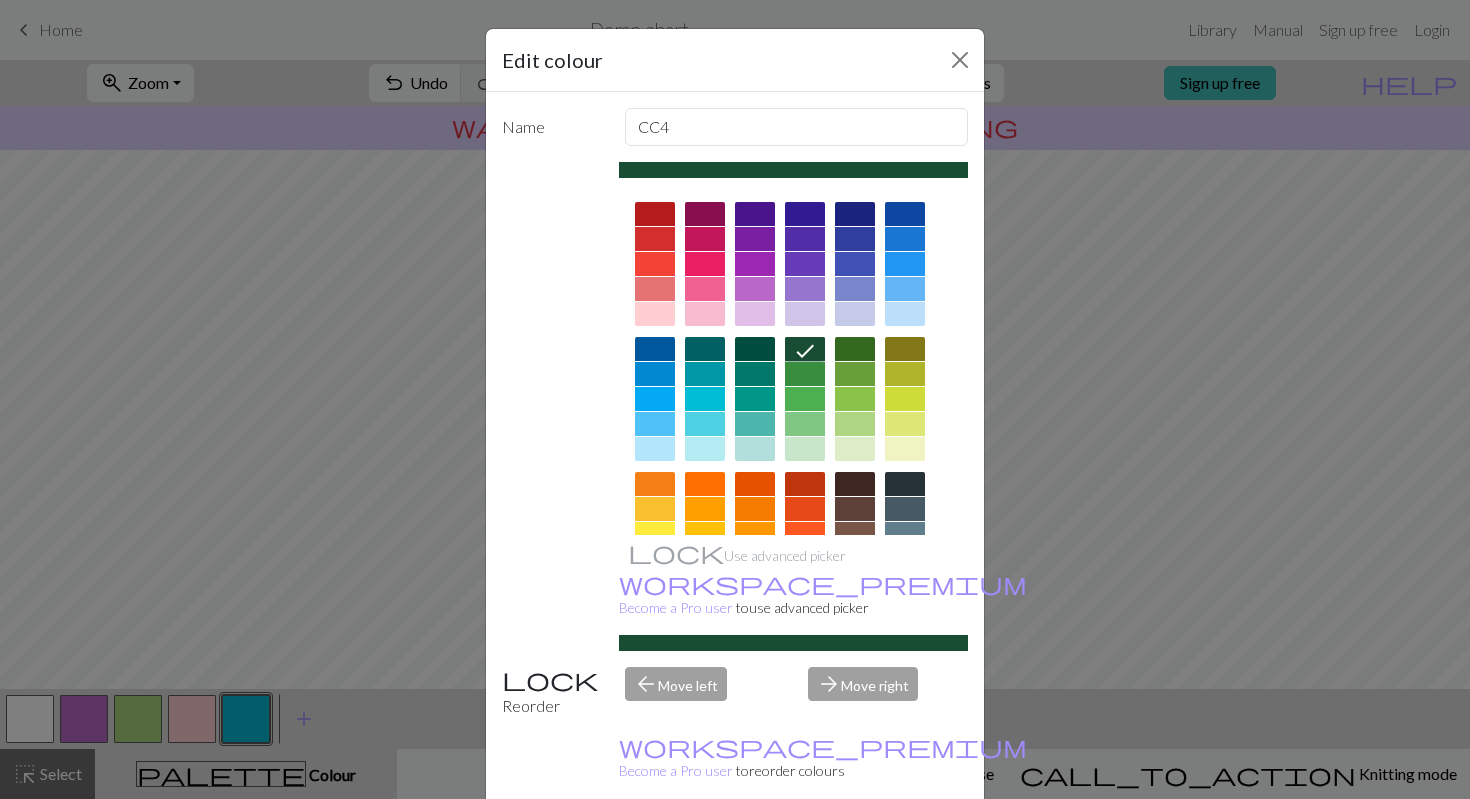click on "Done" at bounding box center (855, 850) 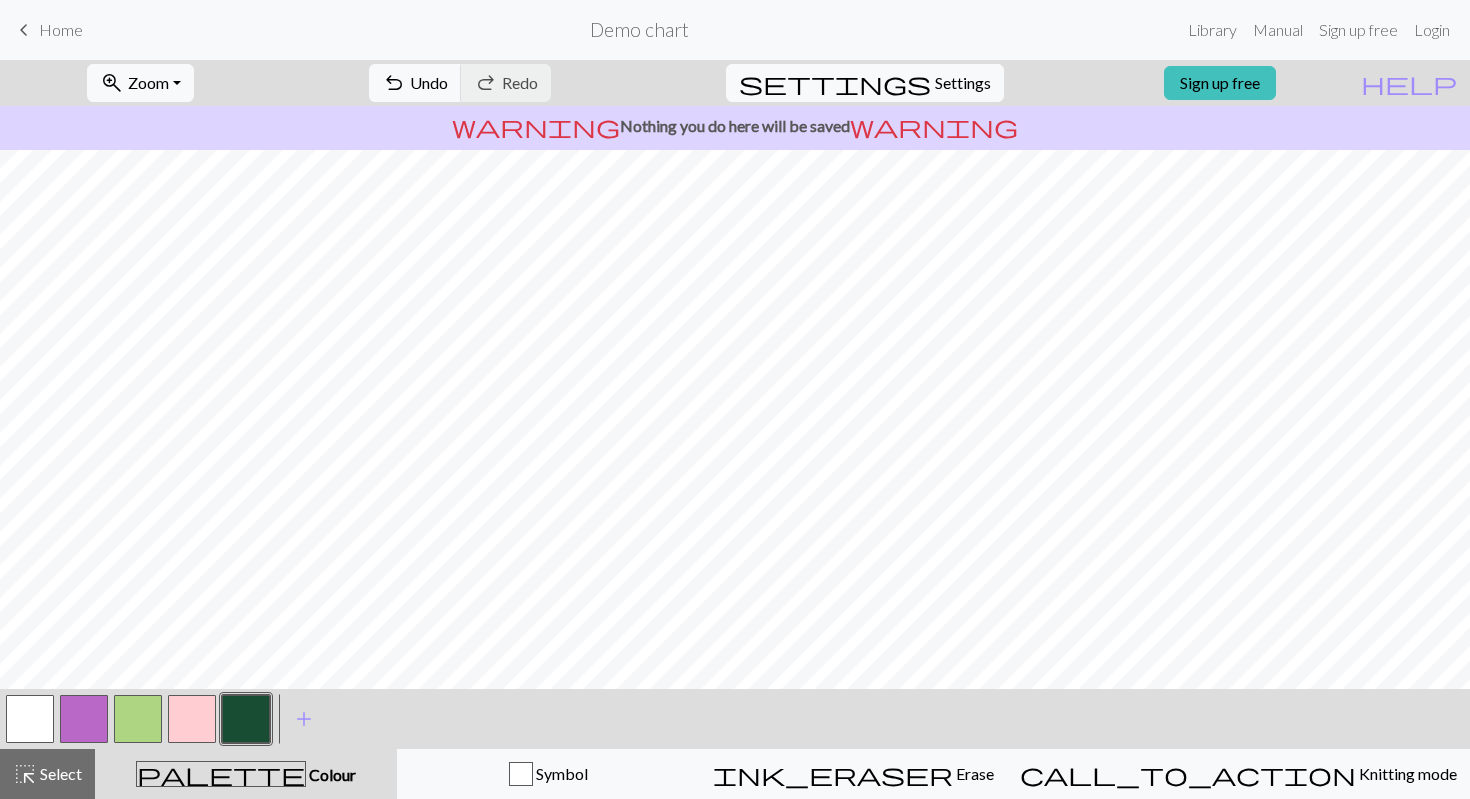 click at bounding box center (138, 719) 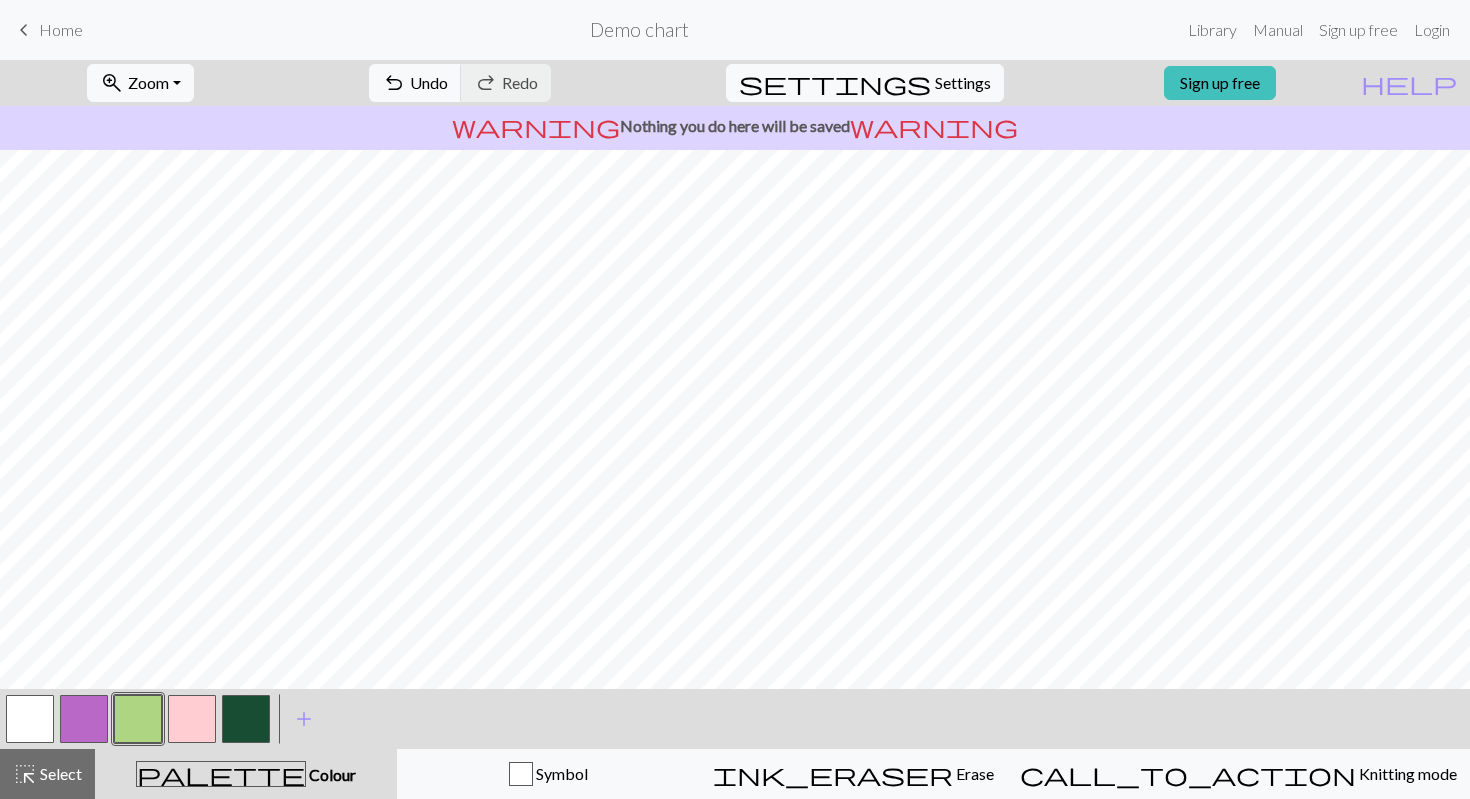 click at bounding box center [246, 719] 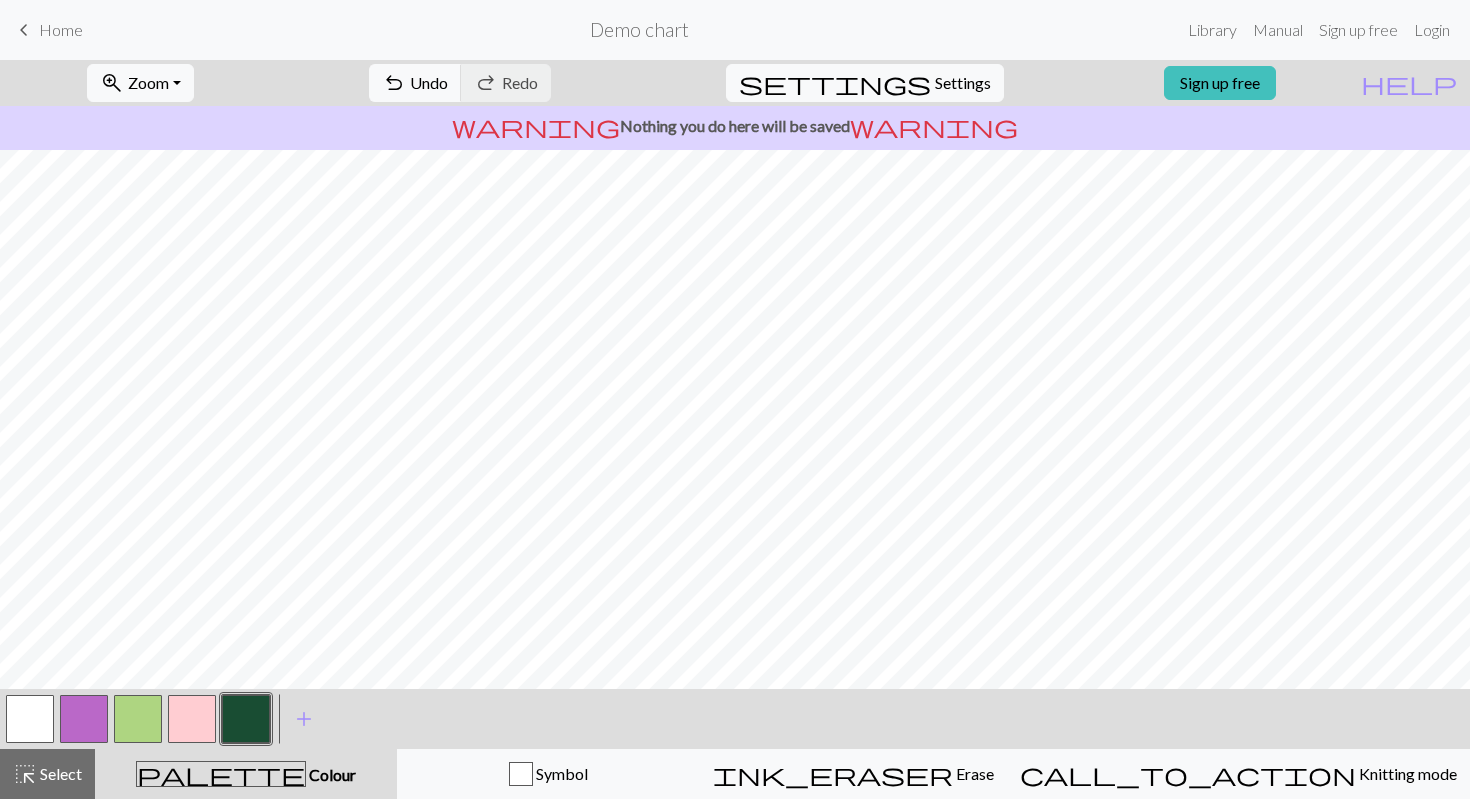 click at bounding box center (138, 719) 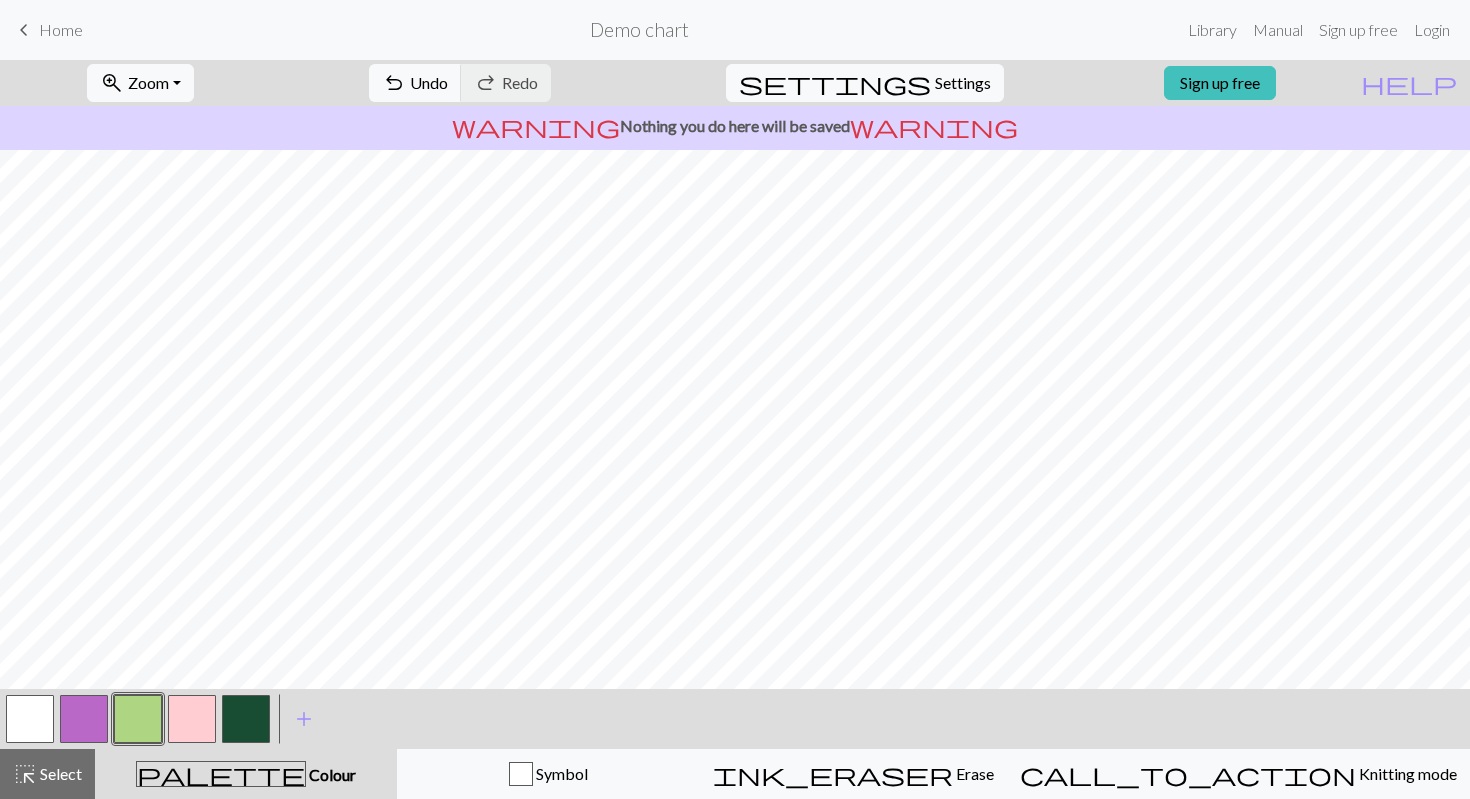 click at bounding box center [192, 719] 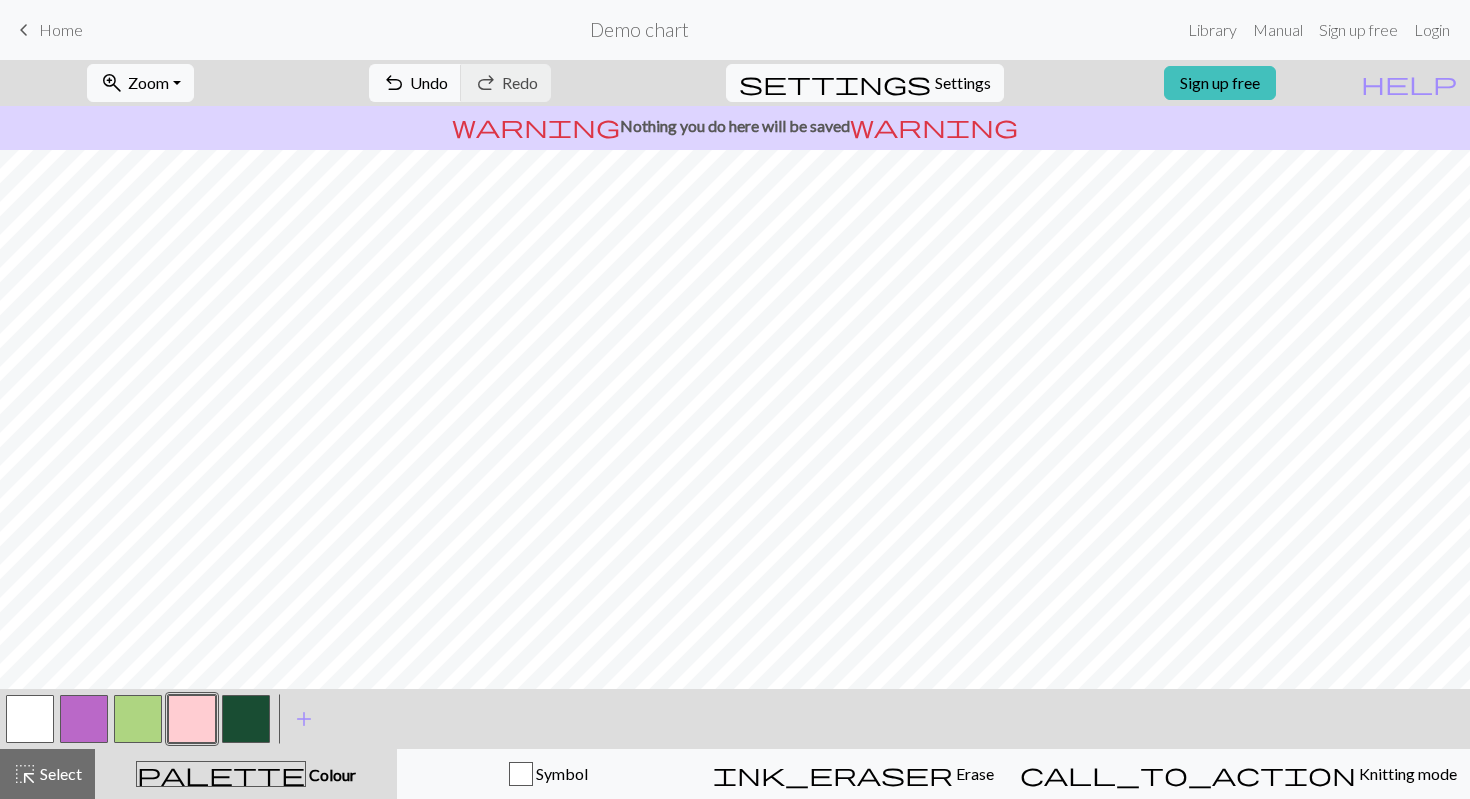 click at bounding box center (138, 719) 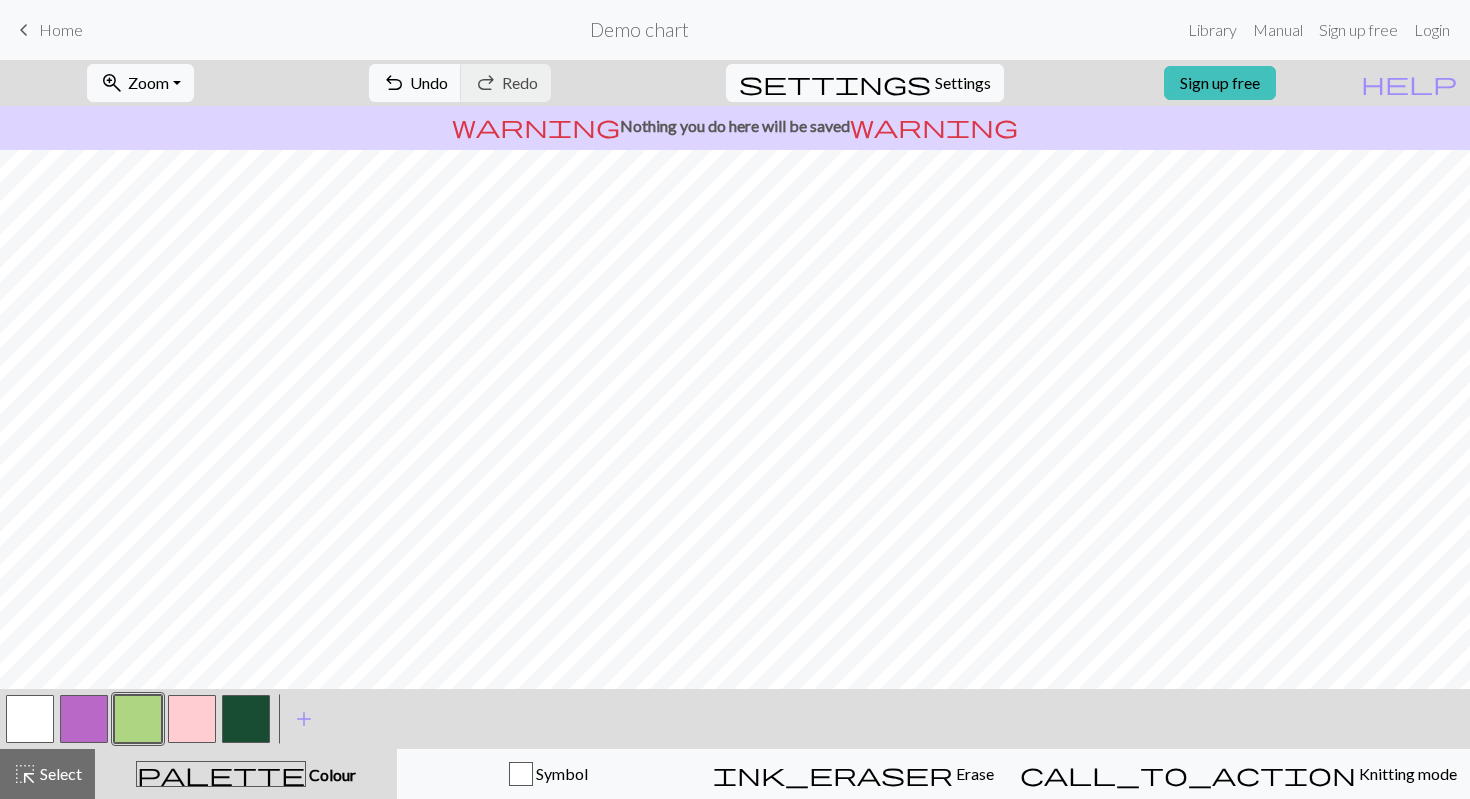 click at bounding box center [192, 719] 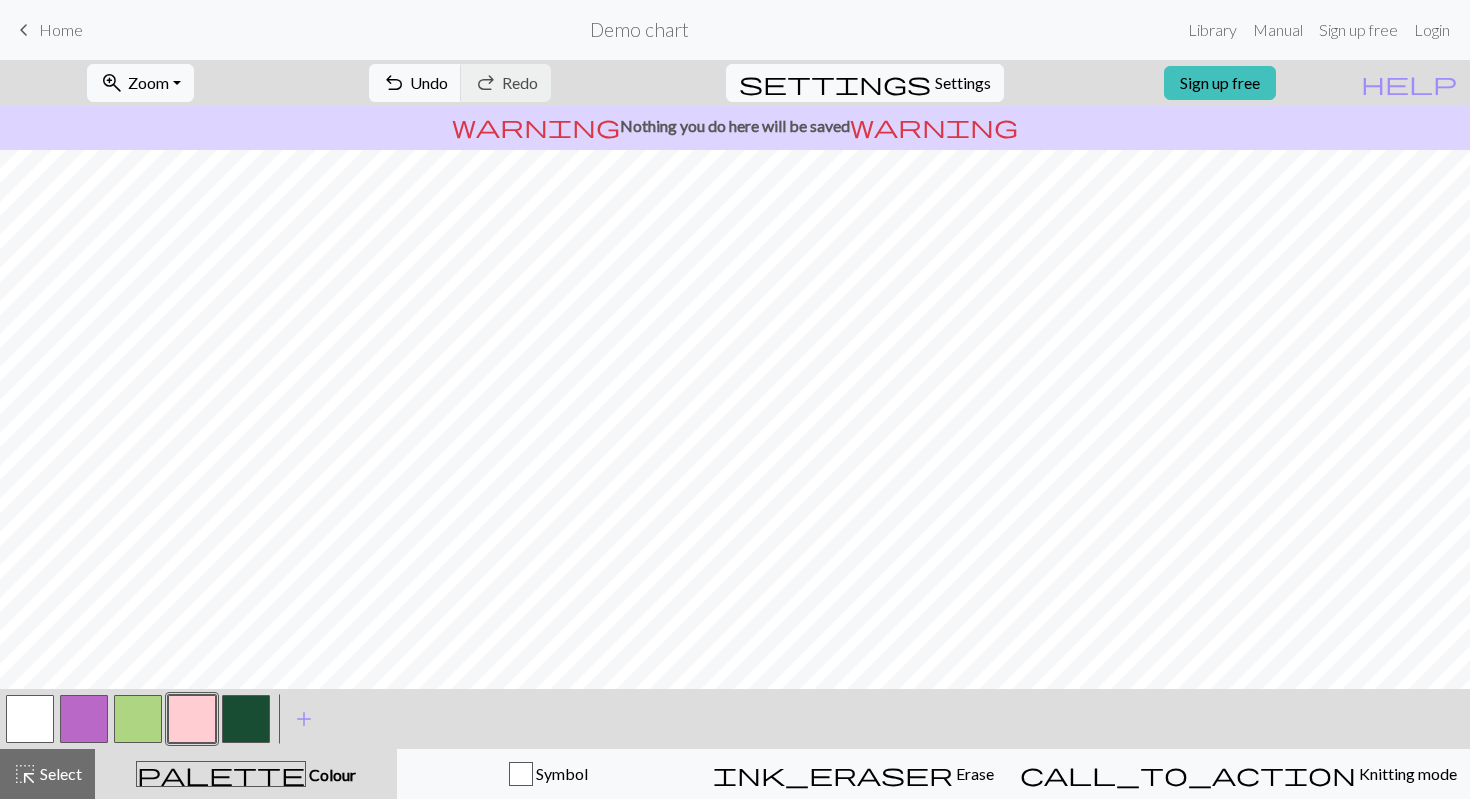 click at bounding box center [138, 719] 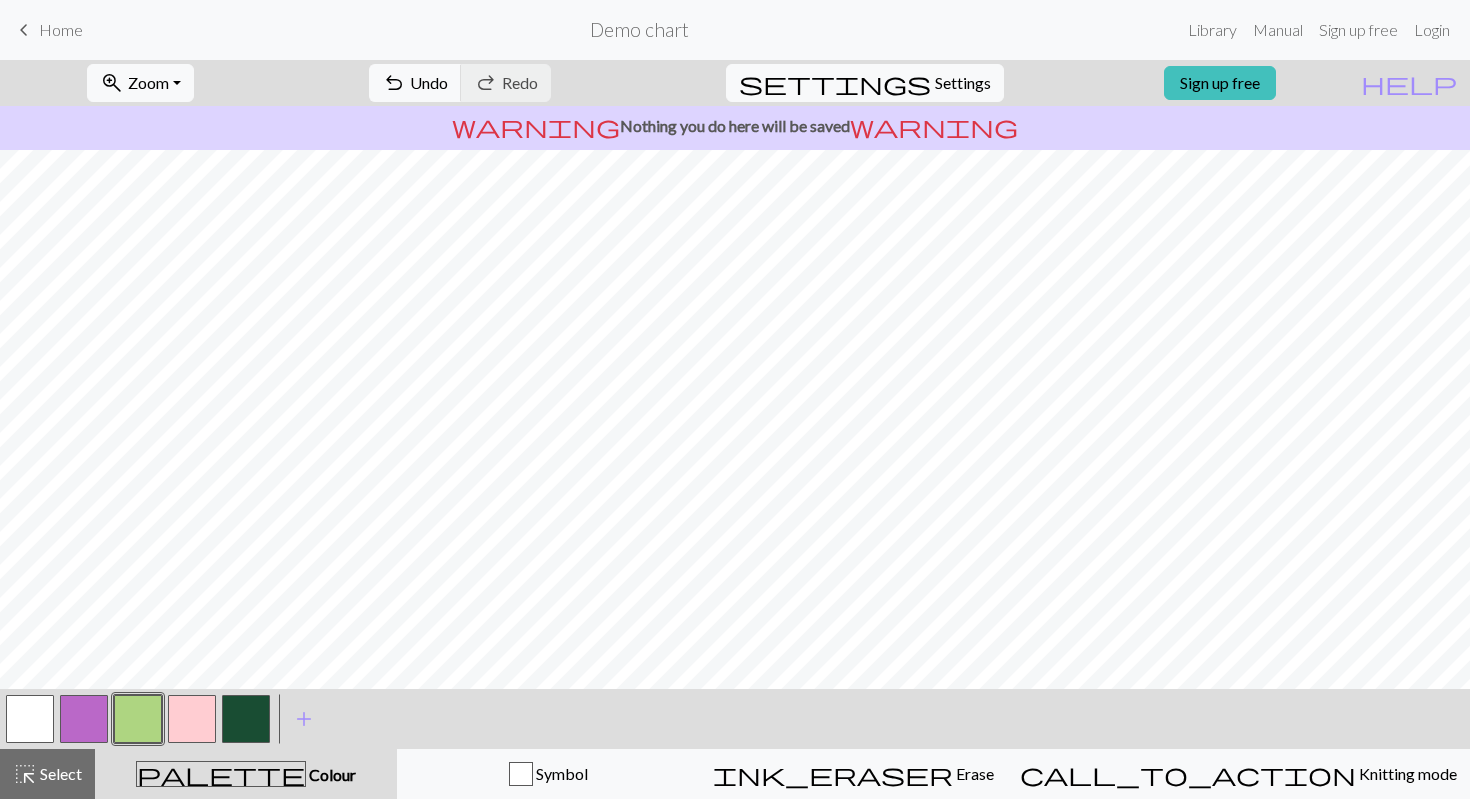 click at bounding box center (246, 719) 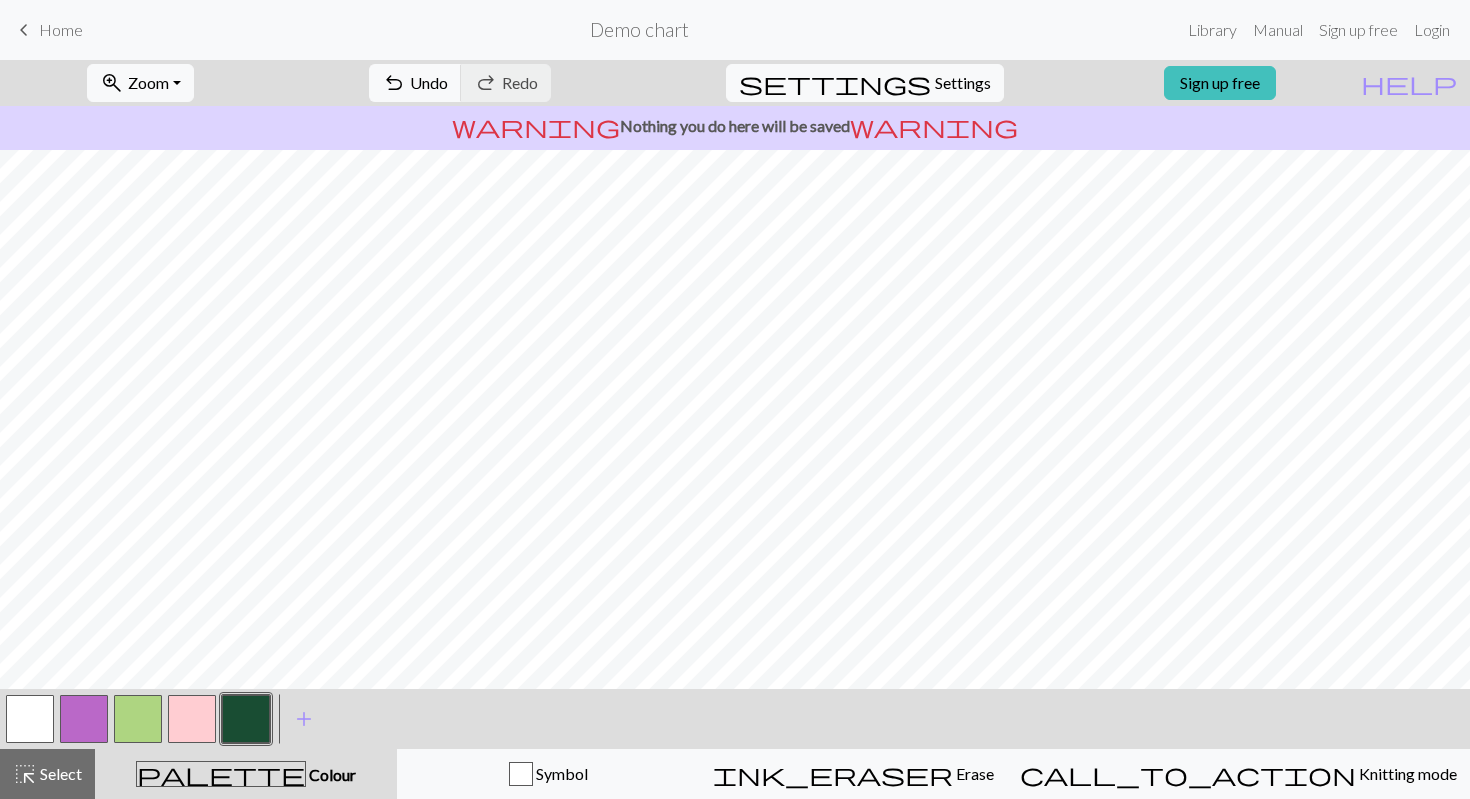 click at bounding box center (138, 719) 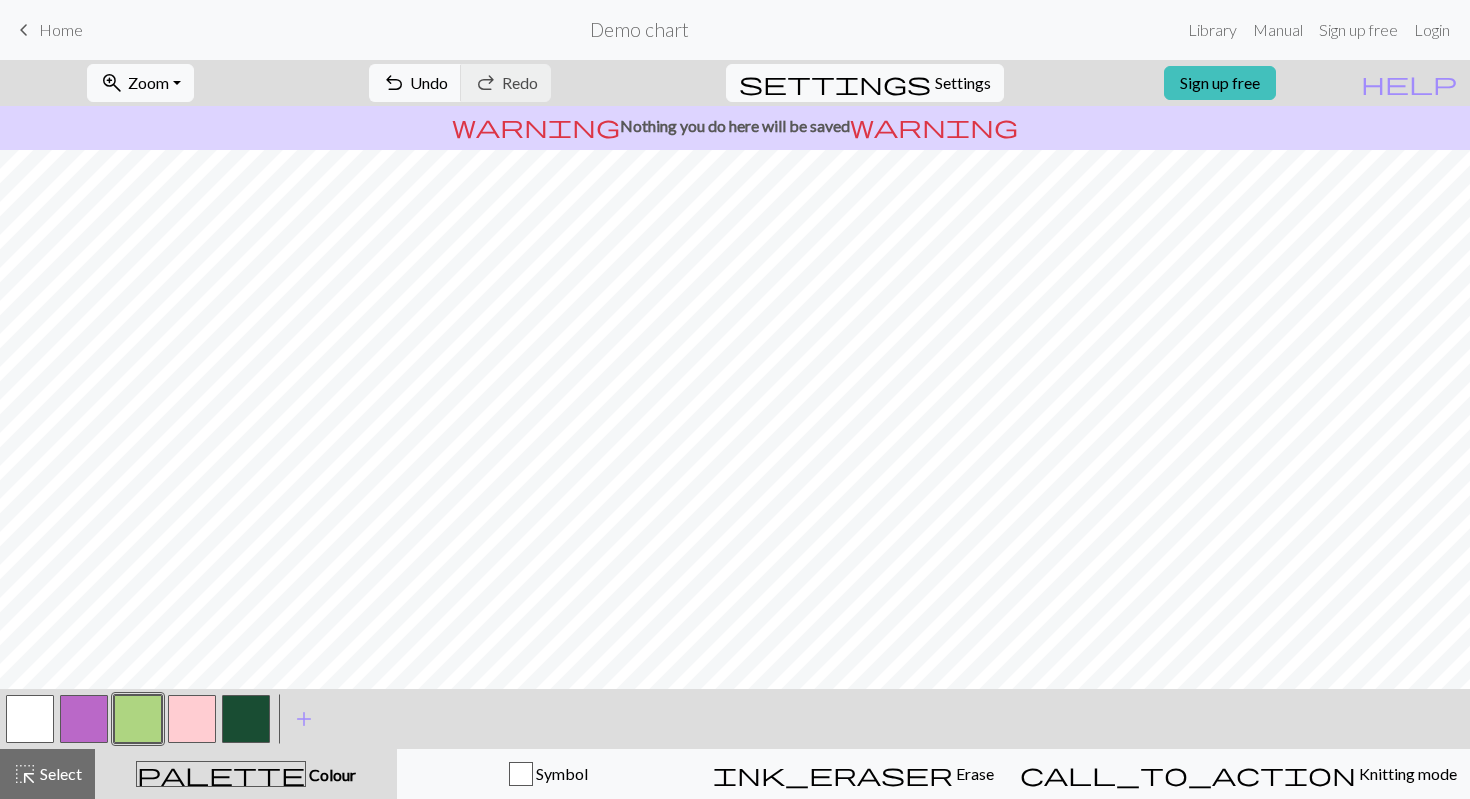 click at bounding box center [246, 719] 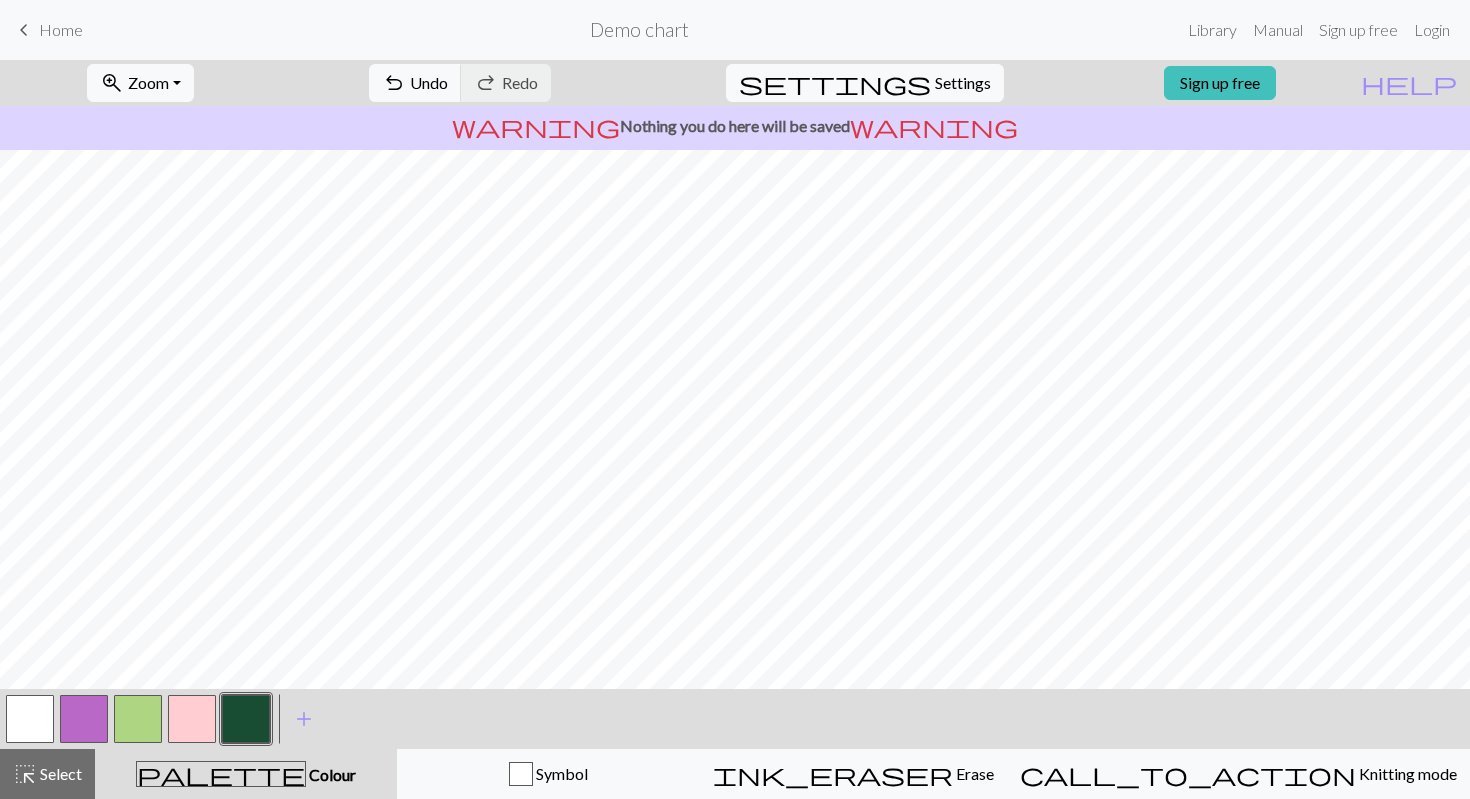 click at bounding box center [138, 719] 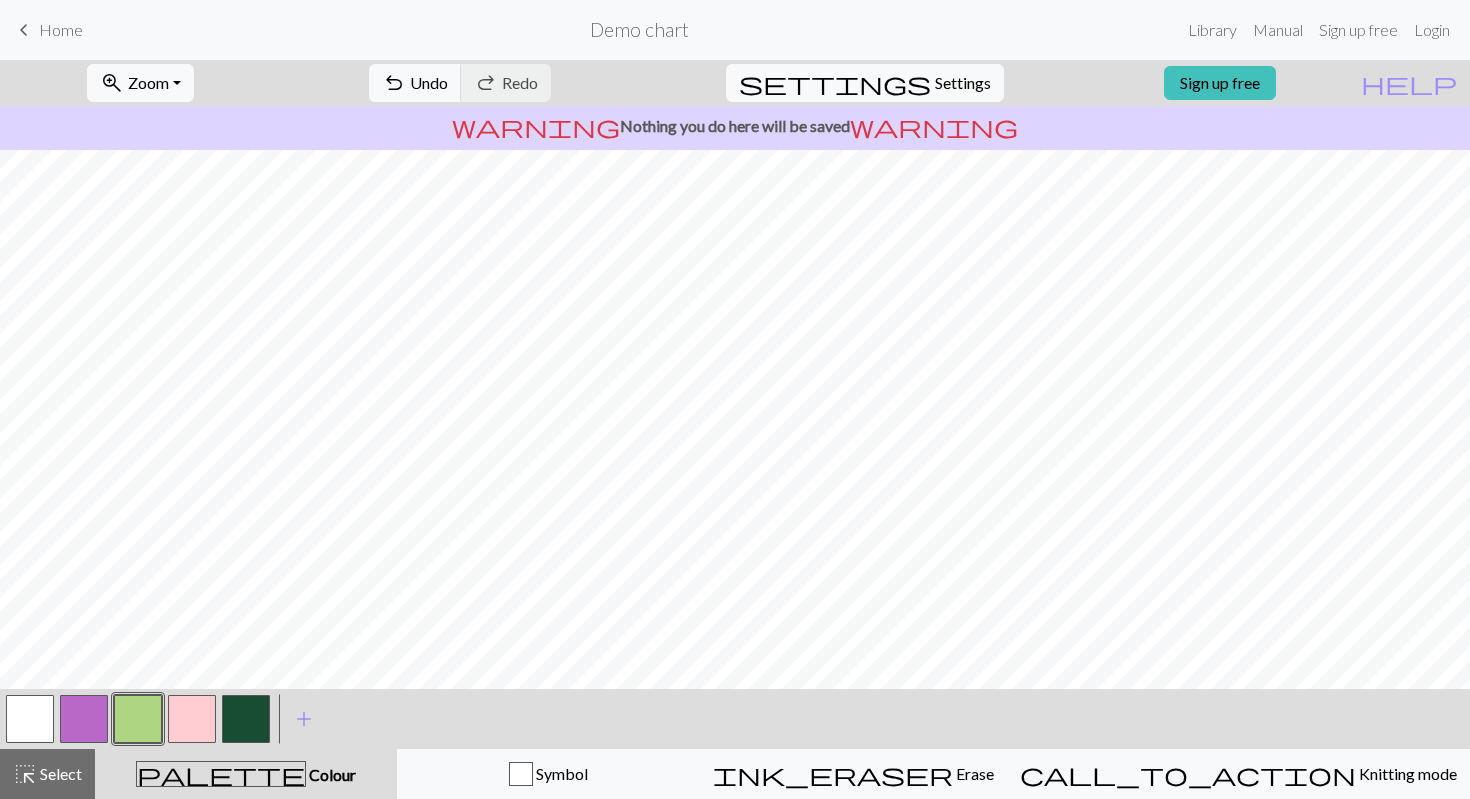 click at bounding box center (192, 719) 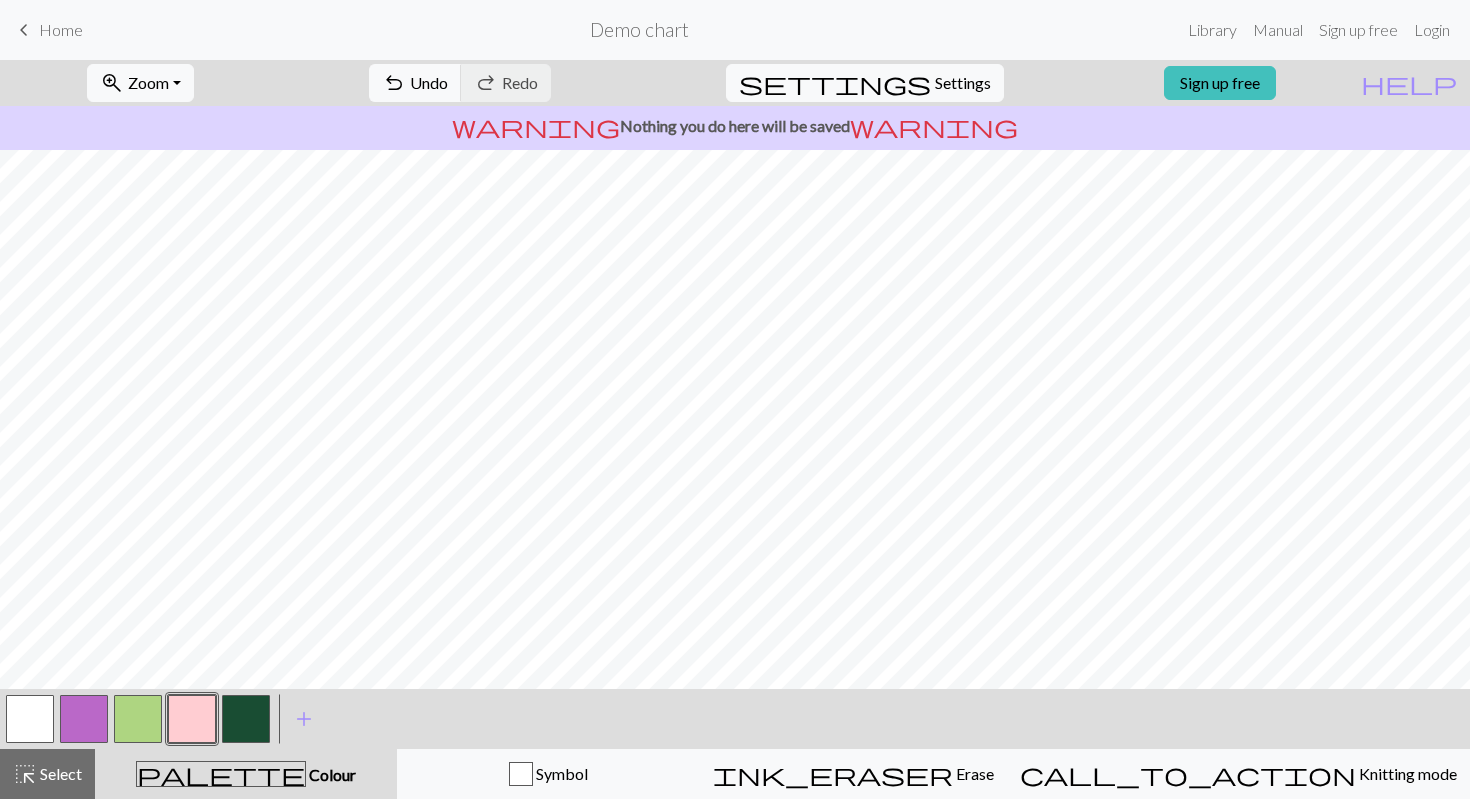 click at bounding box center (138, 719) 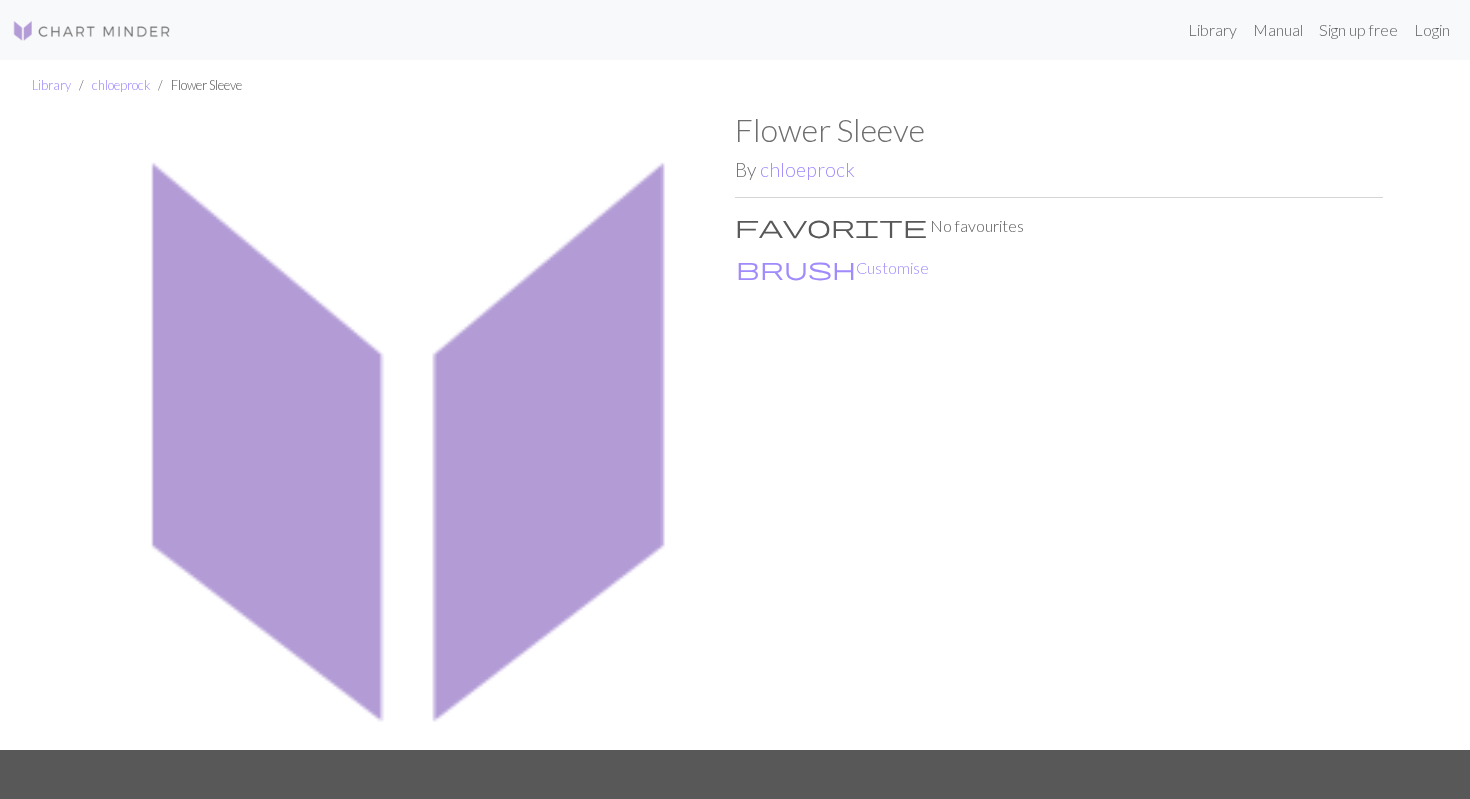 scroll, scrollTop: 0, scrollLeft: 0, axis: both 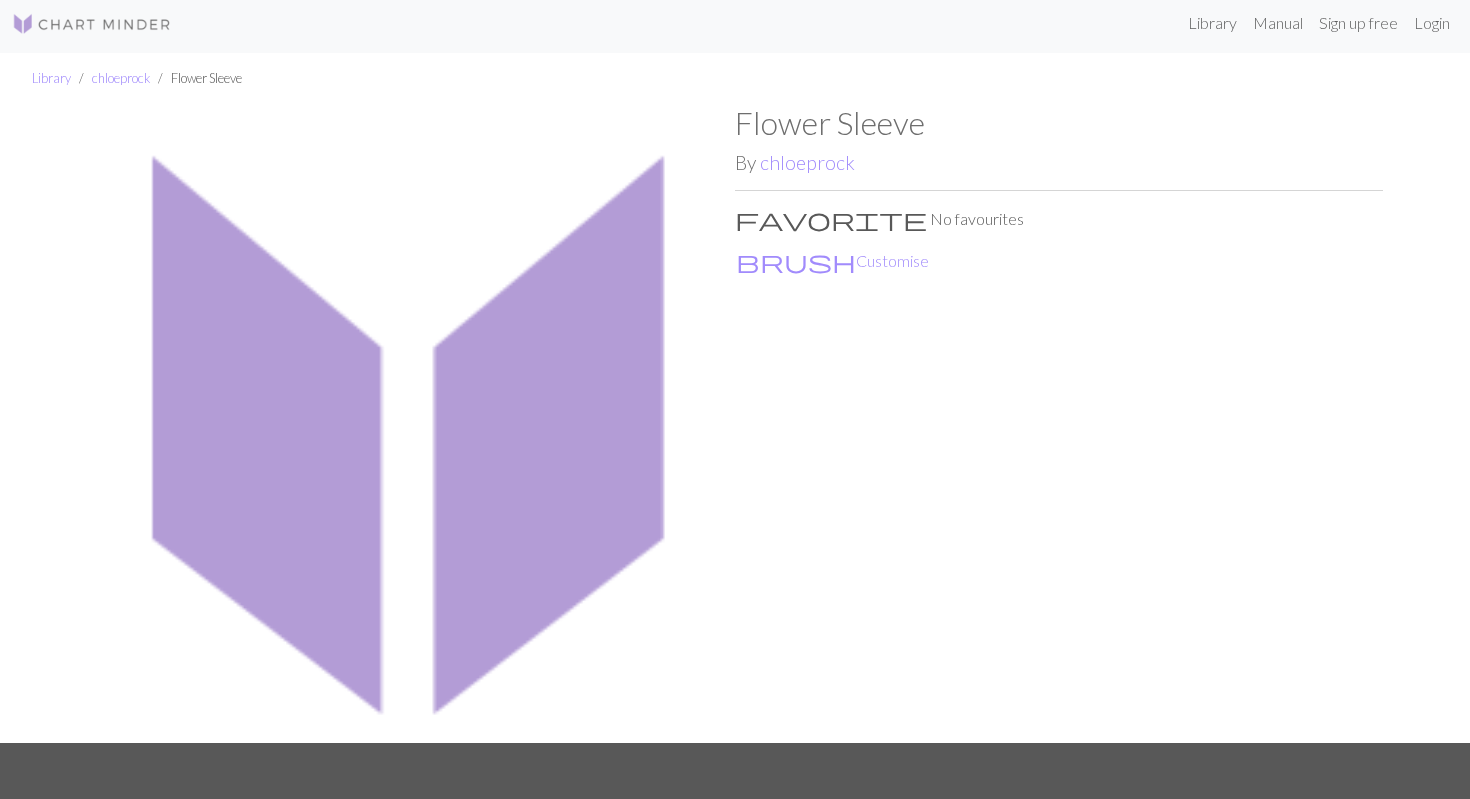 click at bounding box center [411, 423] 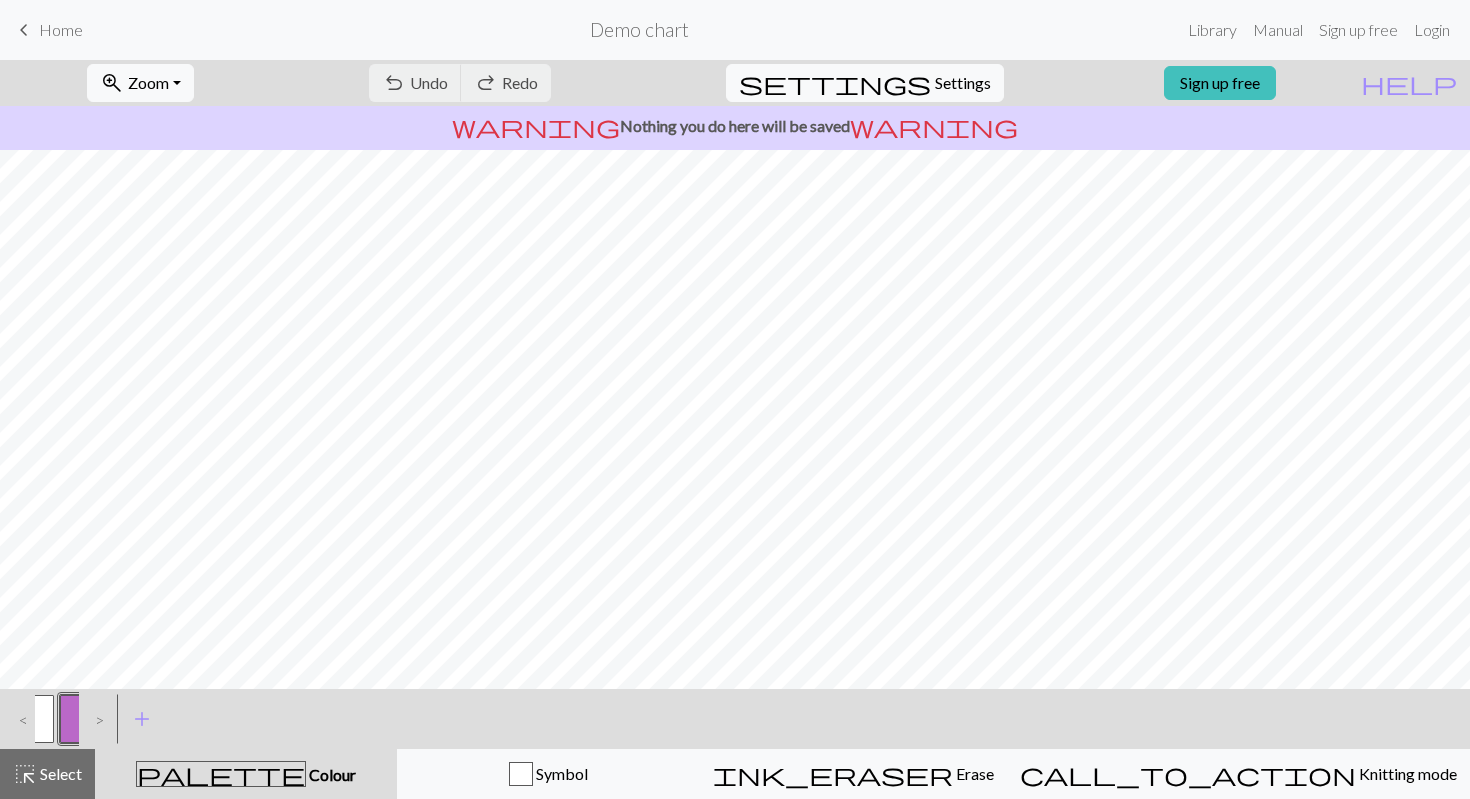 scroll, scrollTop: 0, scrollLeft: 0, axis: both 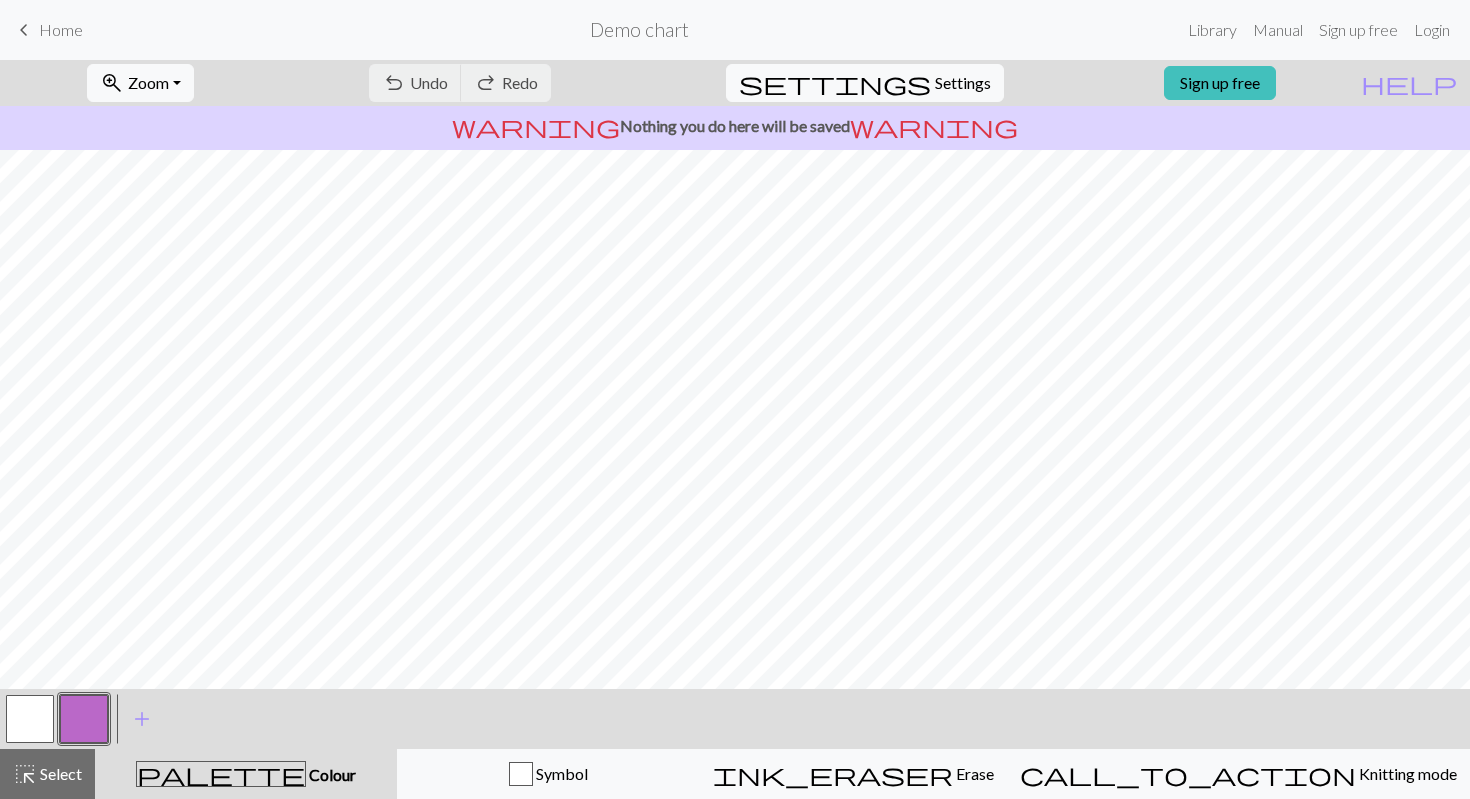 click on "keyboard_arrow_left   Home" at bounding box center (47, 30) 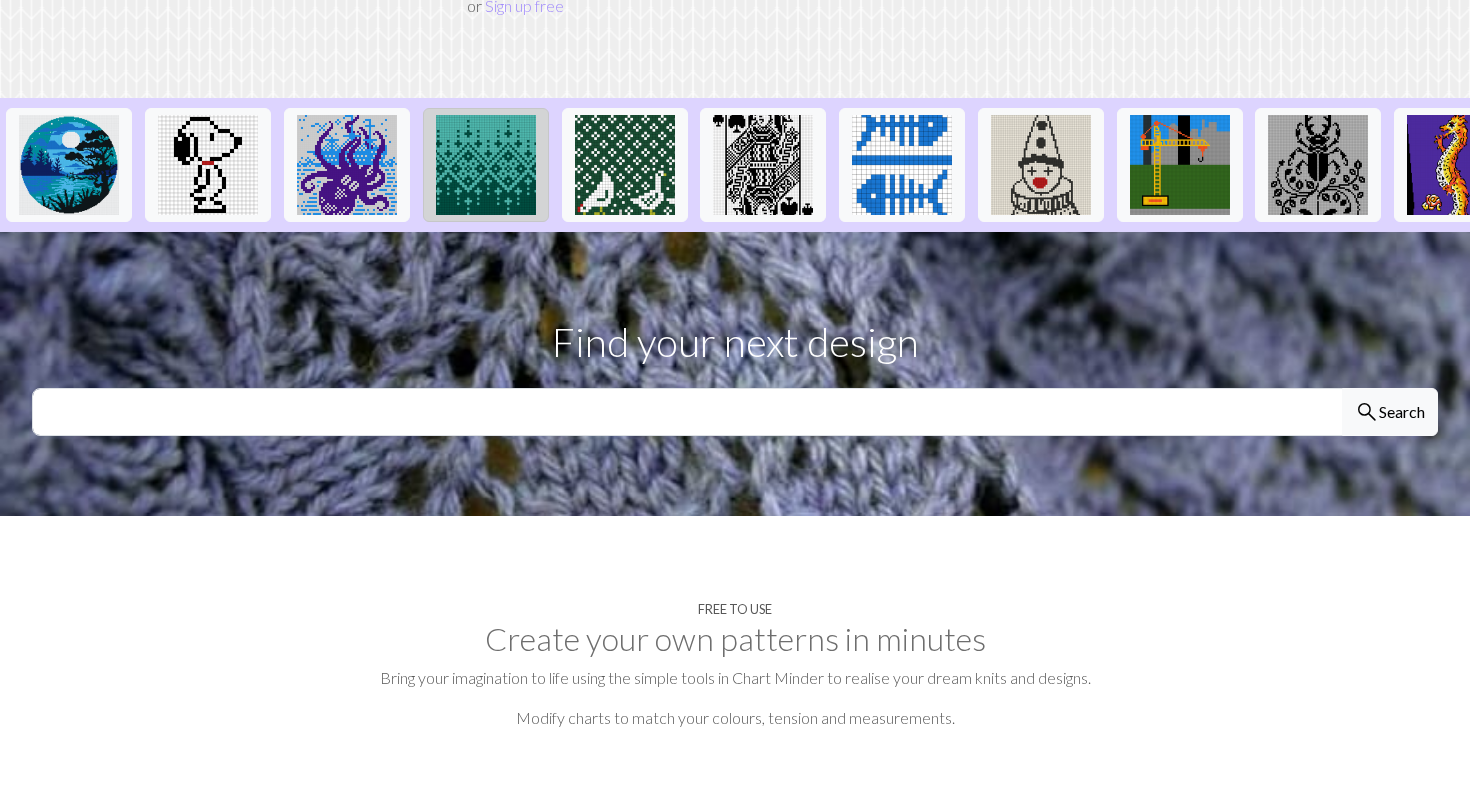 scroll, scrollTop: 433, scrollLeft: 0, axis: vertical 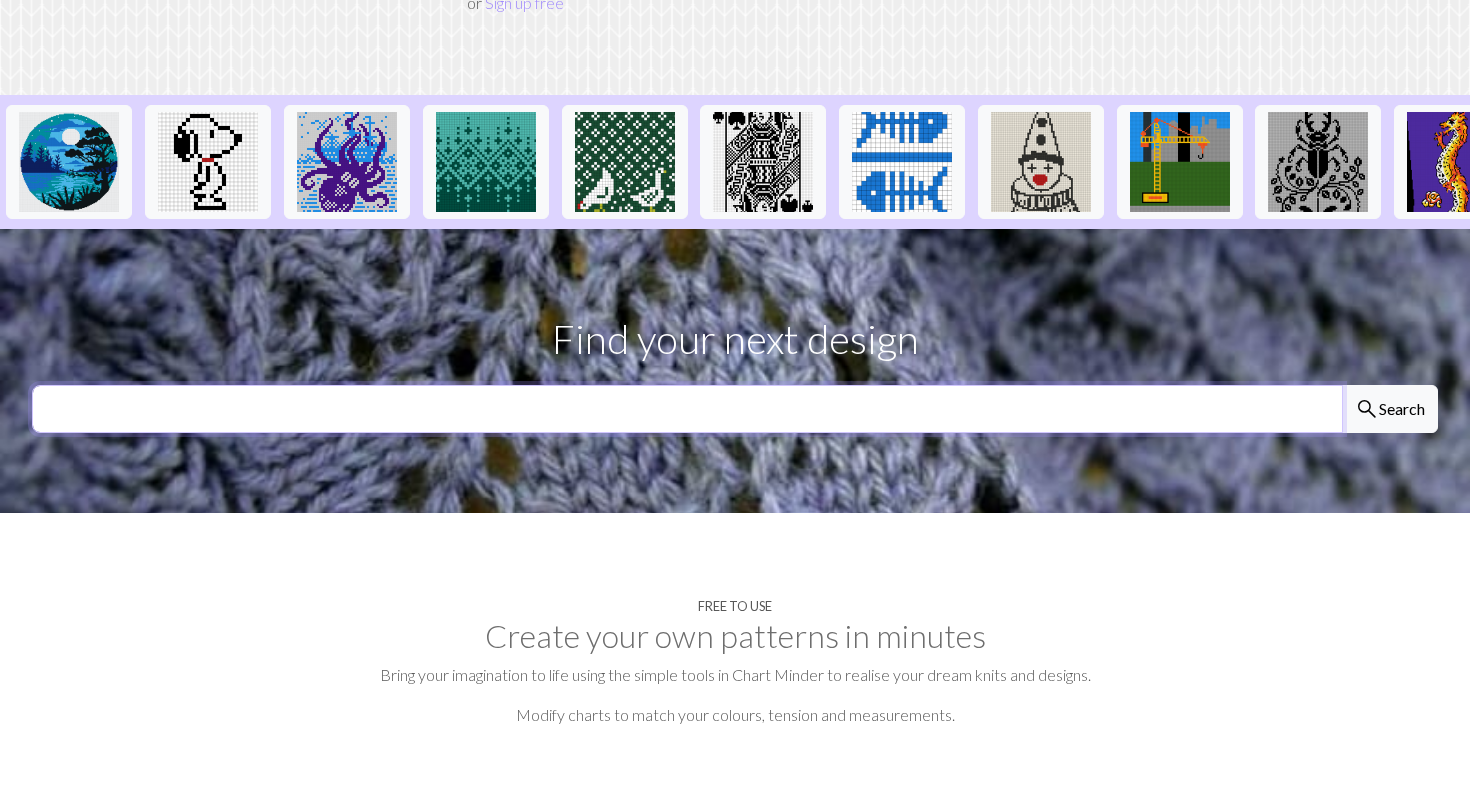 click at bounding box center [687, 409] 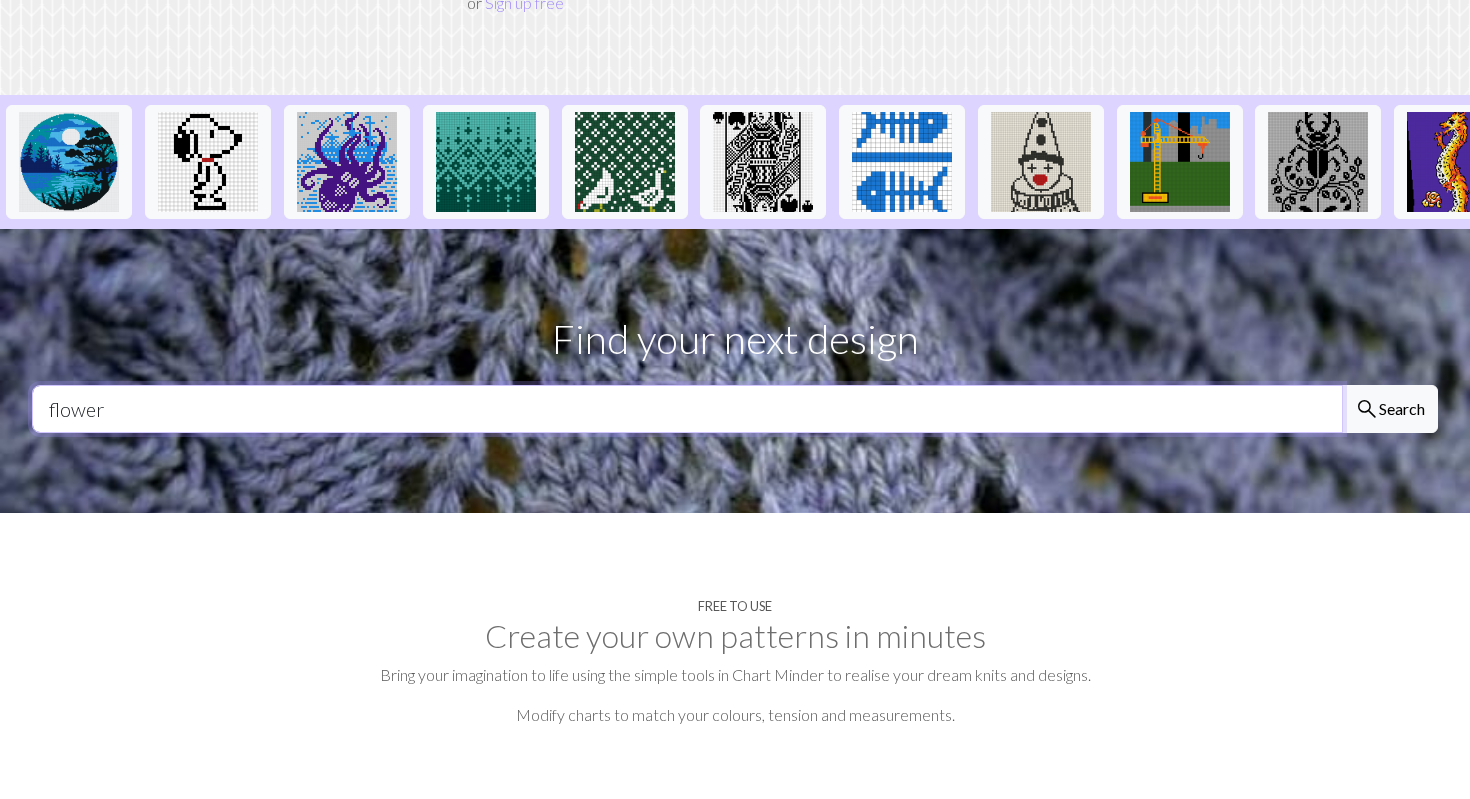 type on "flower" 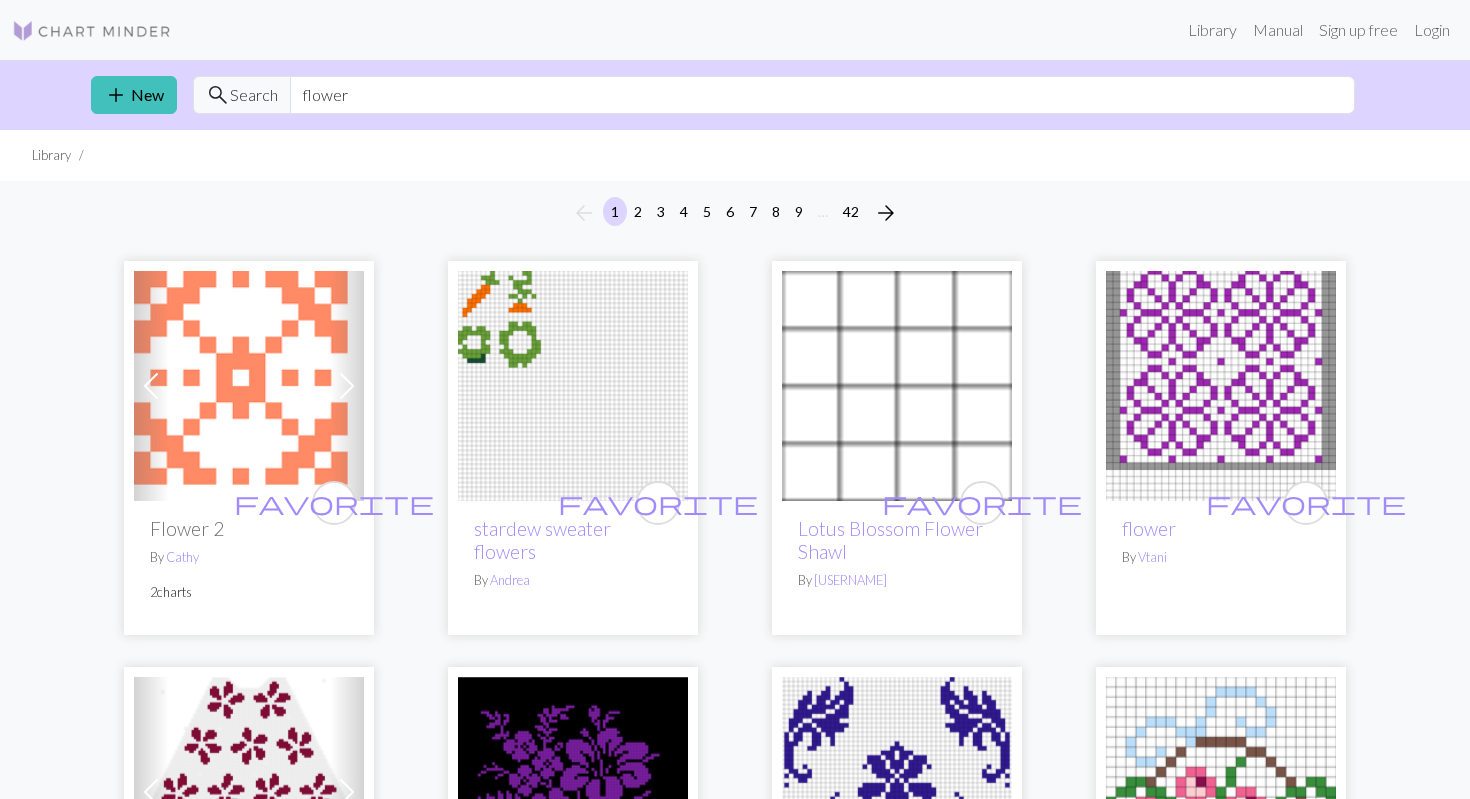 scroll, scrollTop: 0, scrollLeft: 0, axis: both 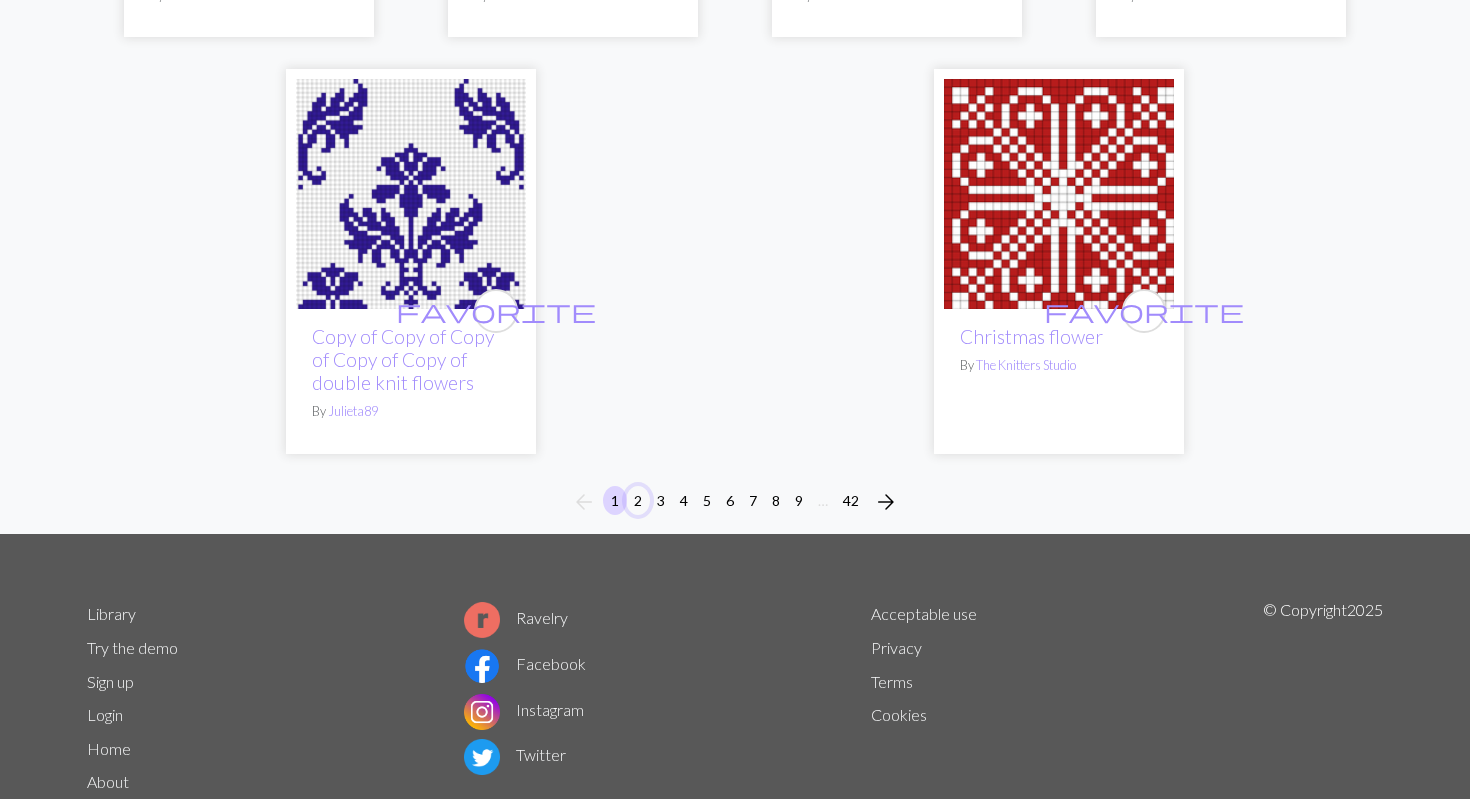 click on "2" at bounding box center [638, 500] 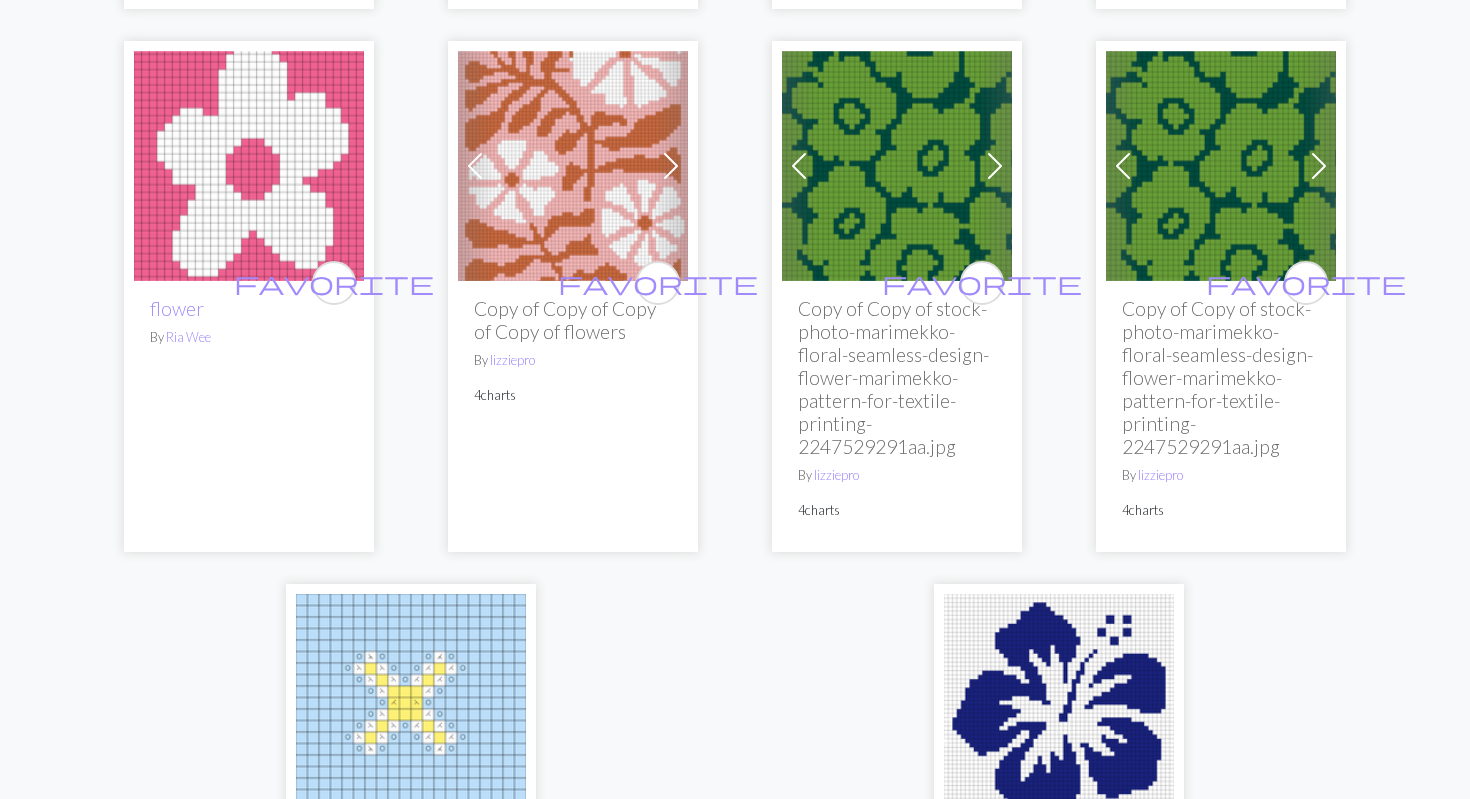 scroll, scrollTop: 6027, scrollLeft: 0, axis: vertical 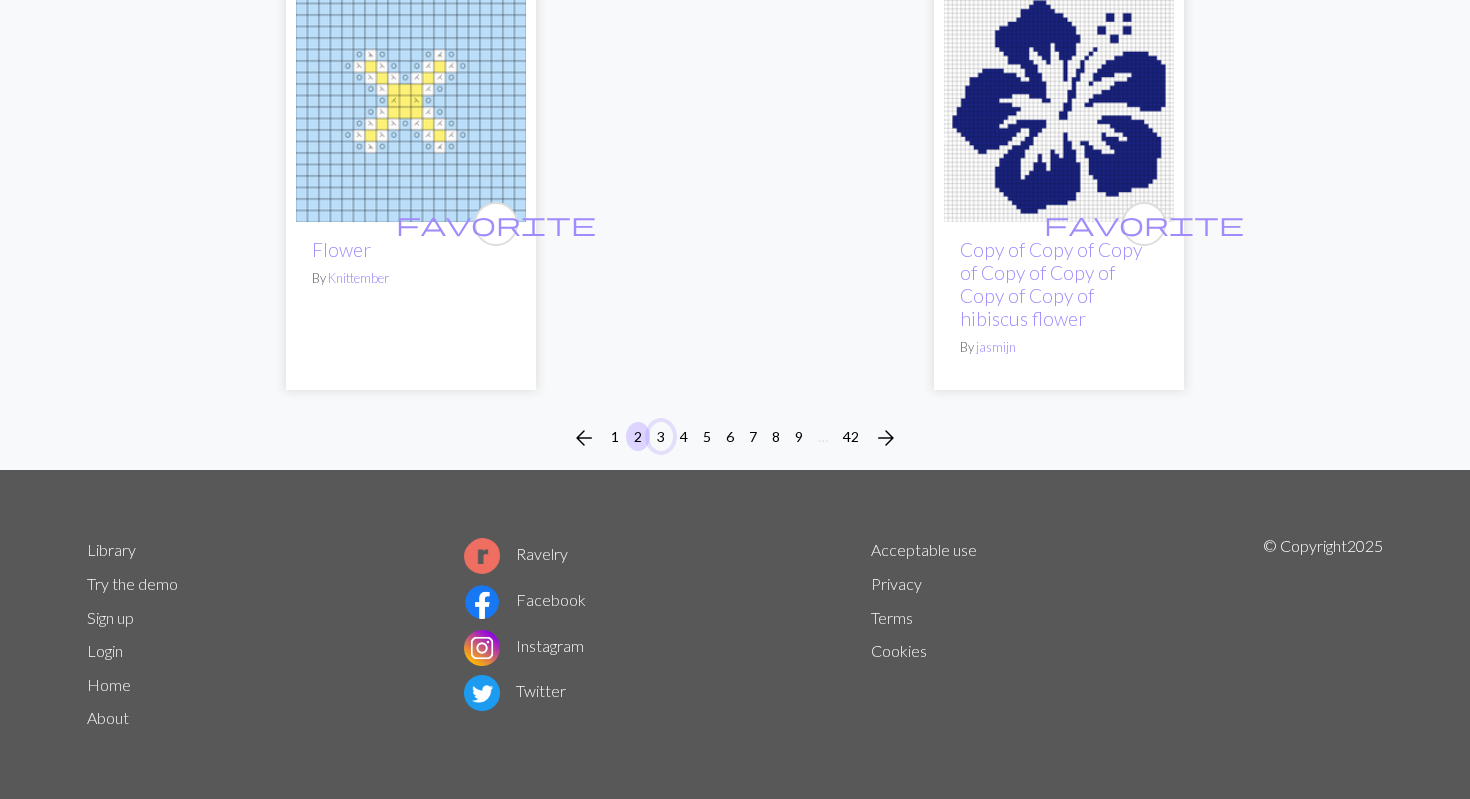 click on "3" at bounding box center (661, 436) 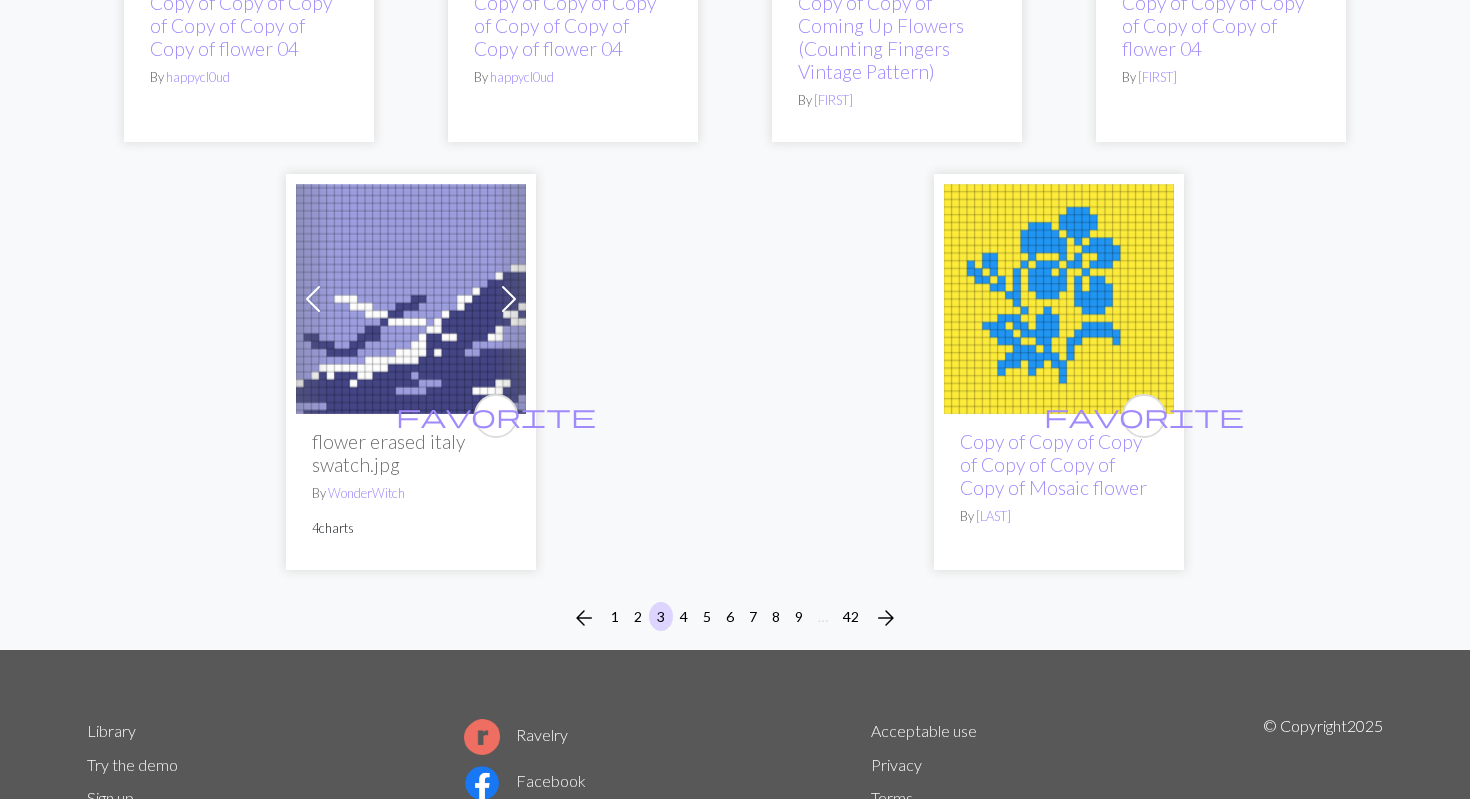 scroll, scrollTop: 5433, scrollLeft: 0, axis: vertical 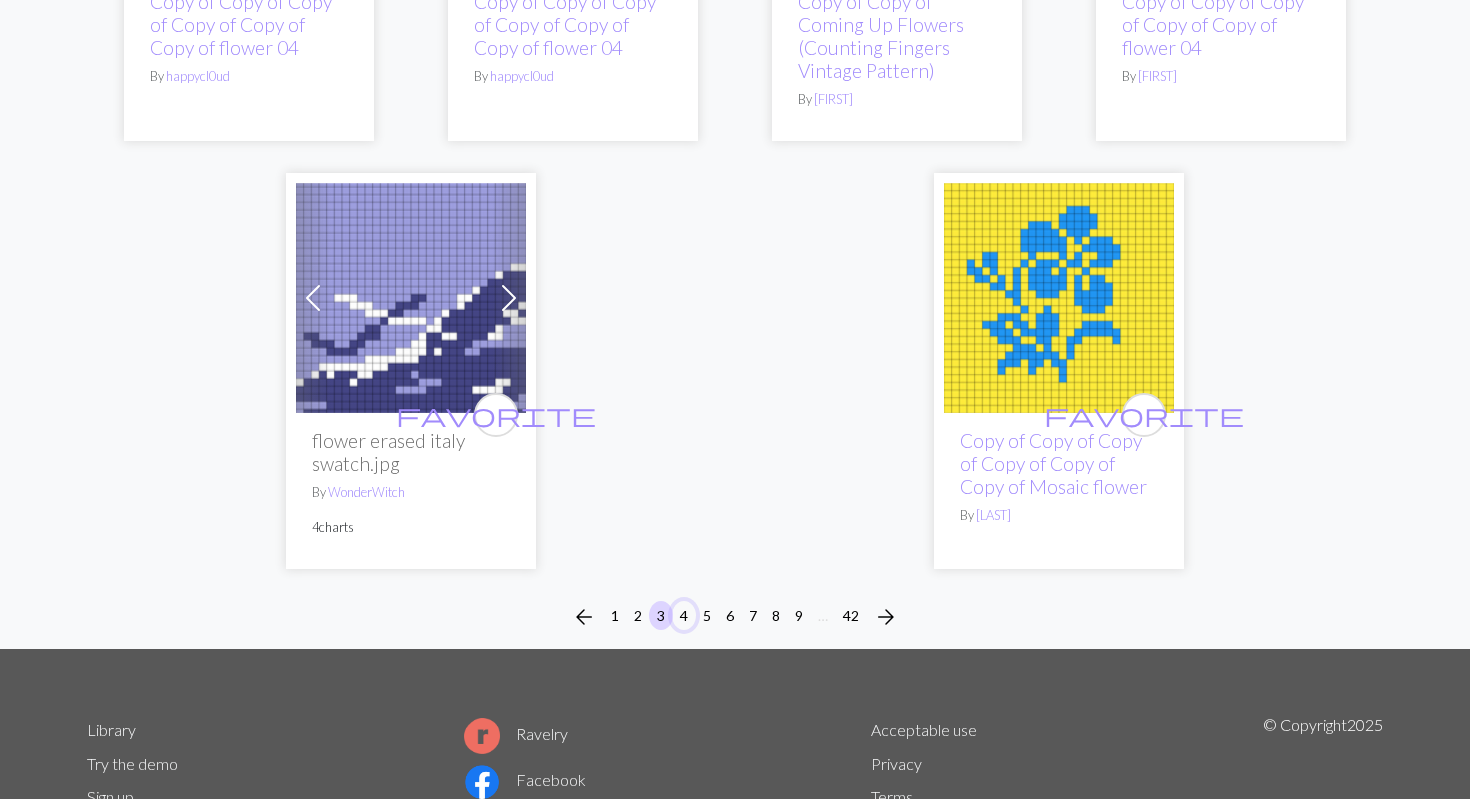click on "4" at bounding box center [684, 615] 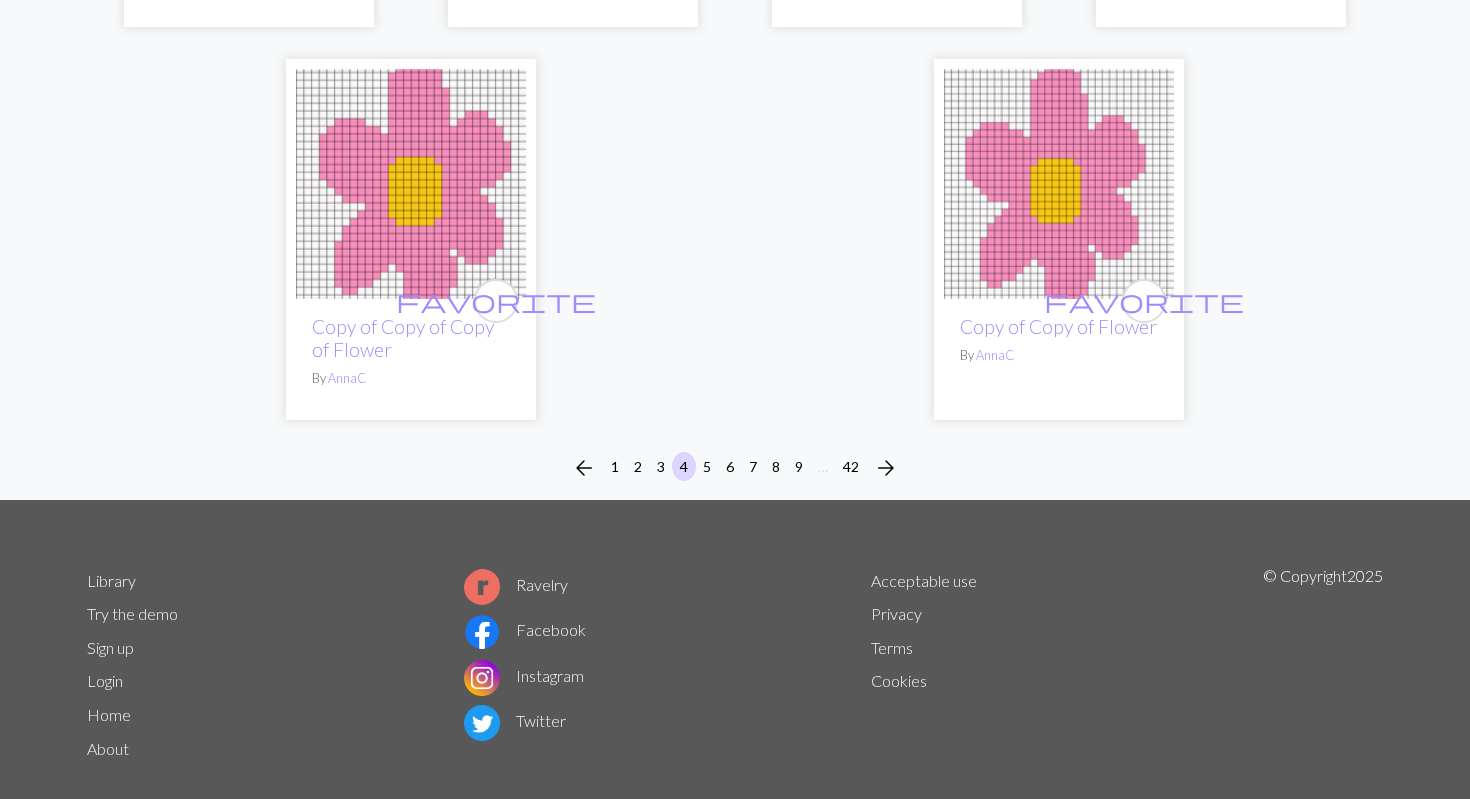 scroll, scrollTop: 5530, scrollLeft: 0, axis: vertical 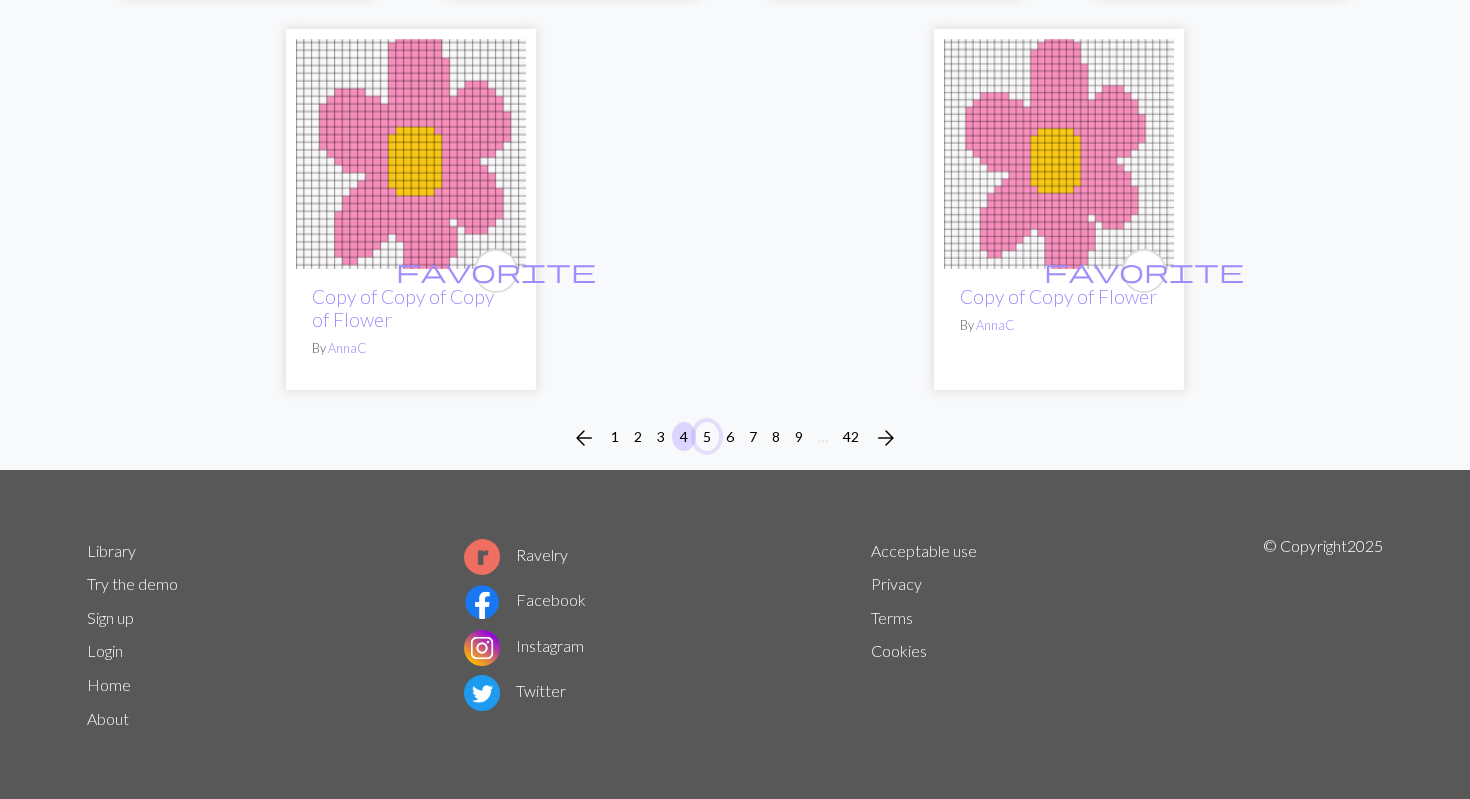 click on "5" at bounding box center (707, 436) 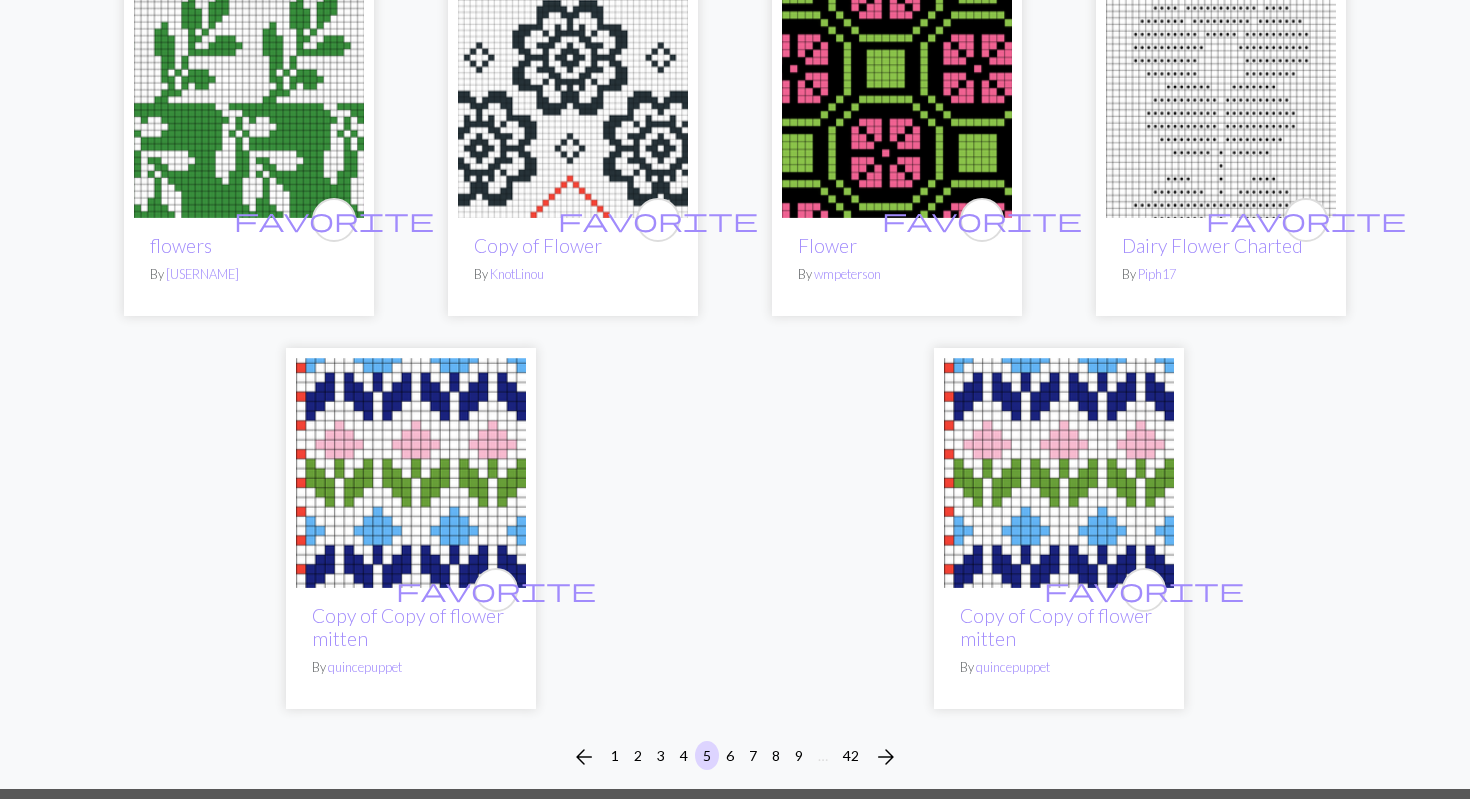 scroll, scrollTop: 4936, scrollLeft: 0, axis: vertical 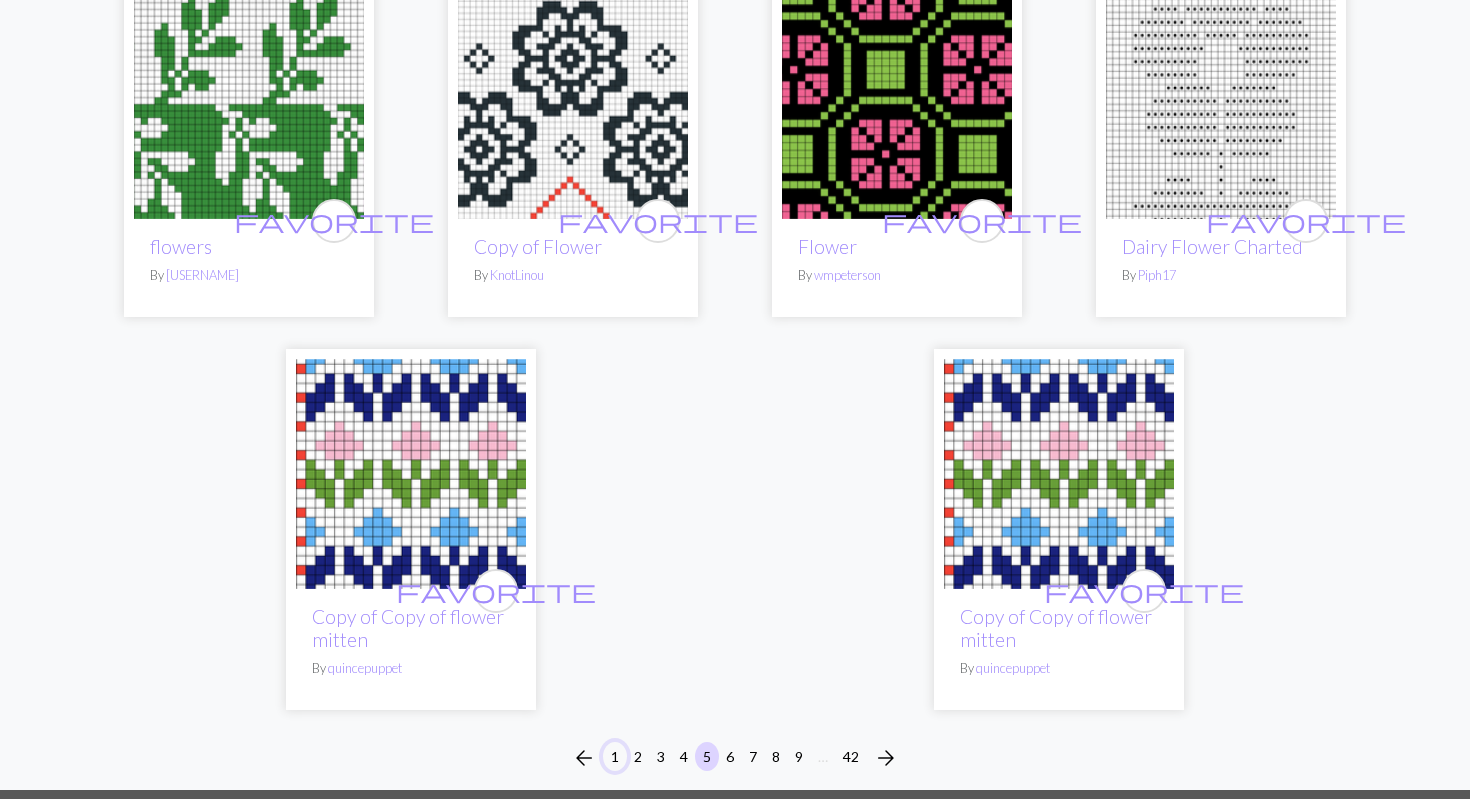 click on "1" at bounding box center [615, 756] 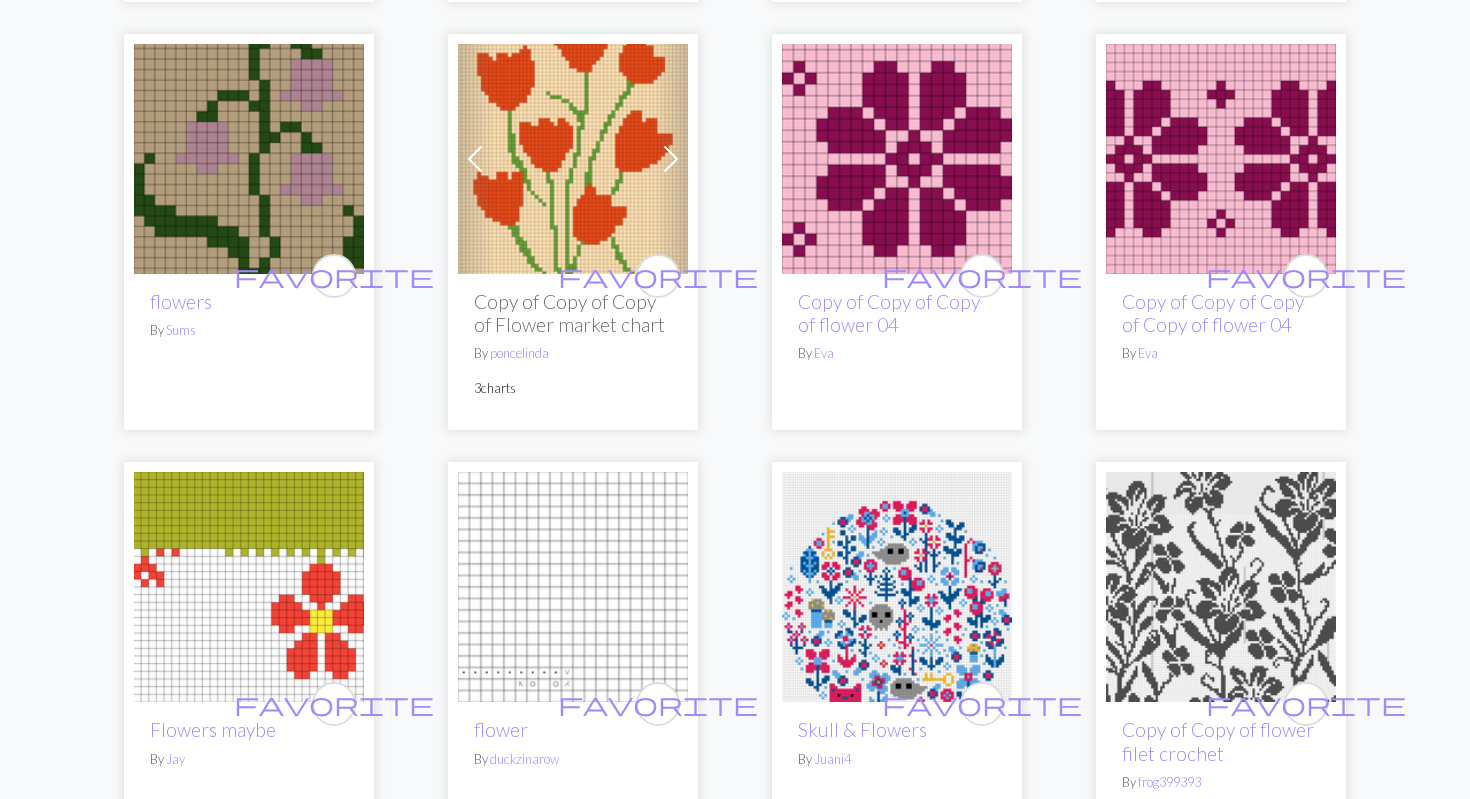 scroll, scrollTop: 2357, scrollLeft: 0, axis: vertical 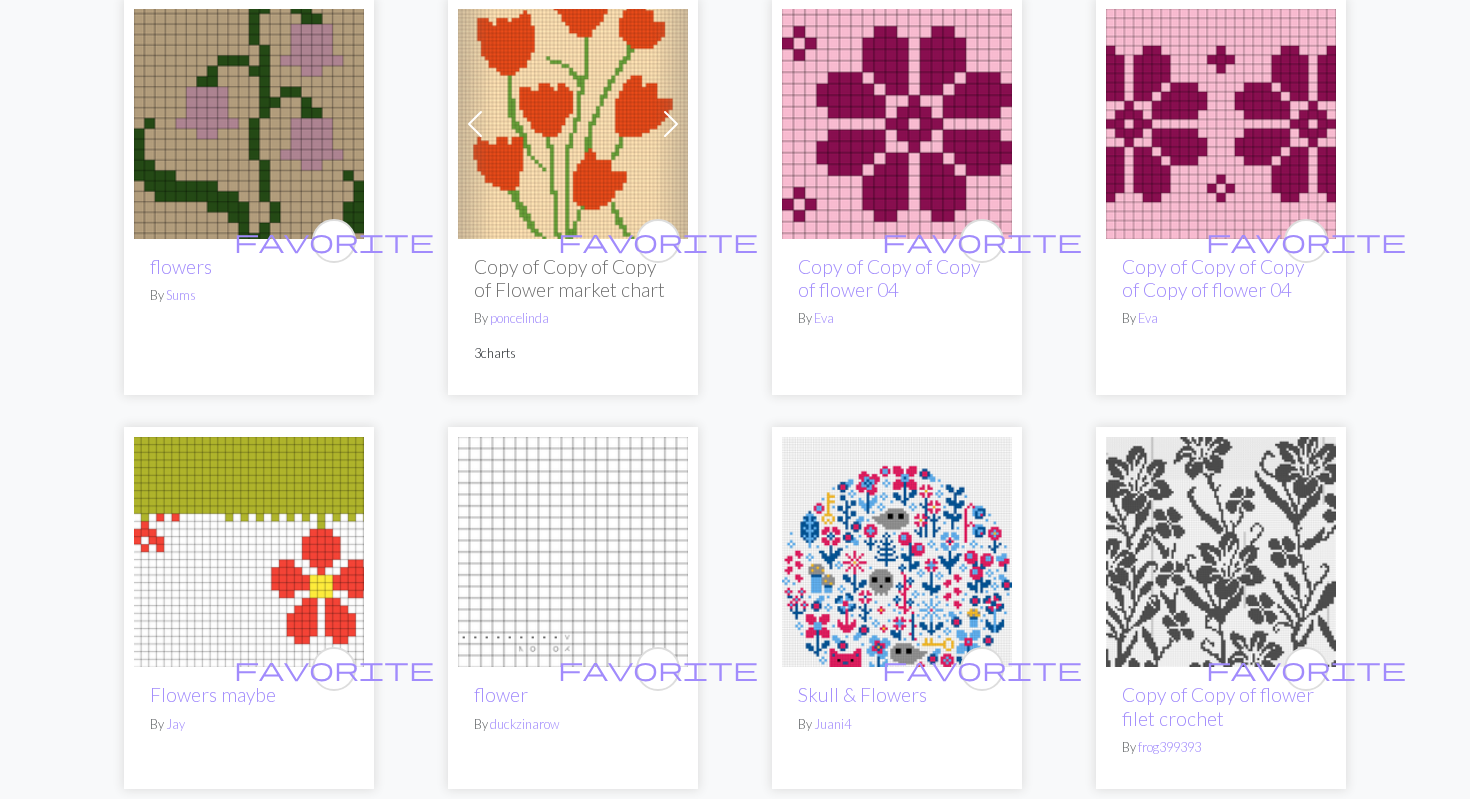 click at bounding box center (249, 124) 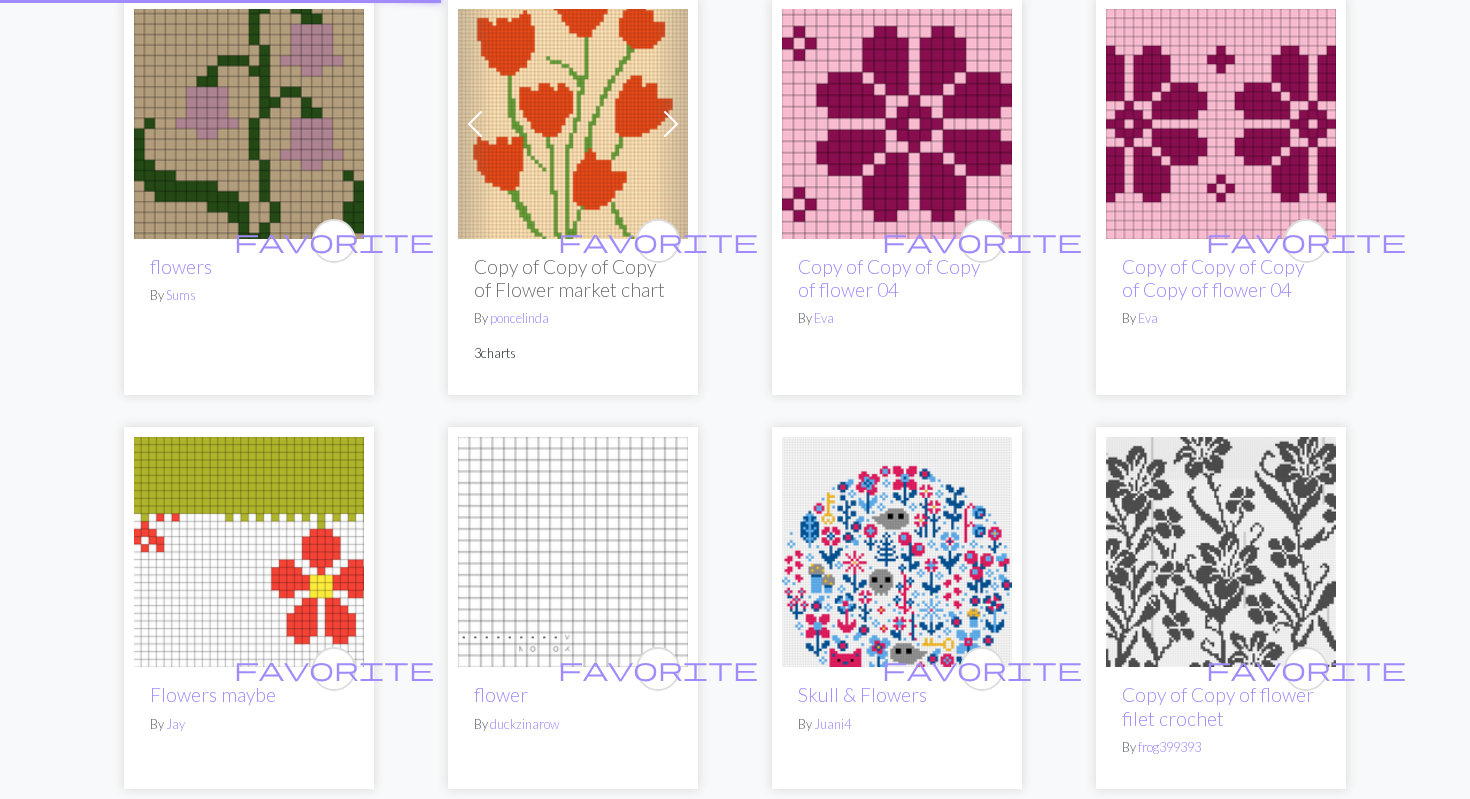 scroll, scrollTop: 0, scrollLeft: 0, axis: both 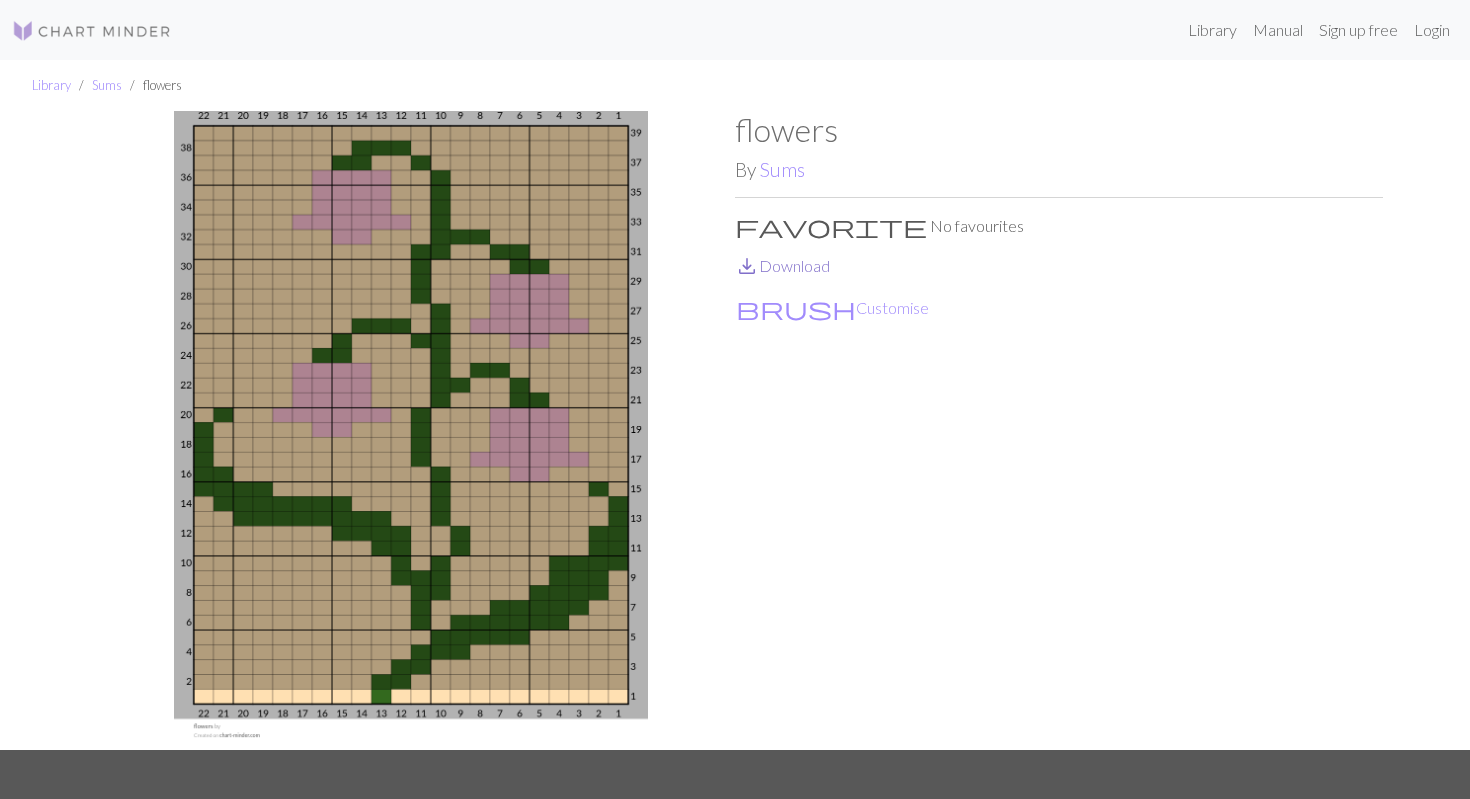 click on "save_alt  Download" at bounding box center (782, 265) 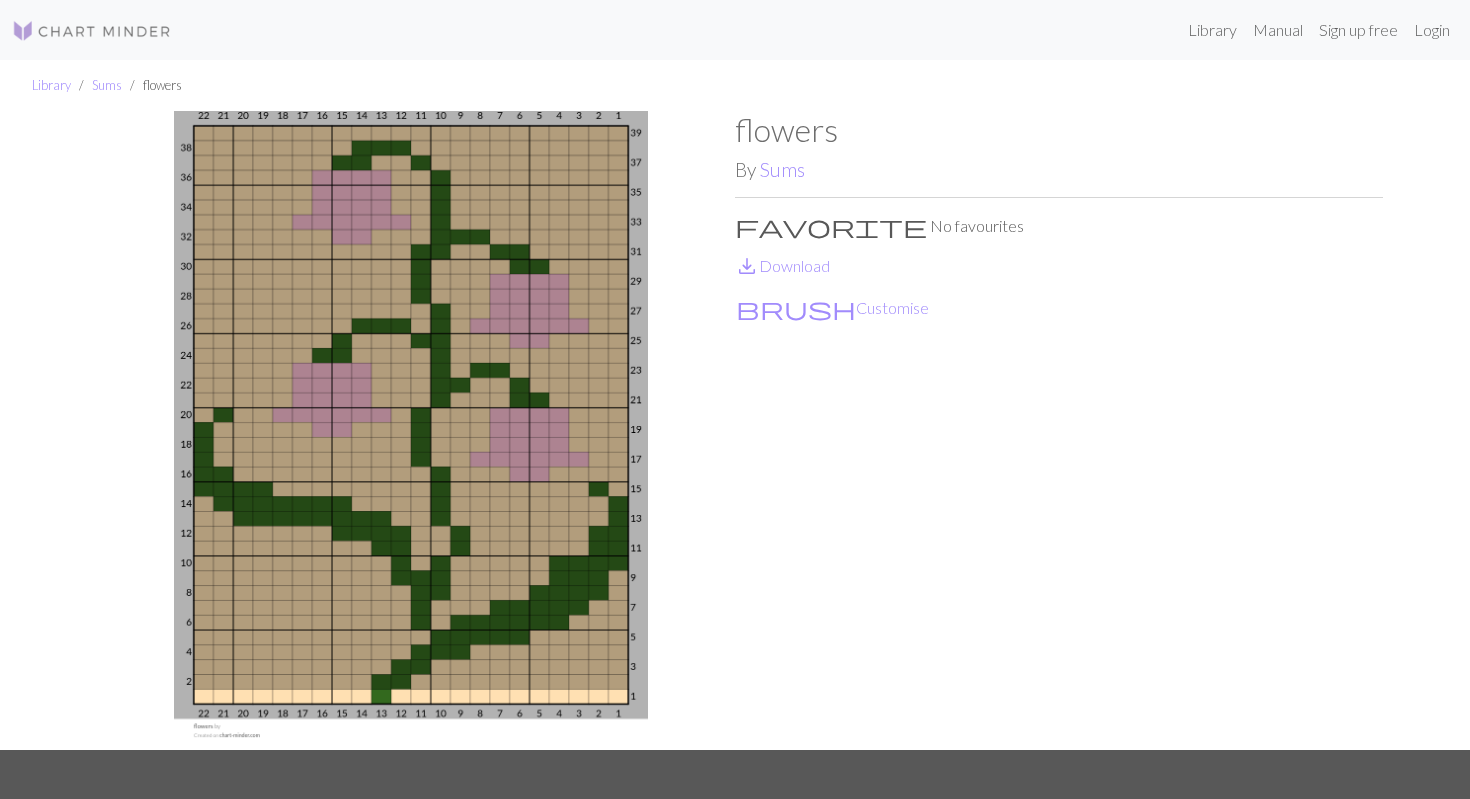 click at bounding box center (411, 430) 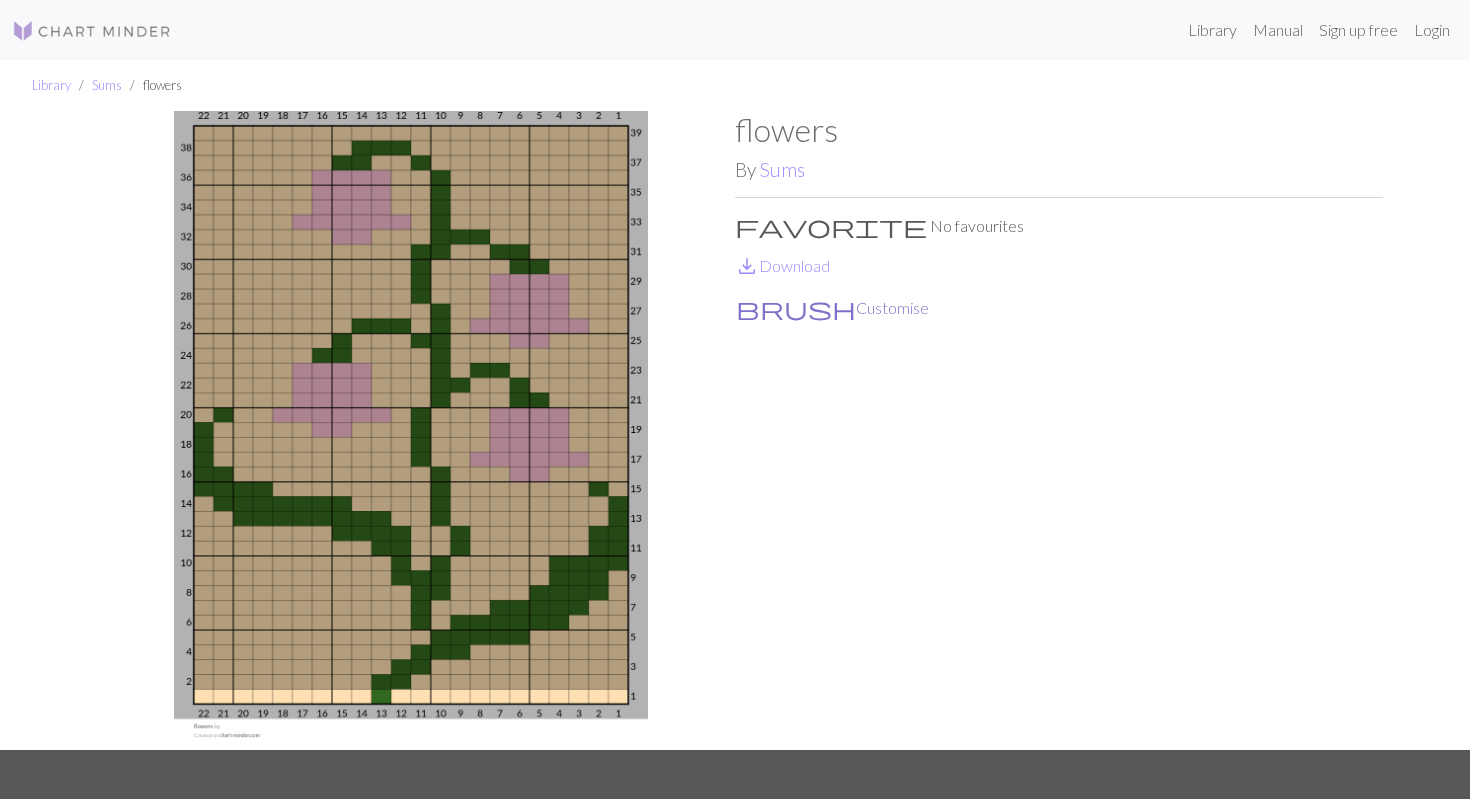 click on "brush Customise" at bounding box center (832, 308) 